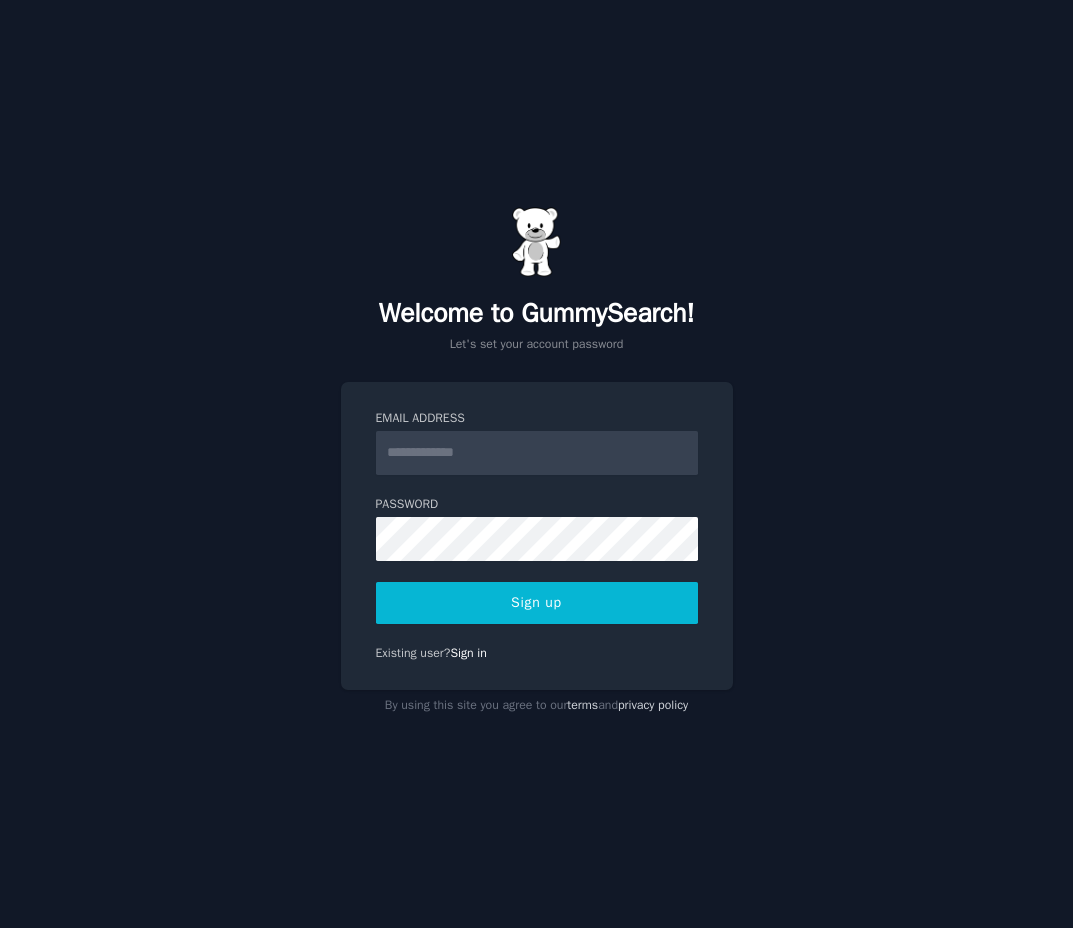 scroll, scrollTop: 0, scrollLeft: 0, axis: both 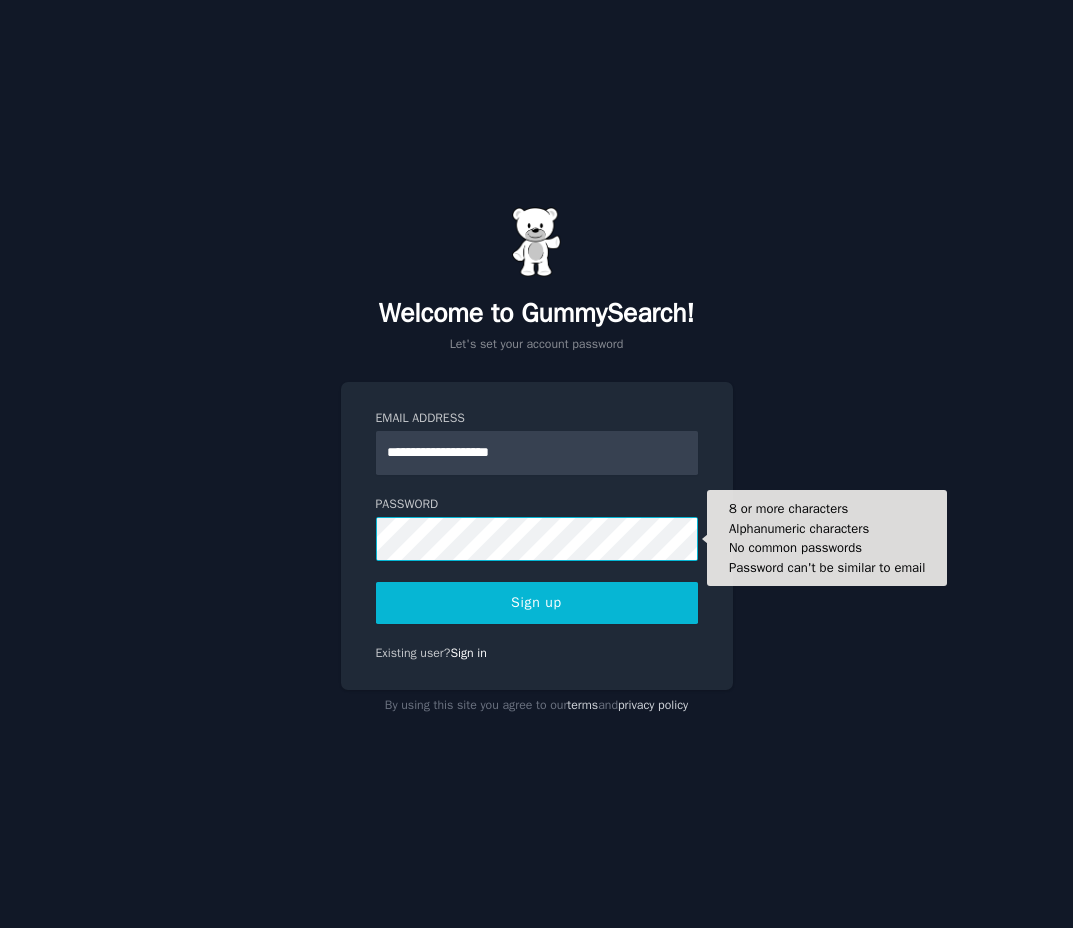 click on "Sign up" at bounding box center [537, 603] 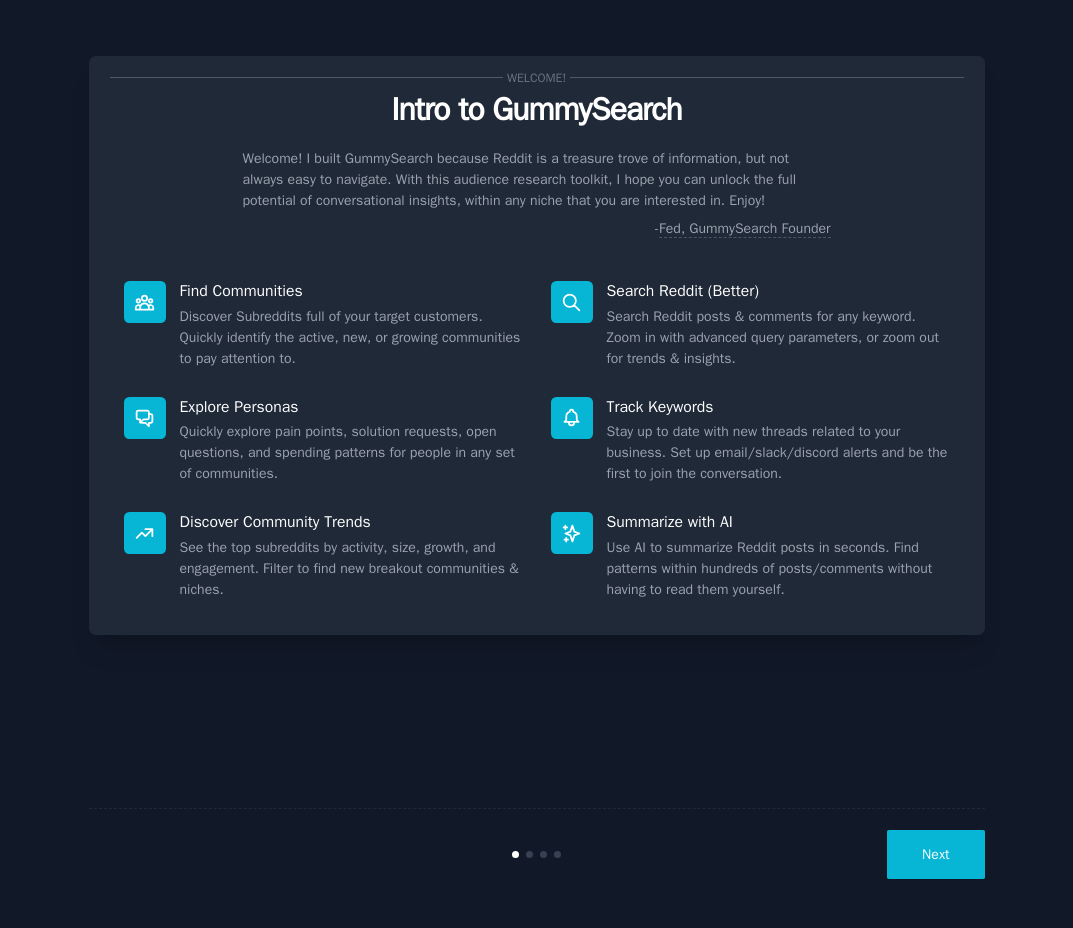 scroll, scrollTop: 0, scrollLeft: 0, axis: both 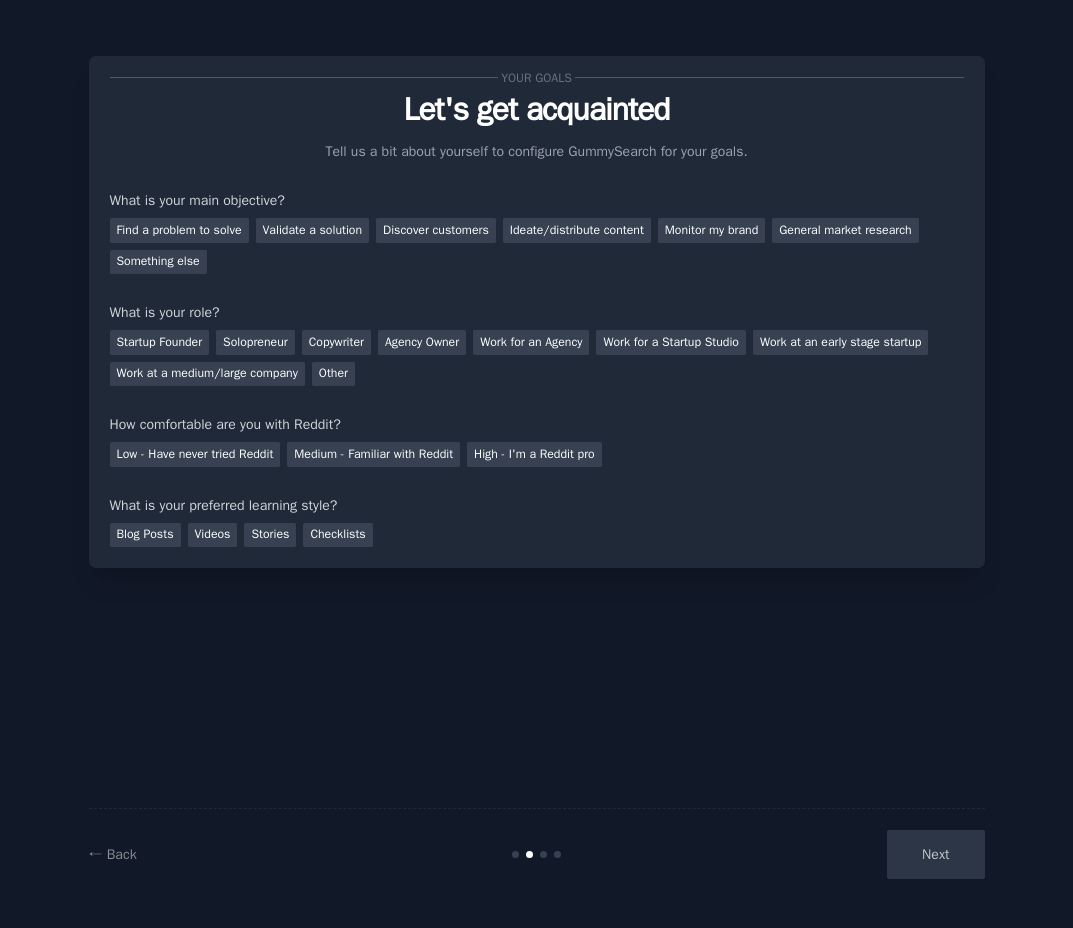 click on "Next" at bounding box center (835, 854) 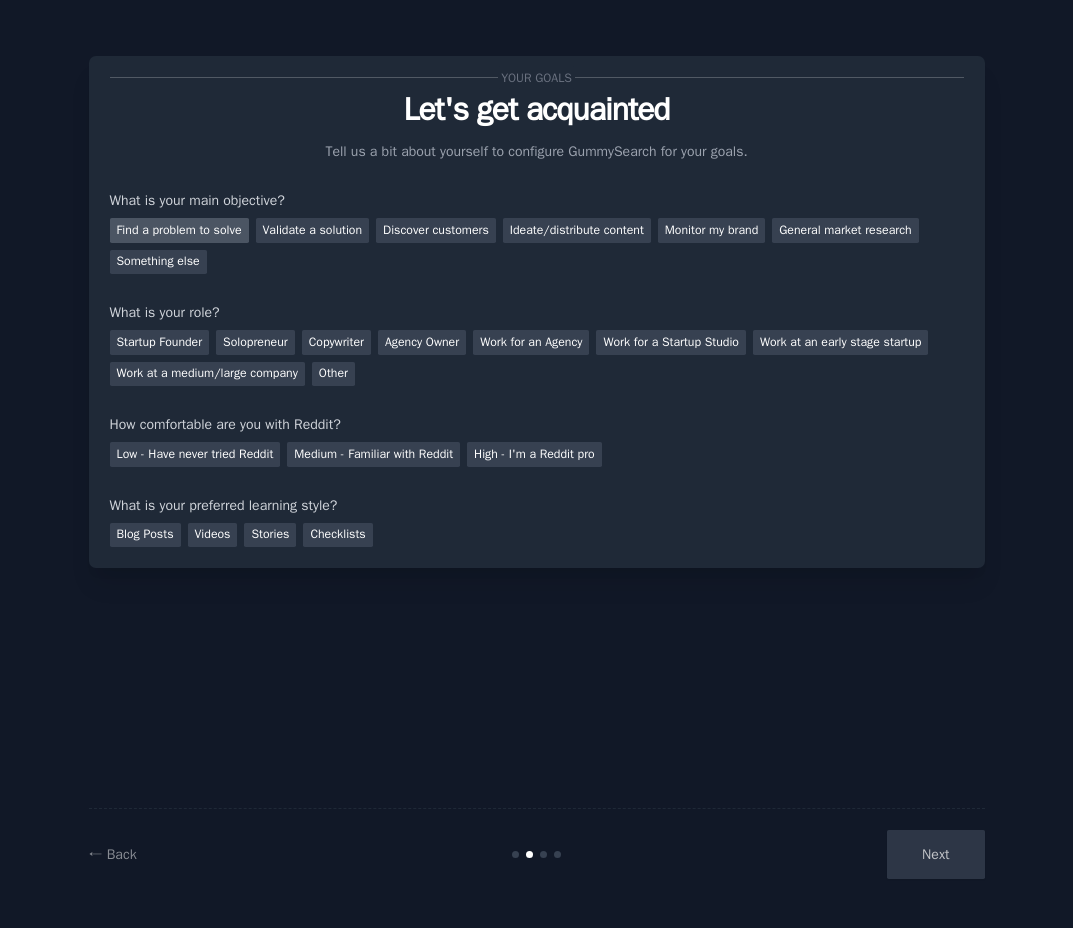 click on "Find a problem to solve" at bounding box center (179, 230) 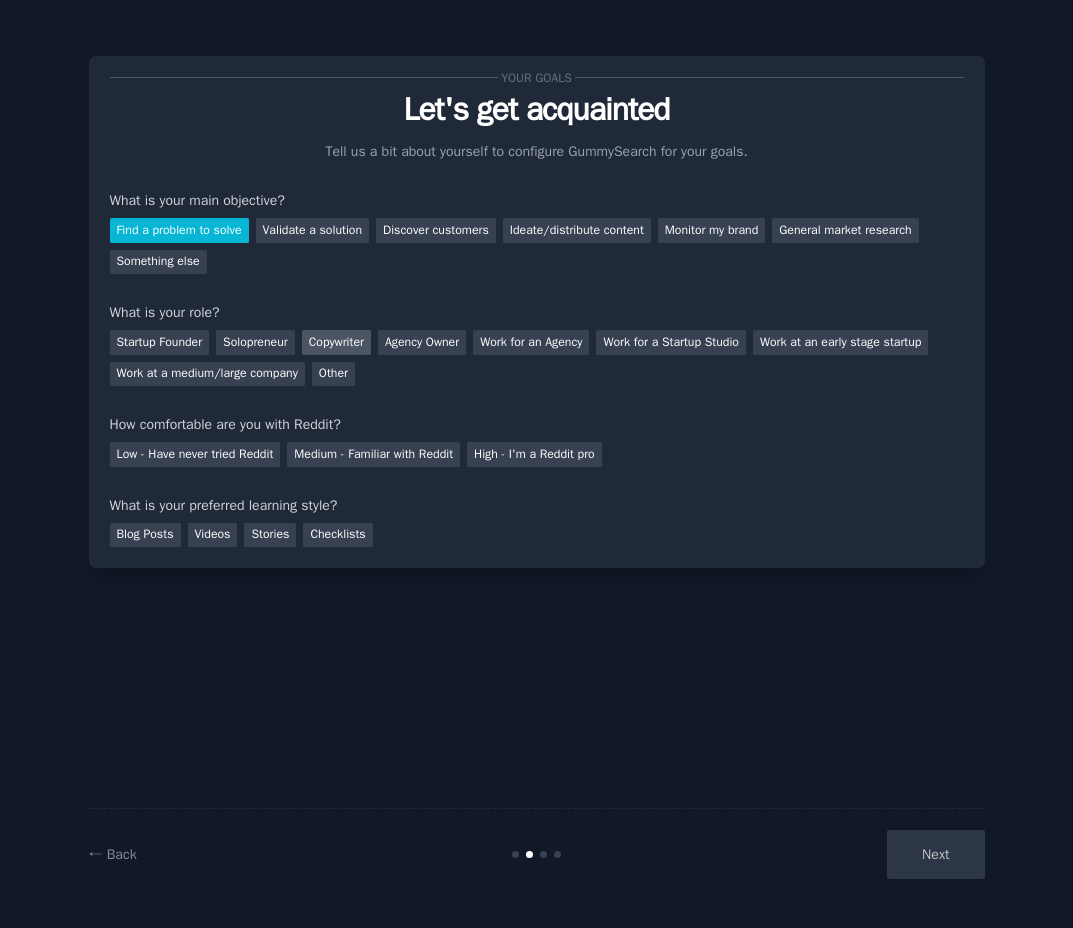 click on "Copywriter" at bounding box center [336, 342] 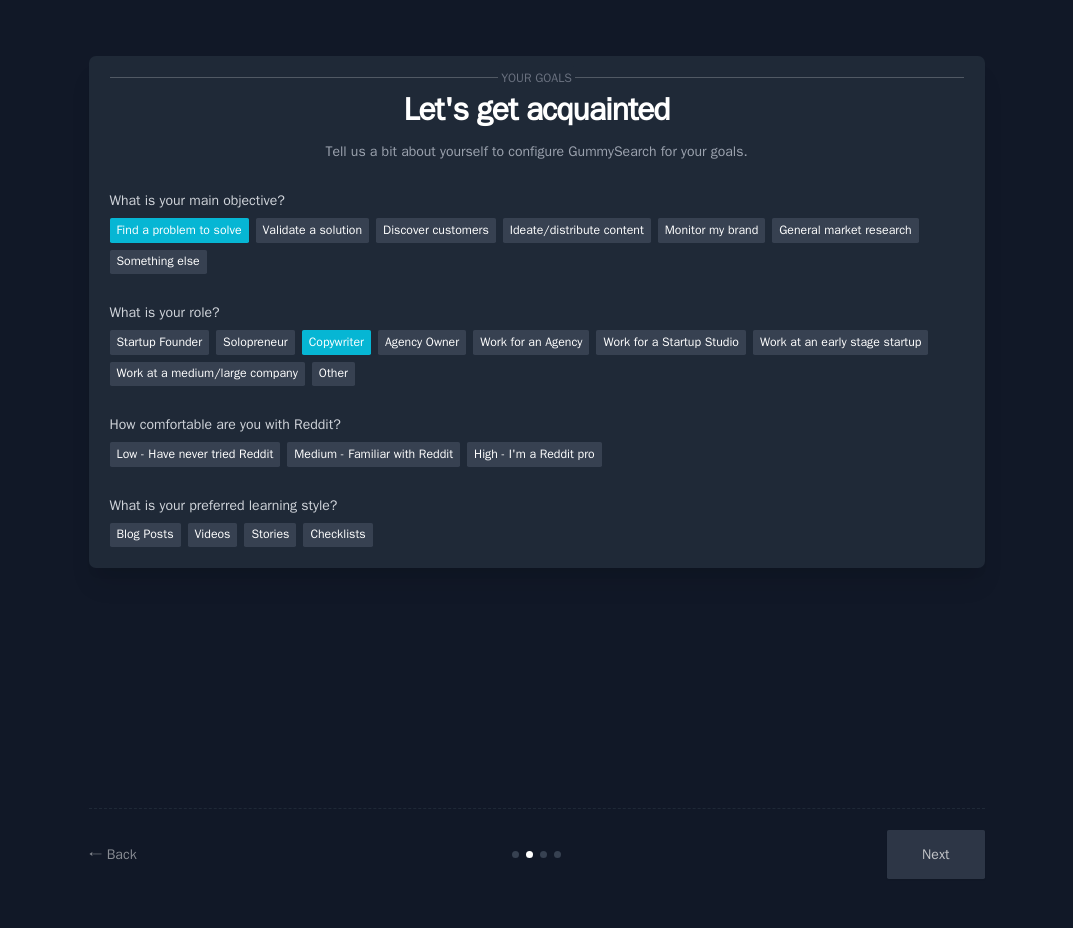 click on "Low - Have never tried Reddit Medium - Familiar with Reddit High - I'm a Reddit pro" at bounding box center (537, 451) 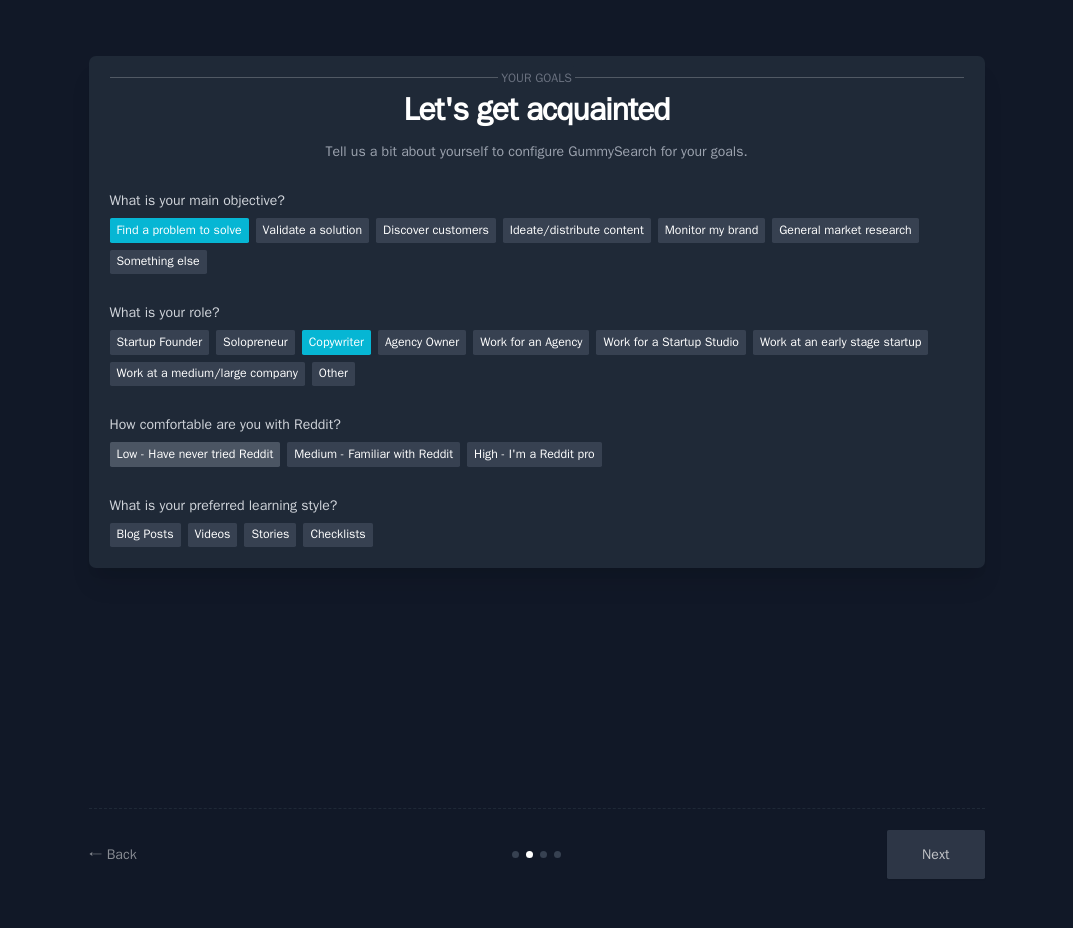 click on "Low - Have never tried Reddit" at bounding box center (195, 454) 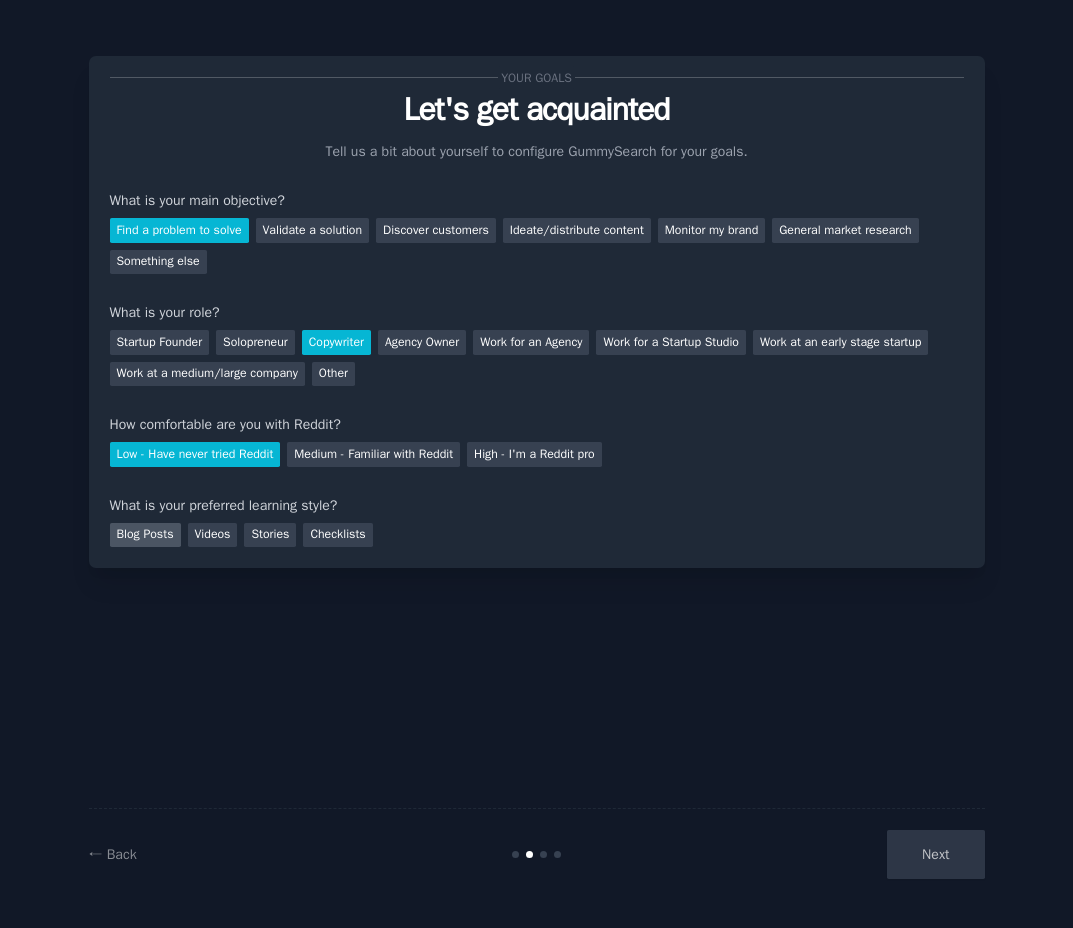 click on "Blog Posts" at bounding box center (145, 535) 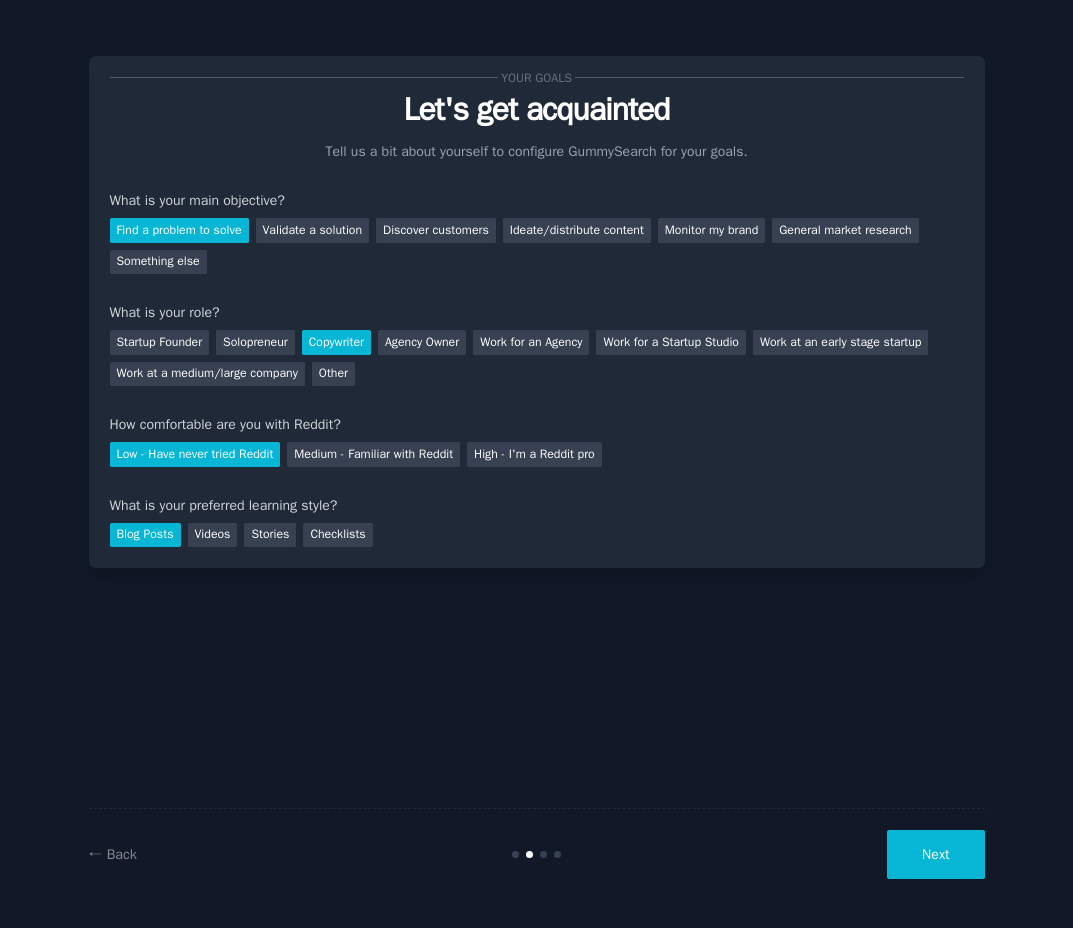 click on "Next" at bounding box center [935, 854] 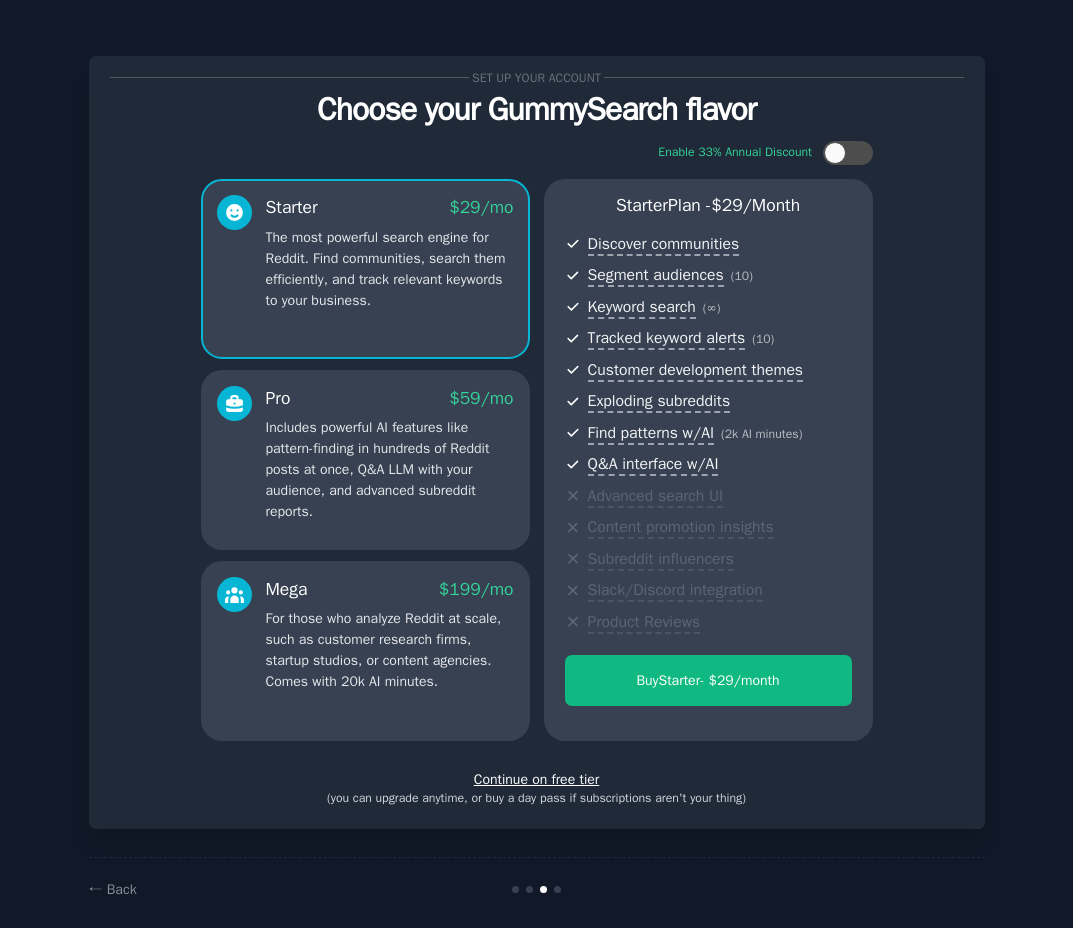 click on "Continue on free tier" at bounding box center (537, 779) 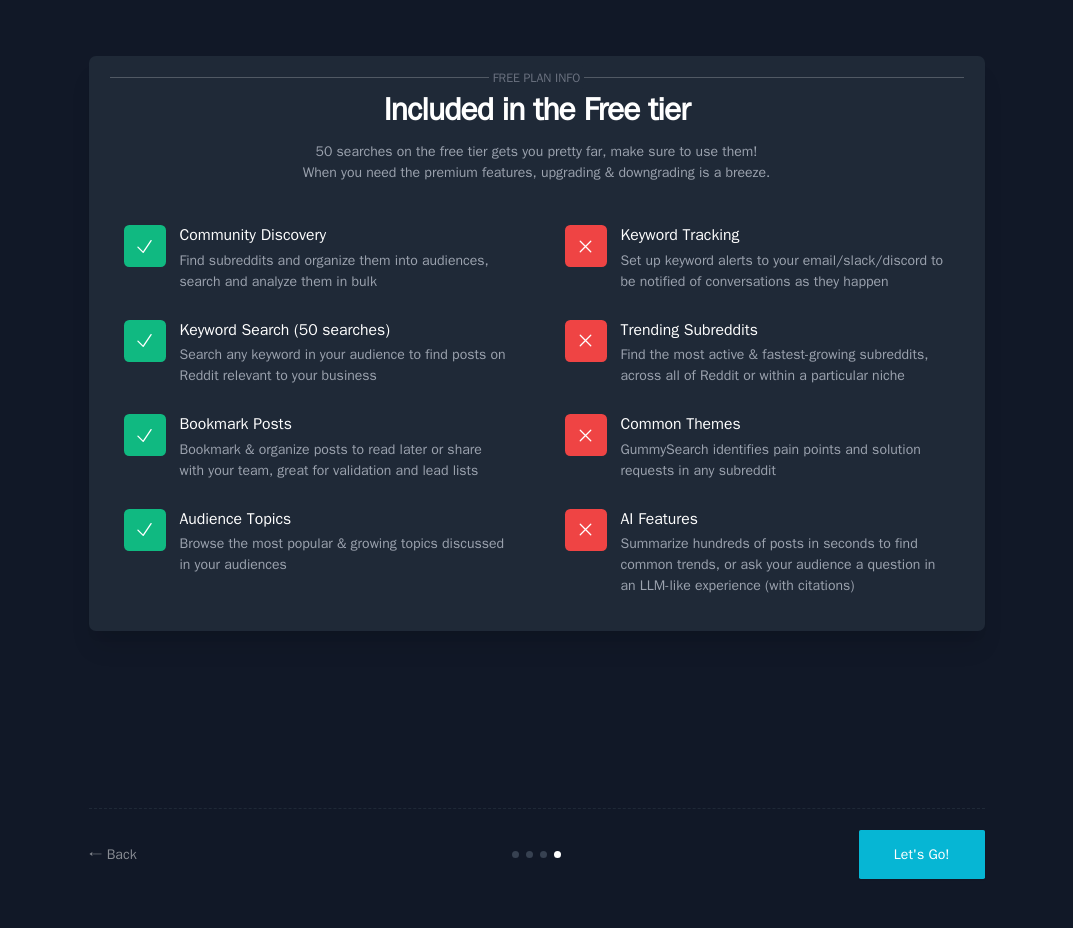 click on "Let's Go!" at bounding box center [922, 854] 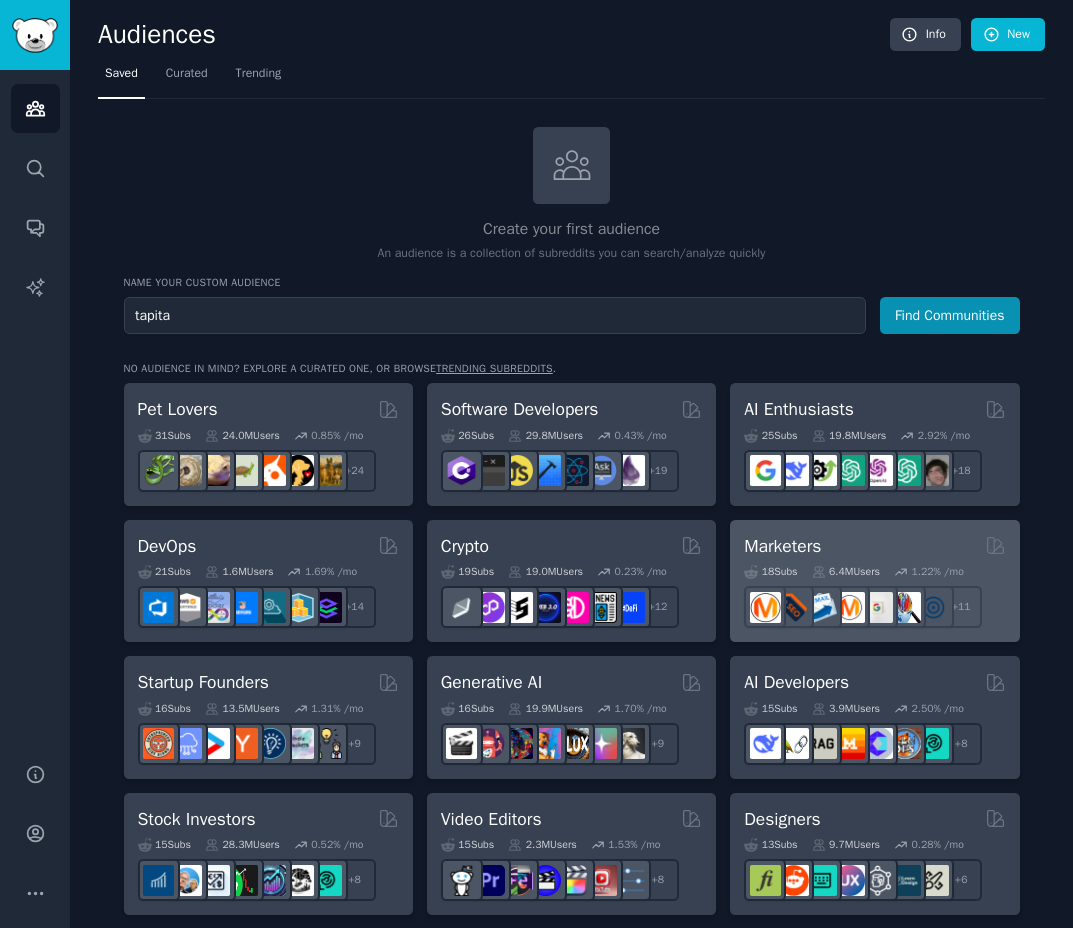 type on "tapita" 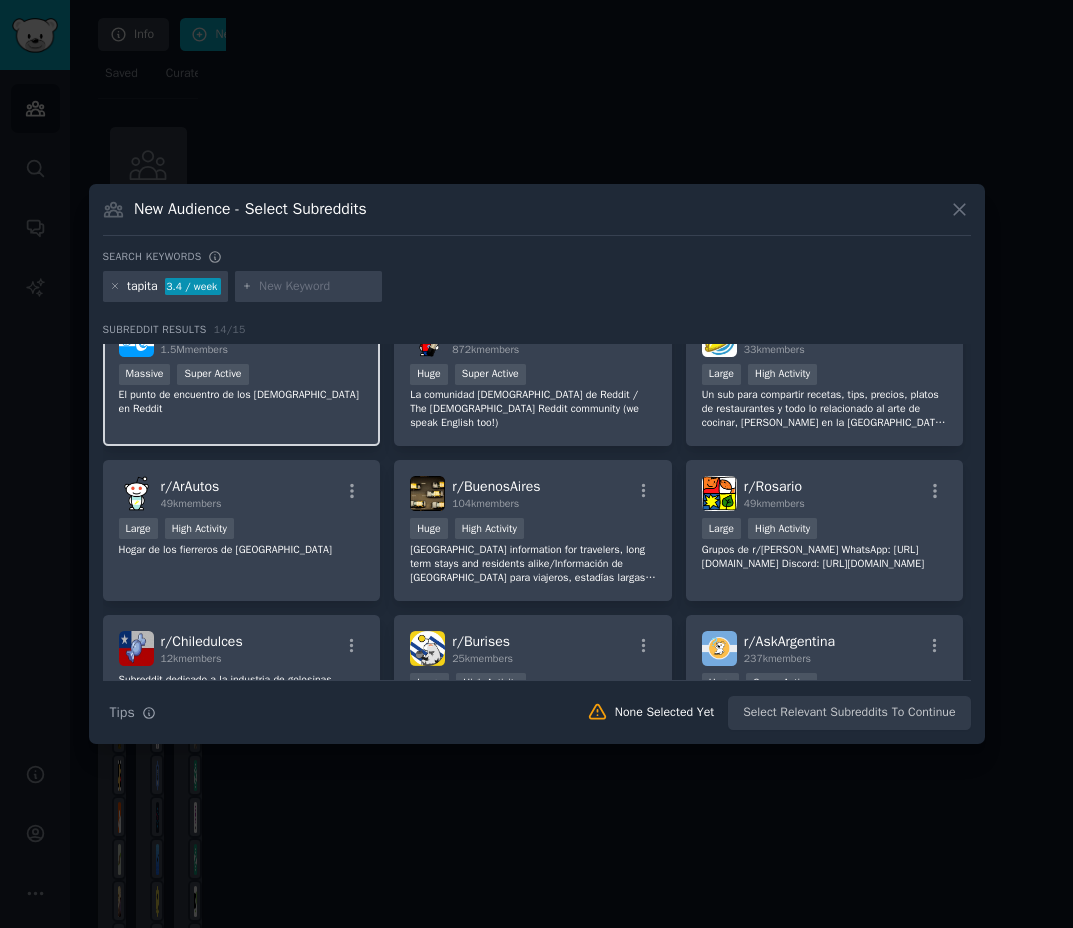 scroll, scrollTop: 0, scrollLeft: 0, axis: both 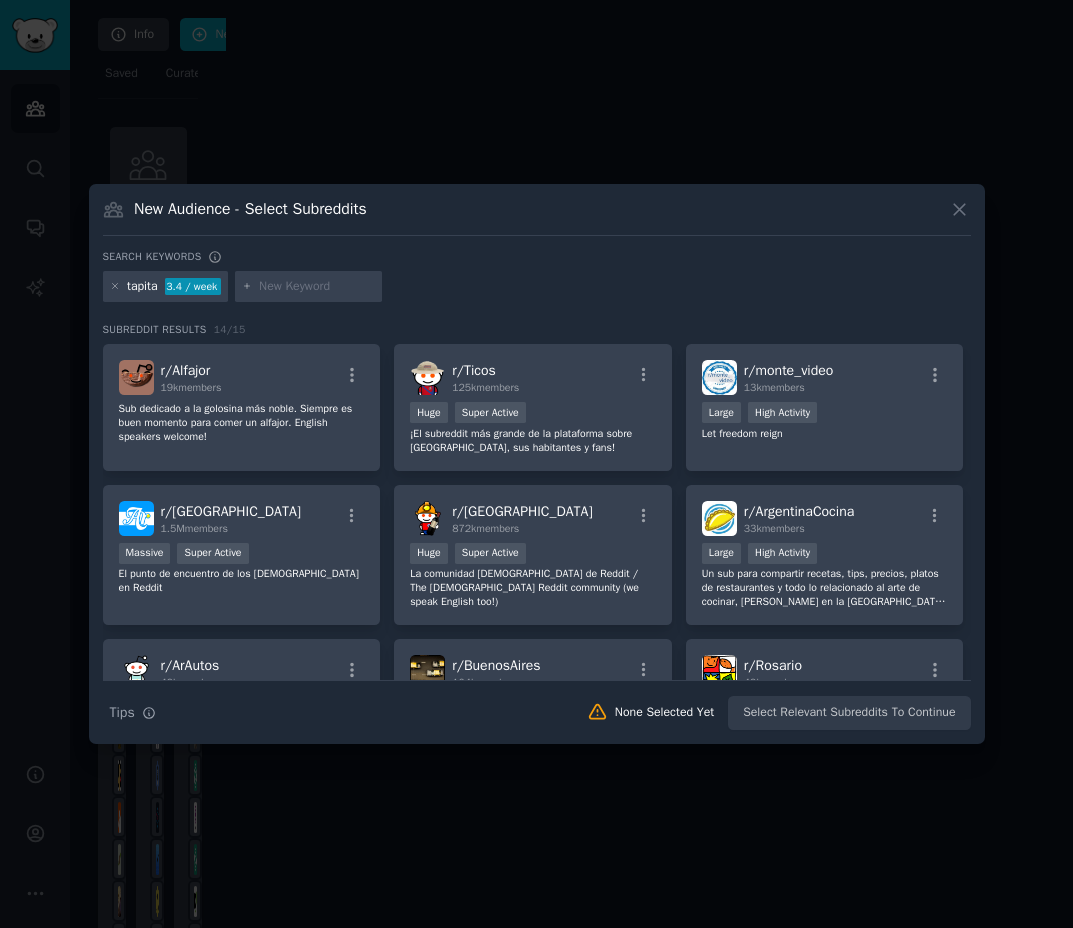 click at bounding box center [317, 287] 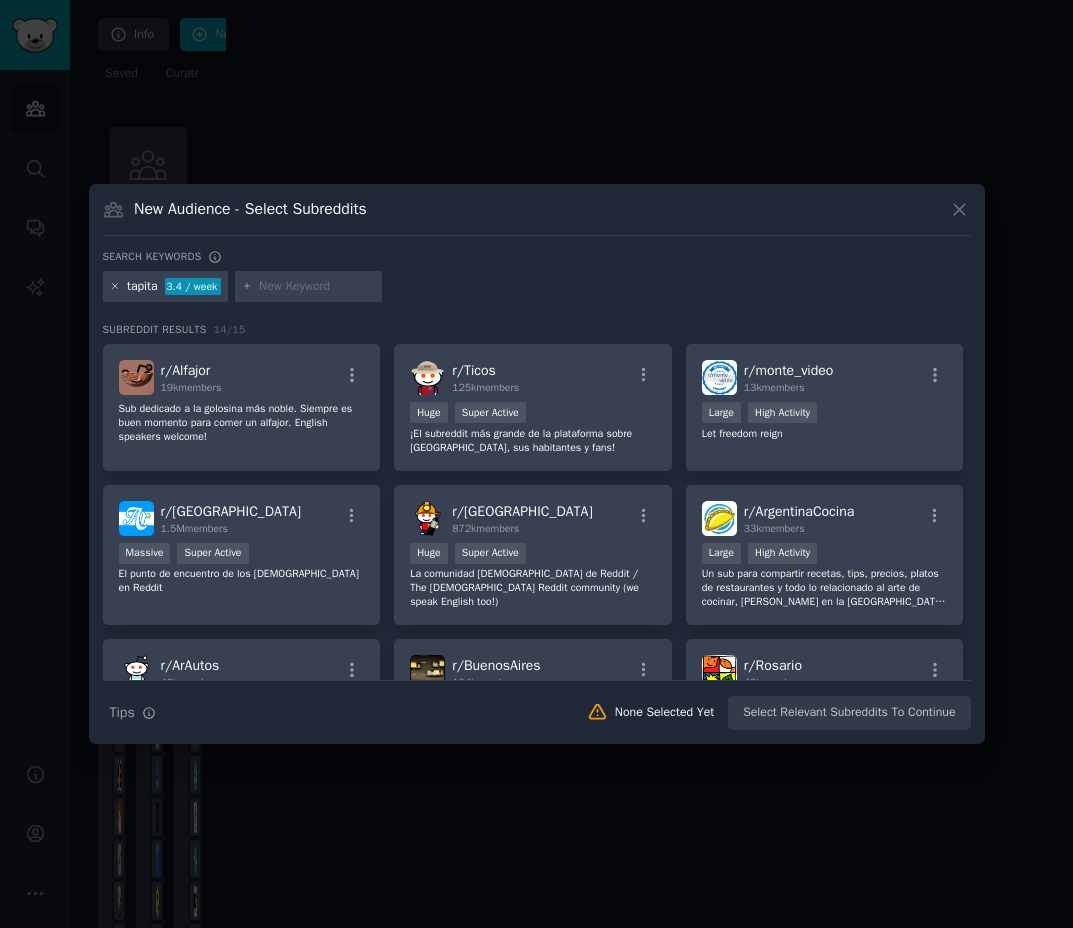 click 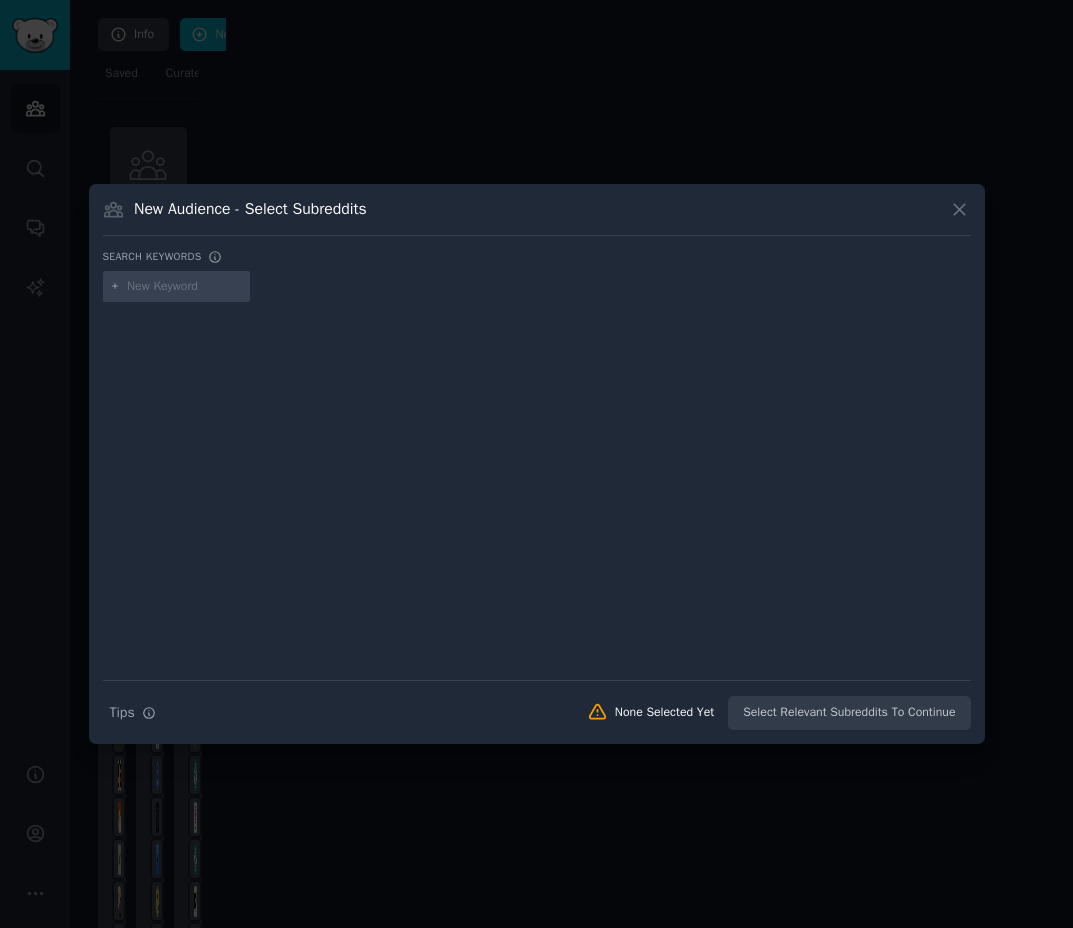 click at bounding box center [185, 287] 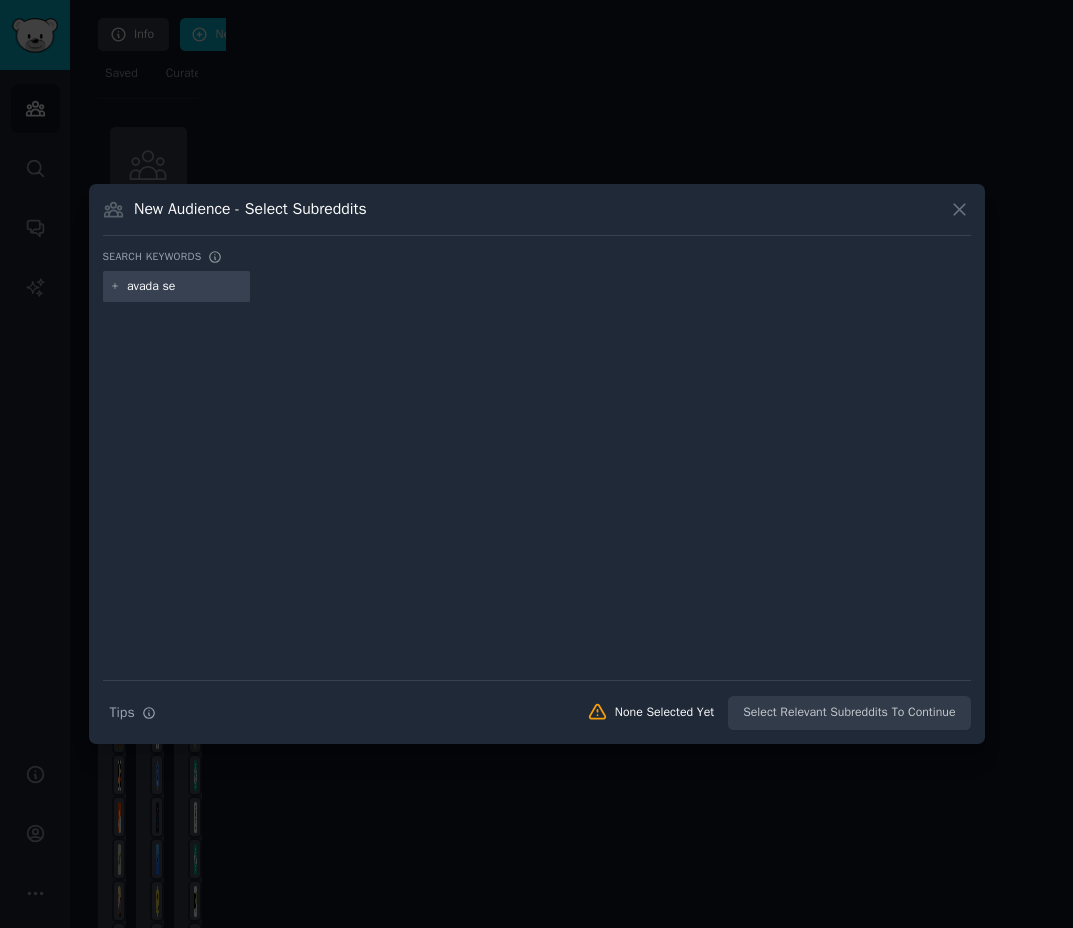 type on "avada seo" 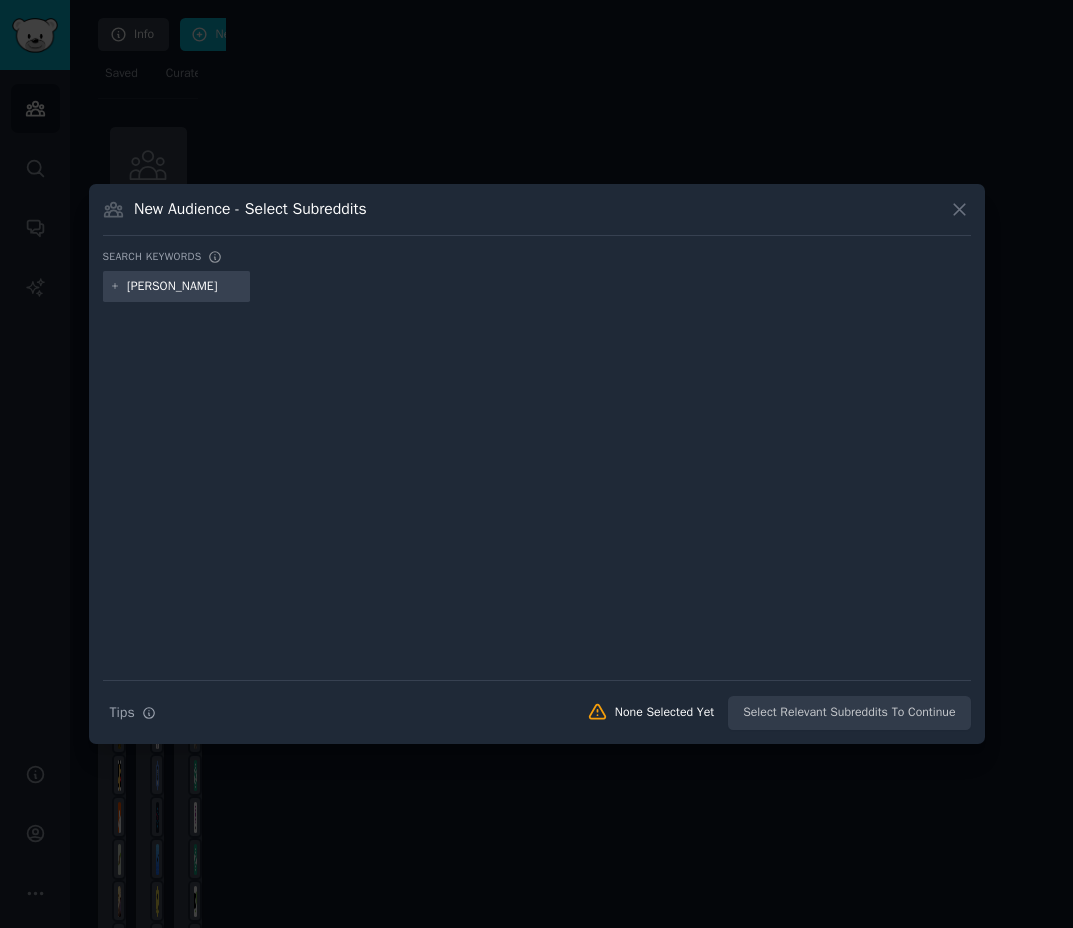 type 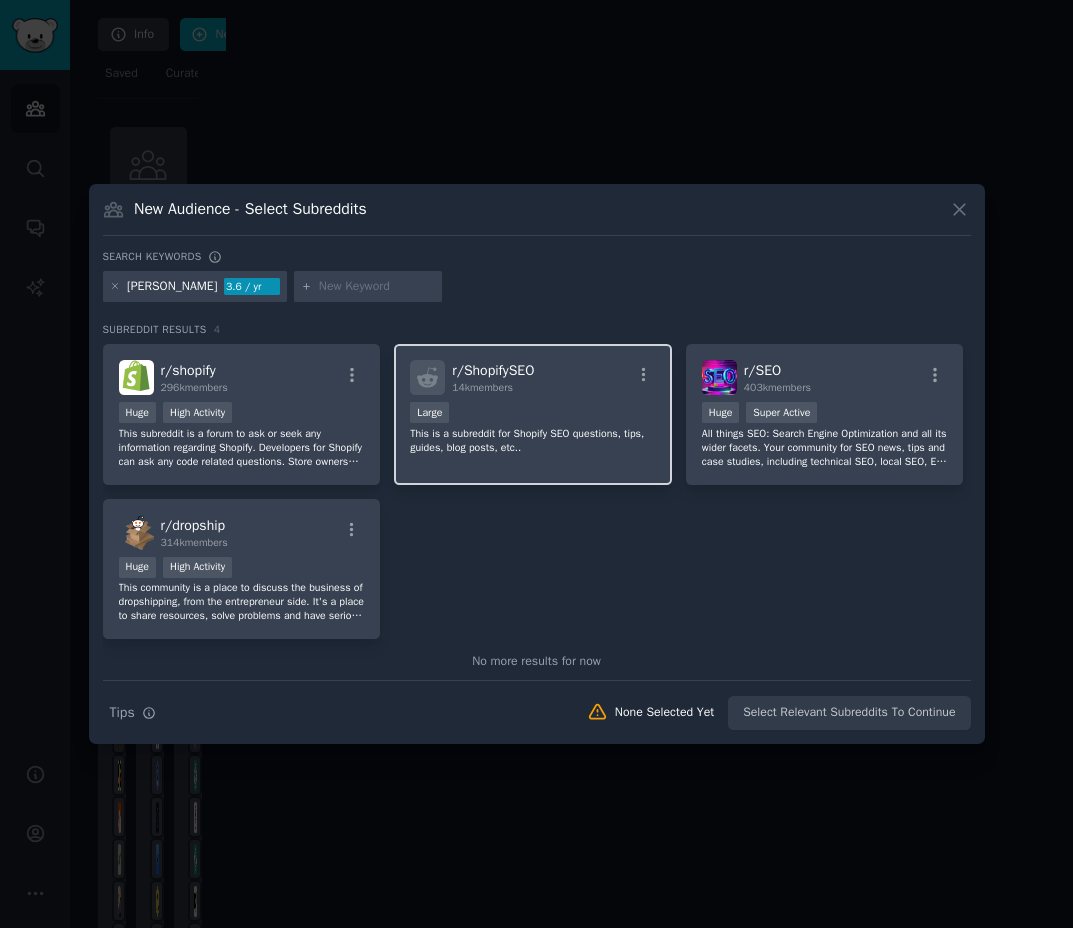 click on "r/ ShopifySEO 14k  members Large This is a subreddit for Shopify SEO questions, tips, guides, blog posts, etc.." at bounding box center [533, 414] 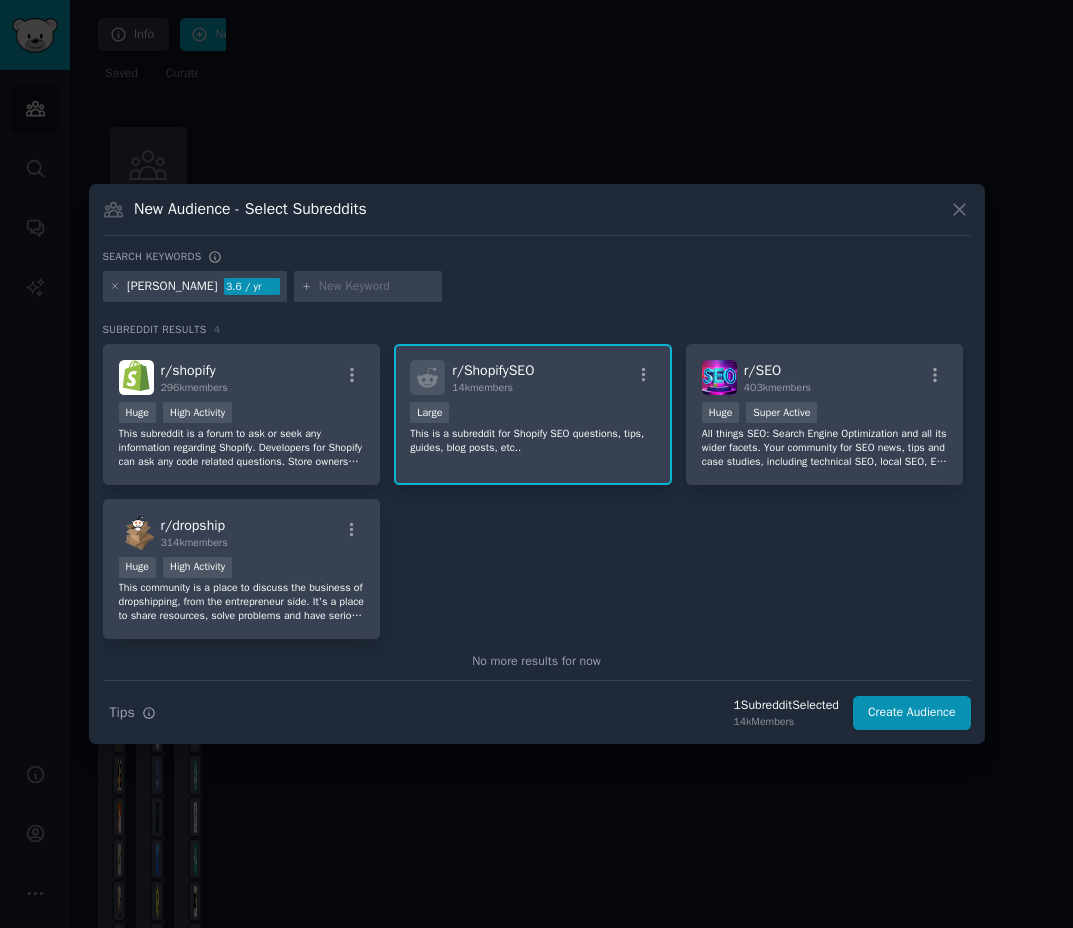 click on "This is a subreddit for Shopify SEO questions, tips, guides, blog posts, etc.." at bounding box center [533, 441] 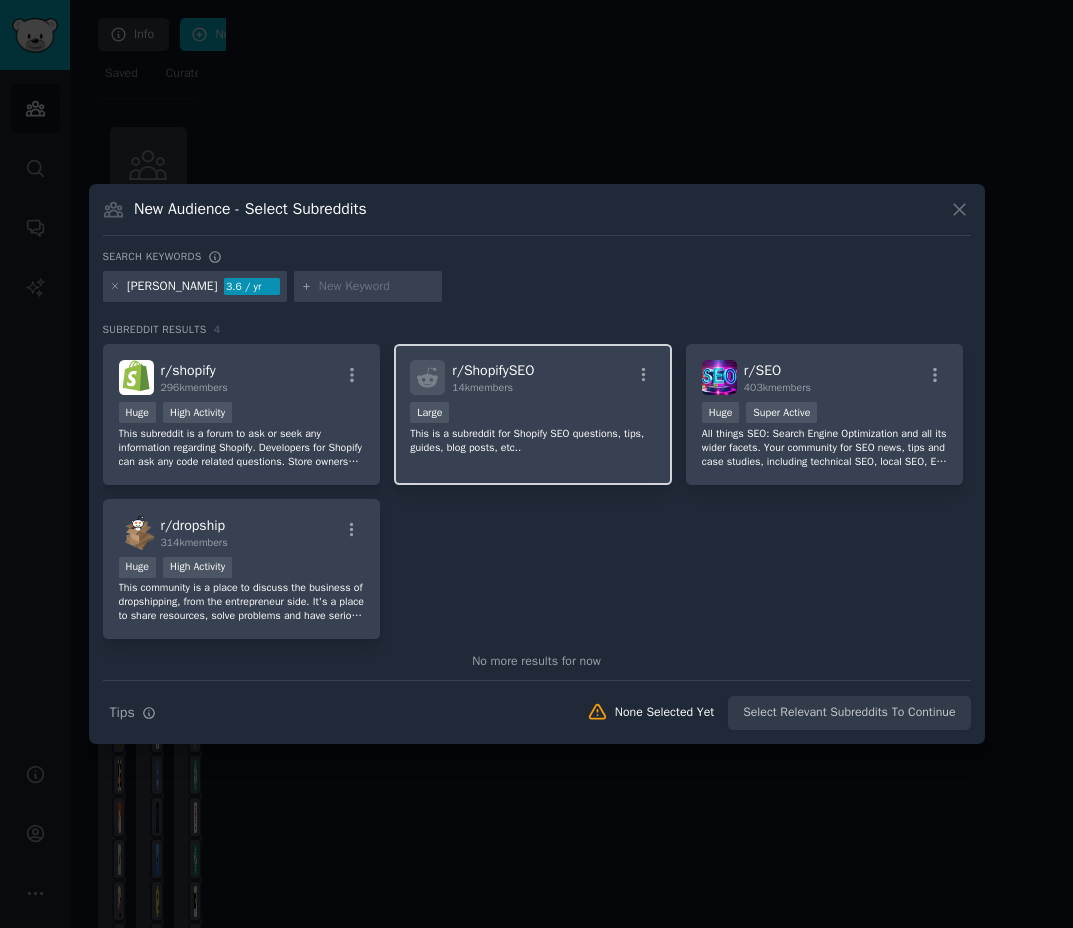 click on "This is a subreddit for Shopify SEO questions, tips, guides, blog posts, etc.." at bounding box center (533, 441) 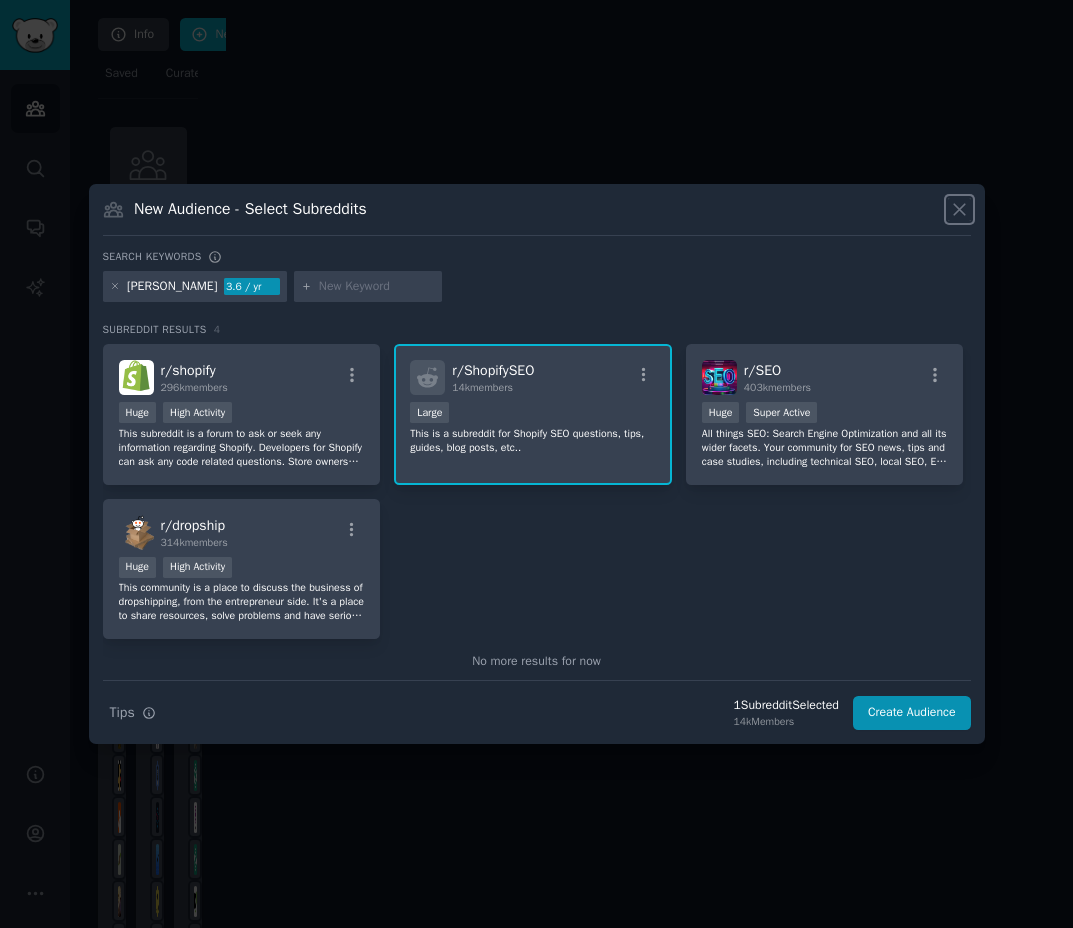 click 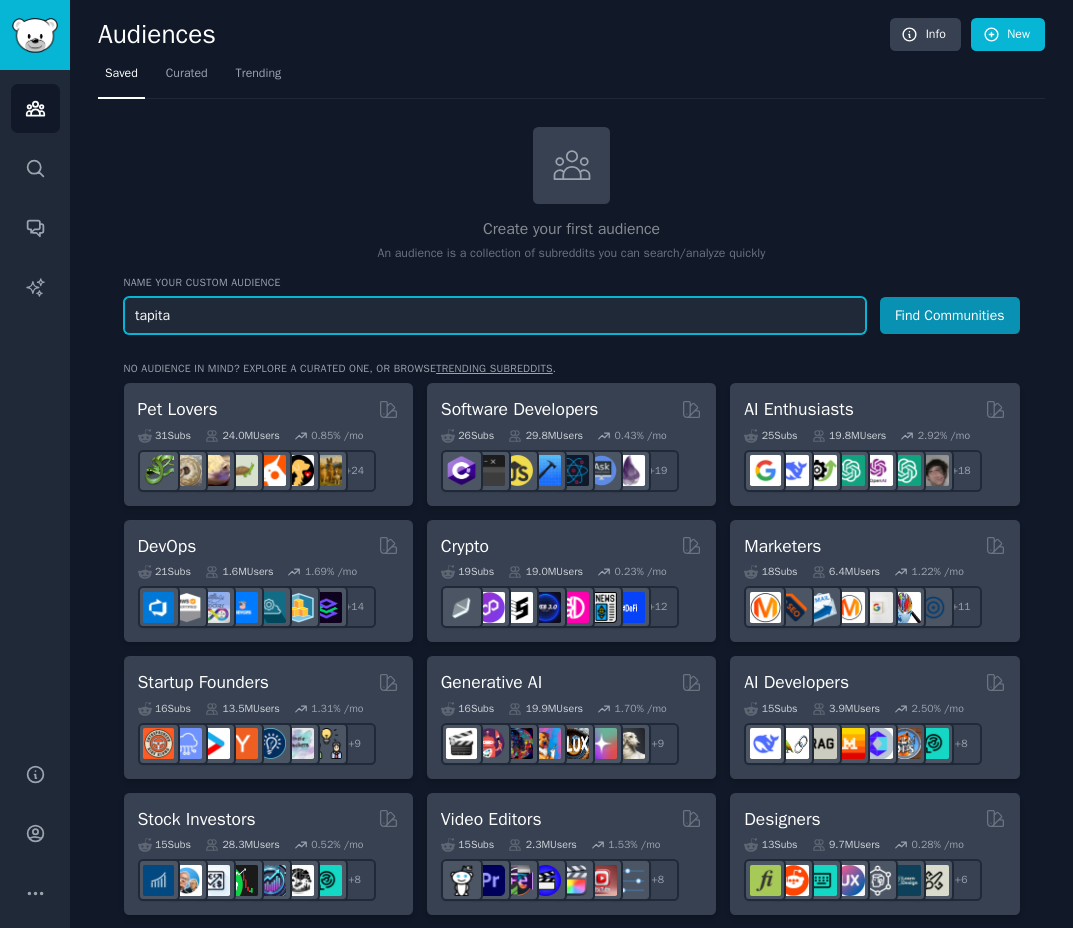 click on "tapita" at bounding box center [495, 315] 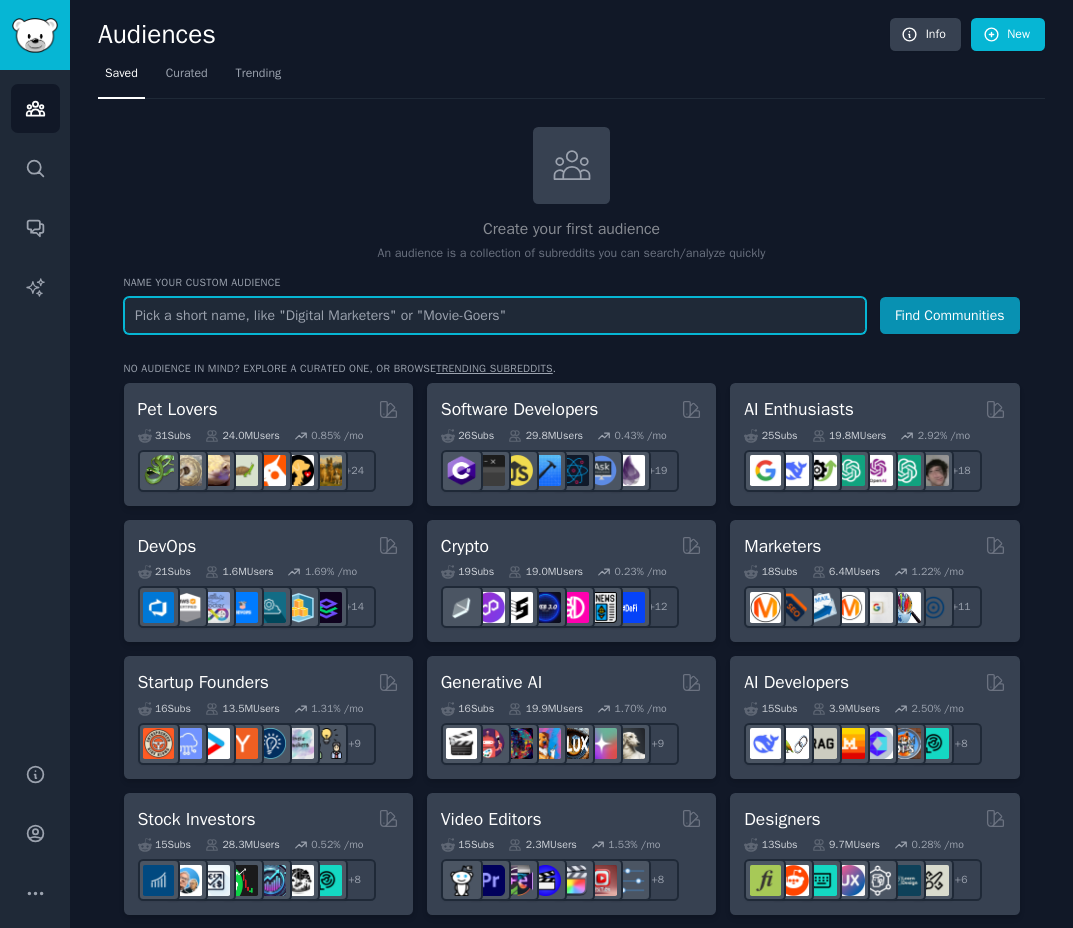 type 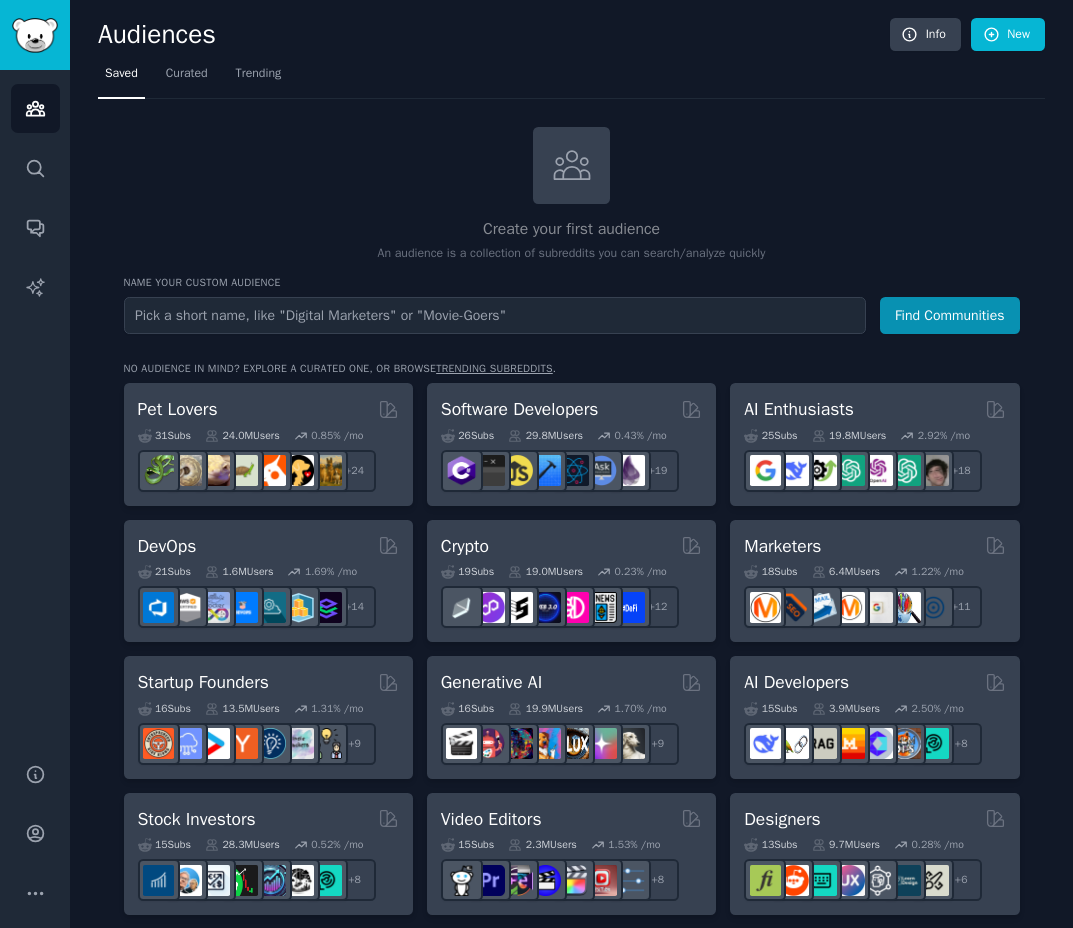 click on "Saved Curated Trending" at bounding box center (571, 78) 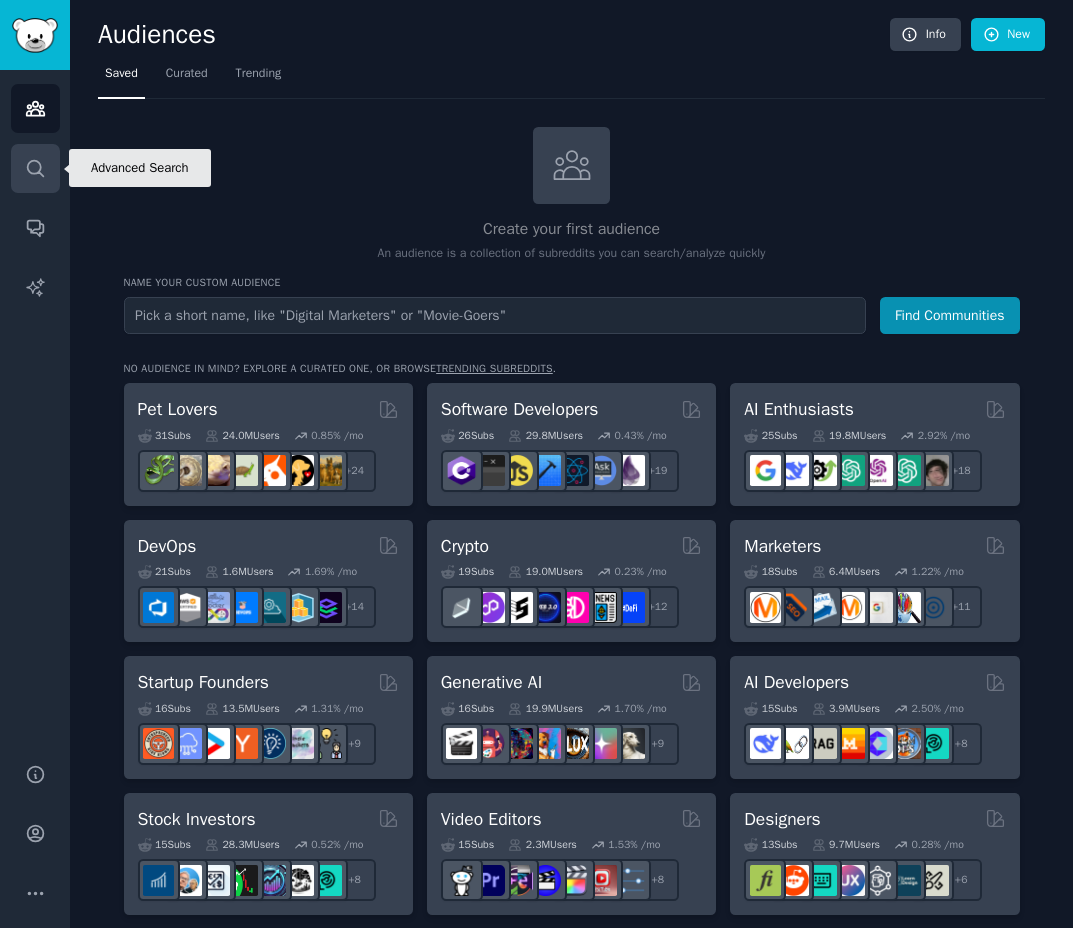 click 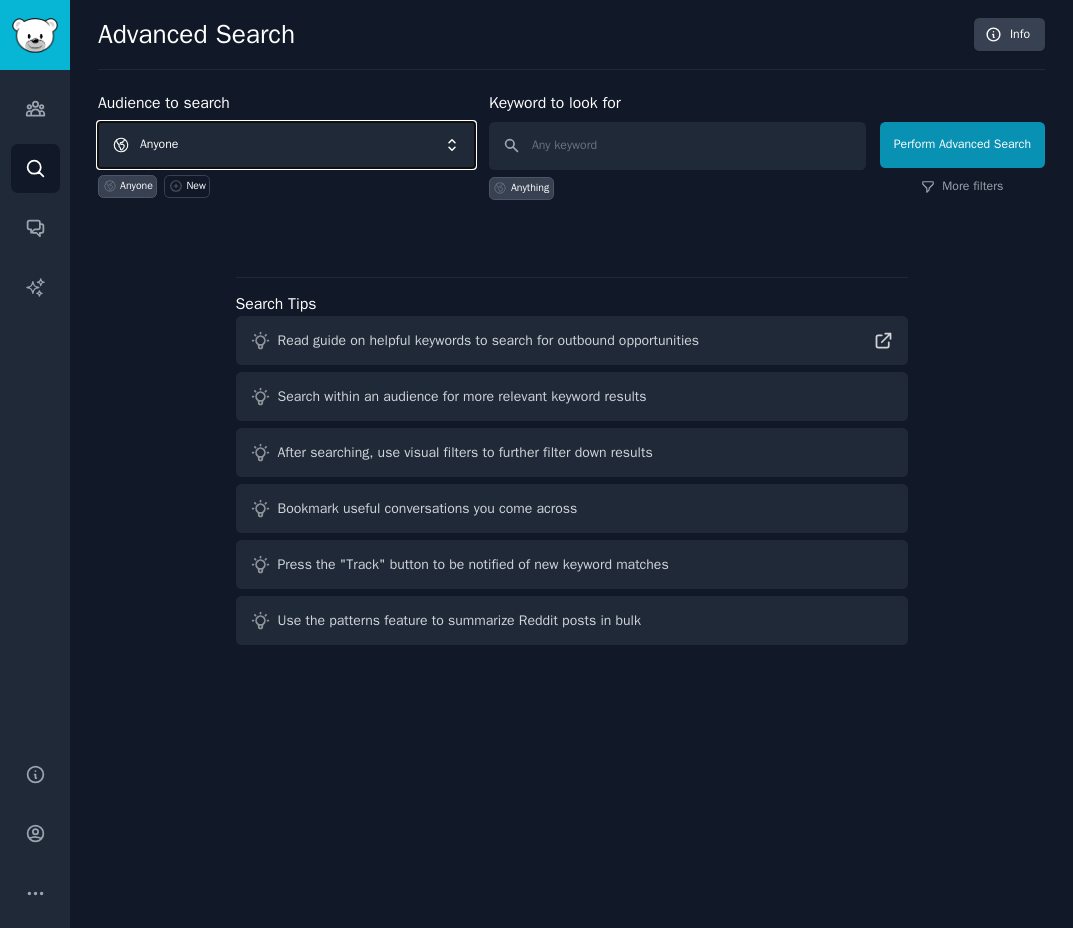 click on "Anyone" at bounding box center [286, 145] 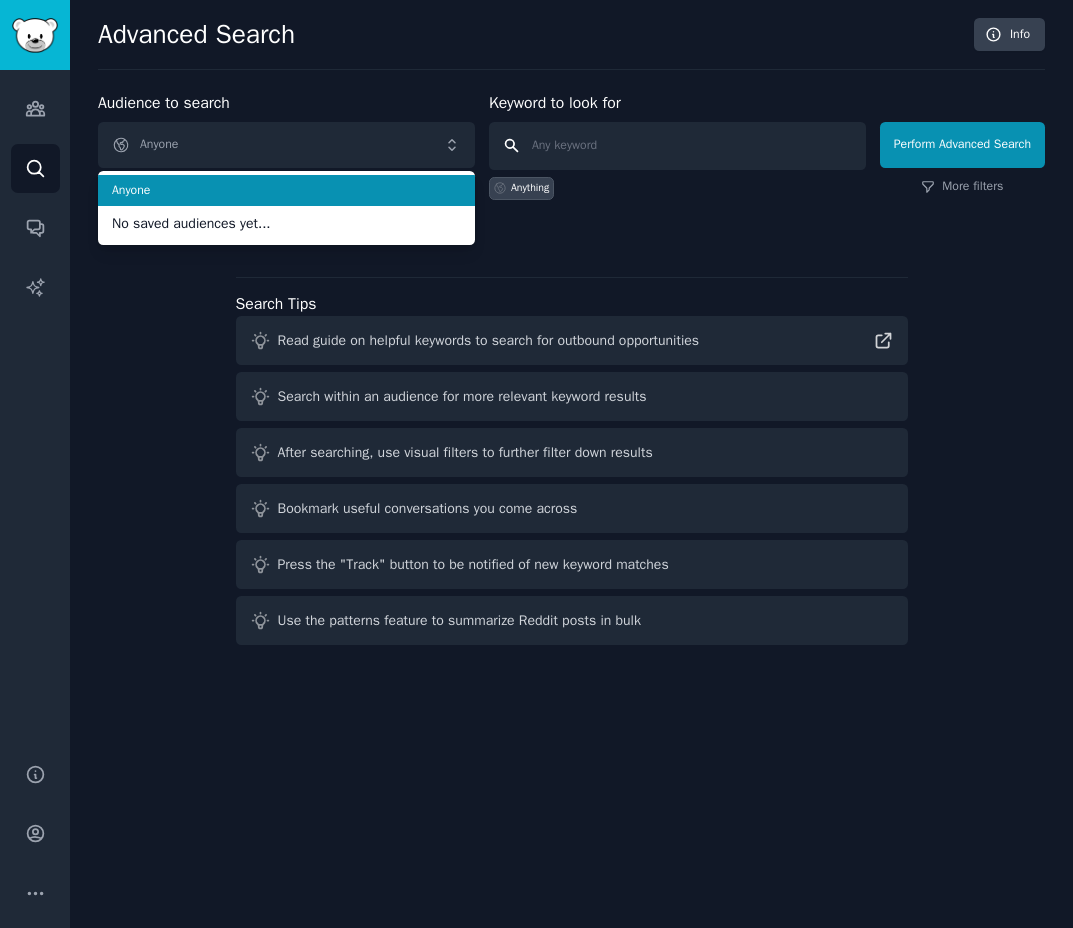 click at bounding box center [677, 146] 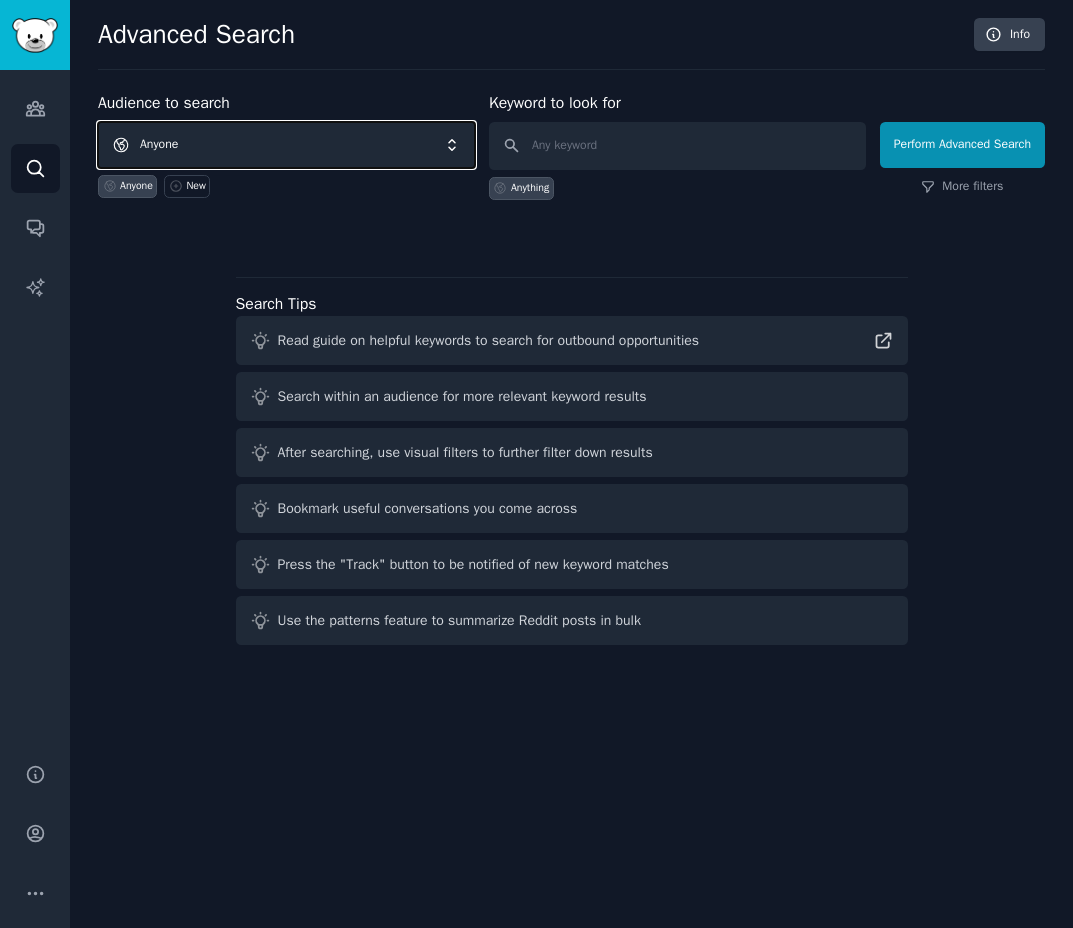 click on "Anyone" at bounding box center (286, 145) 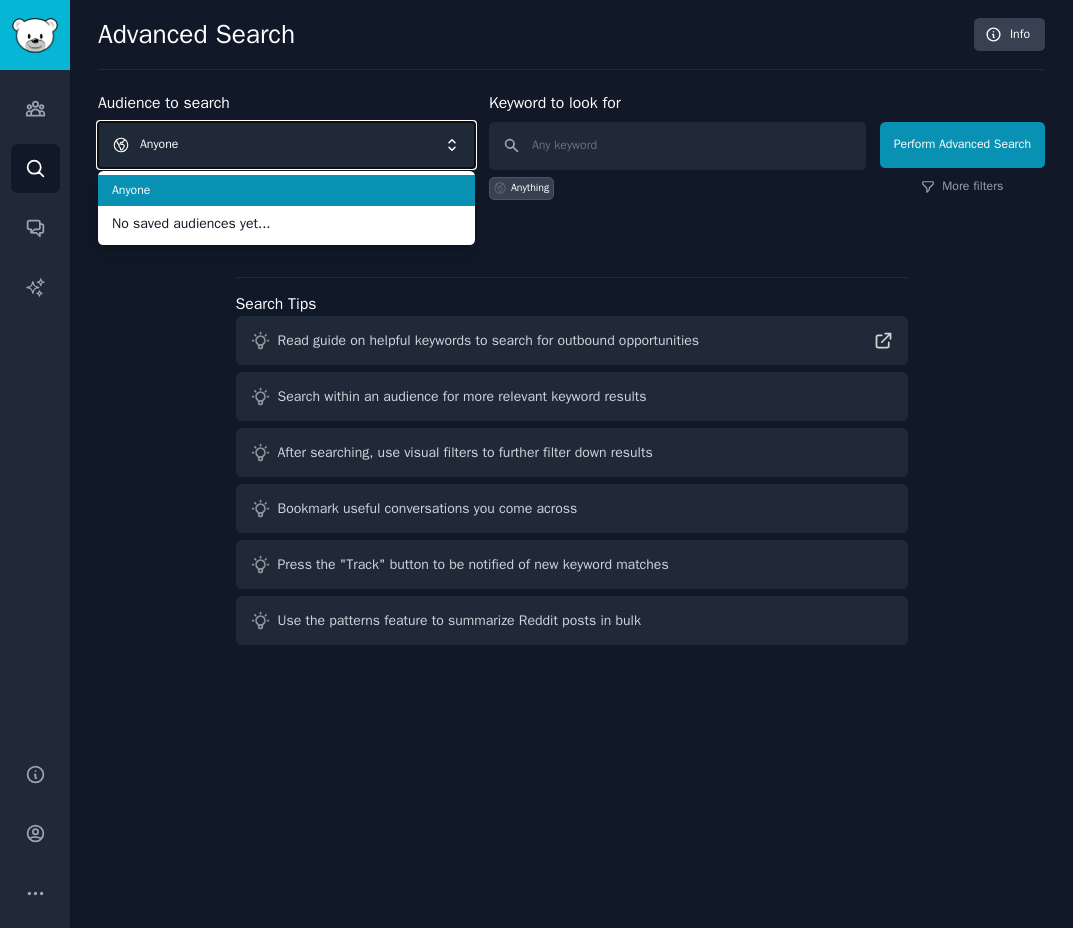 click on "Anyone" at bounding box center (286, 145) 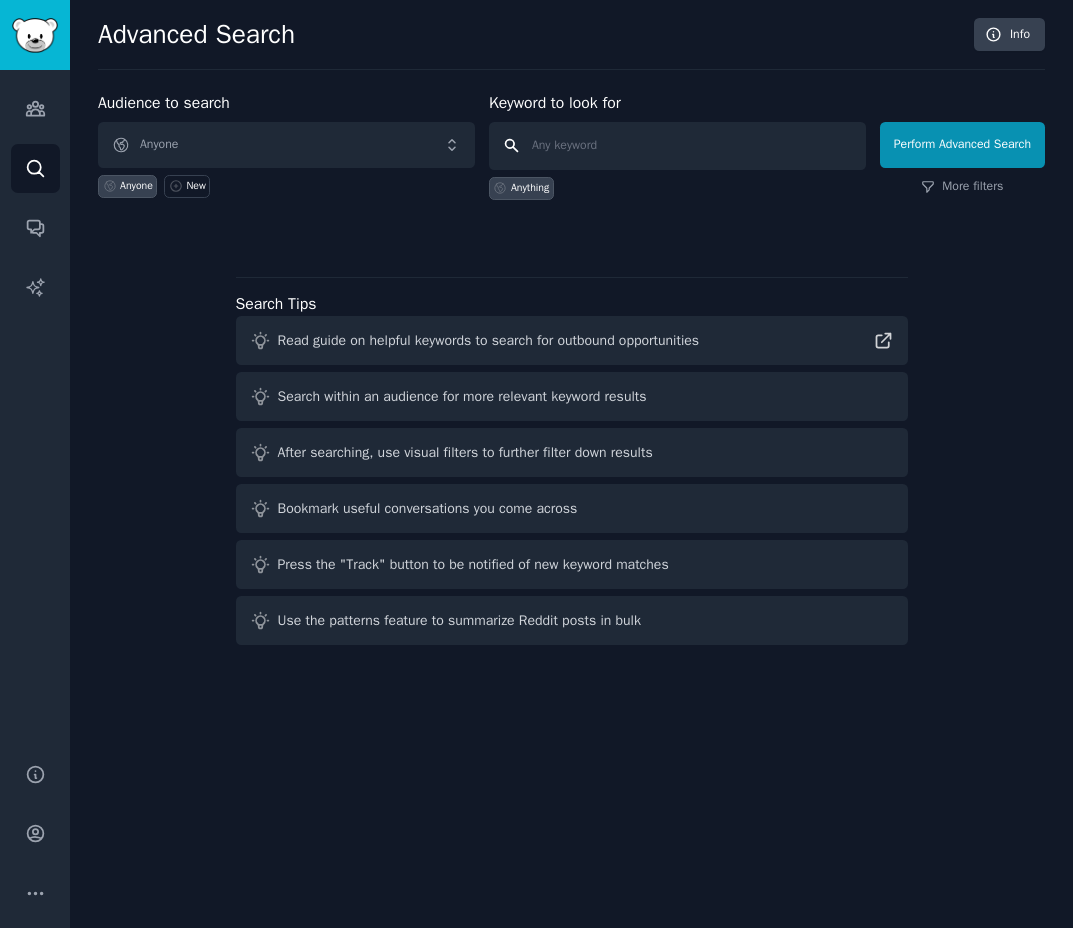 click at bounding box center (677, 146) 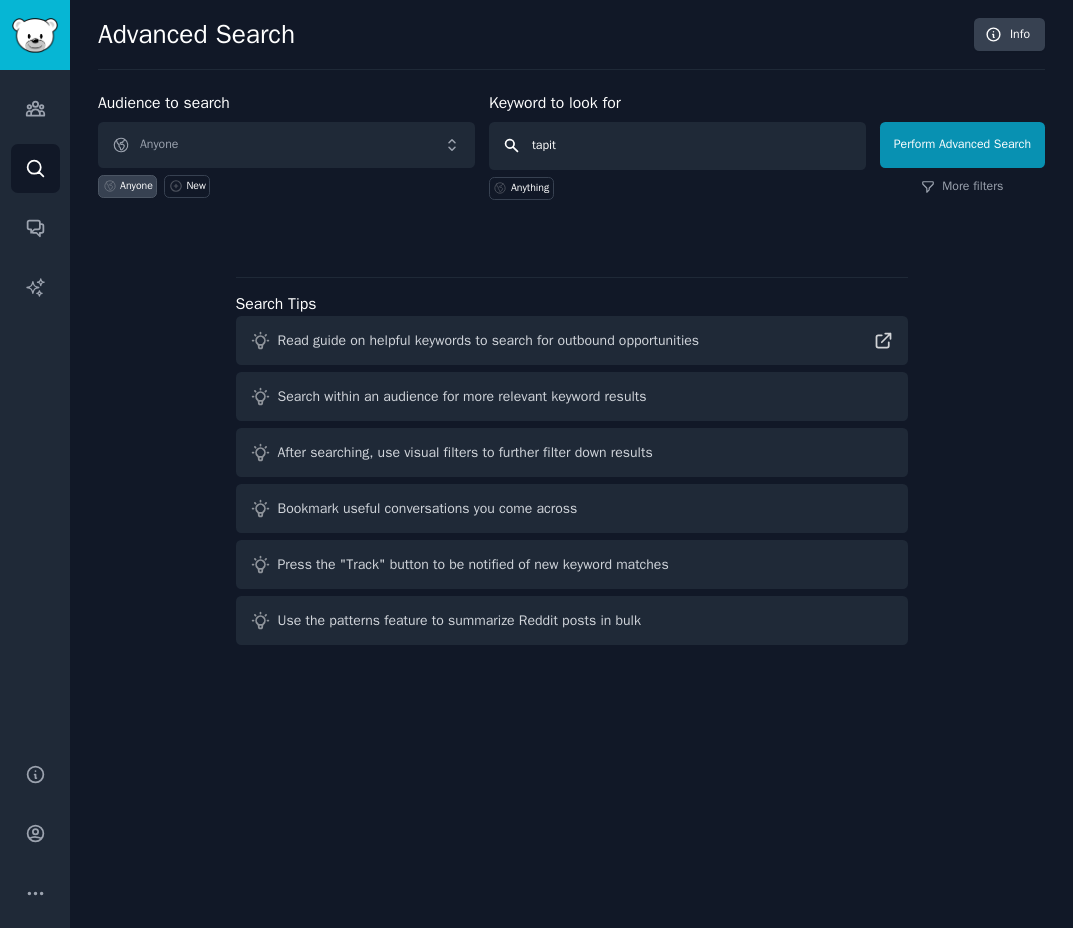 type on "tapita" 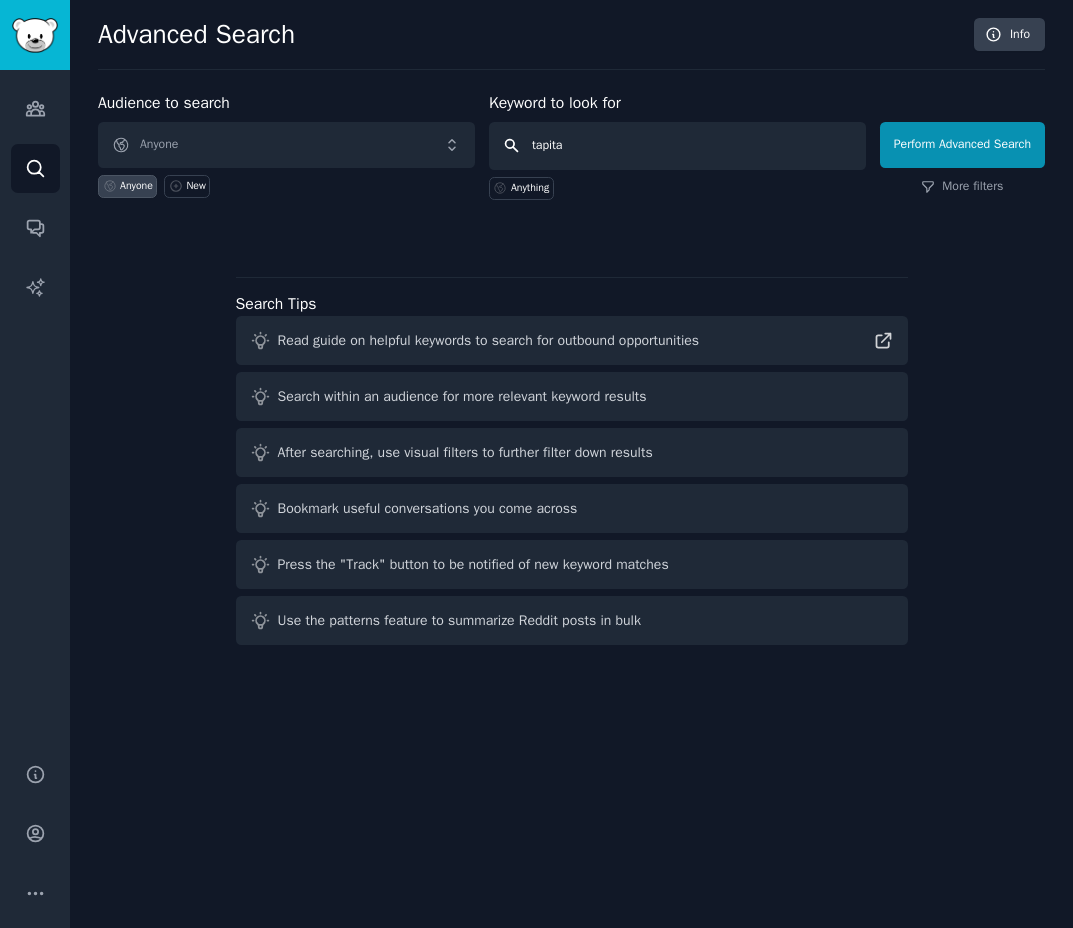 click on "Perform Advanced Search" at bounding box center [962, 145] 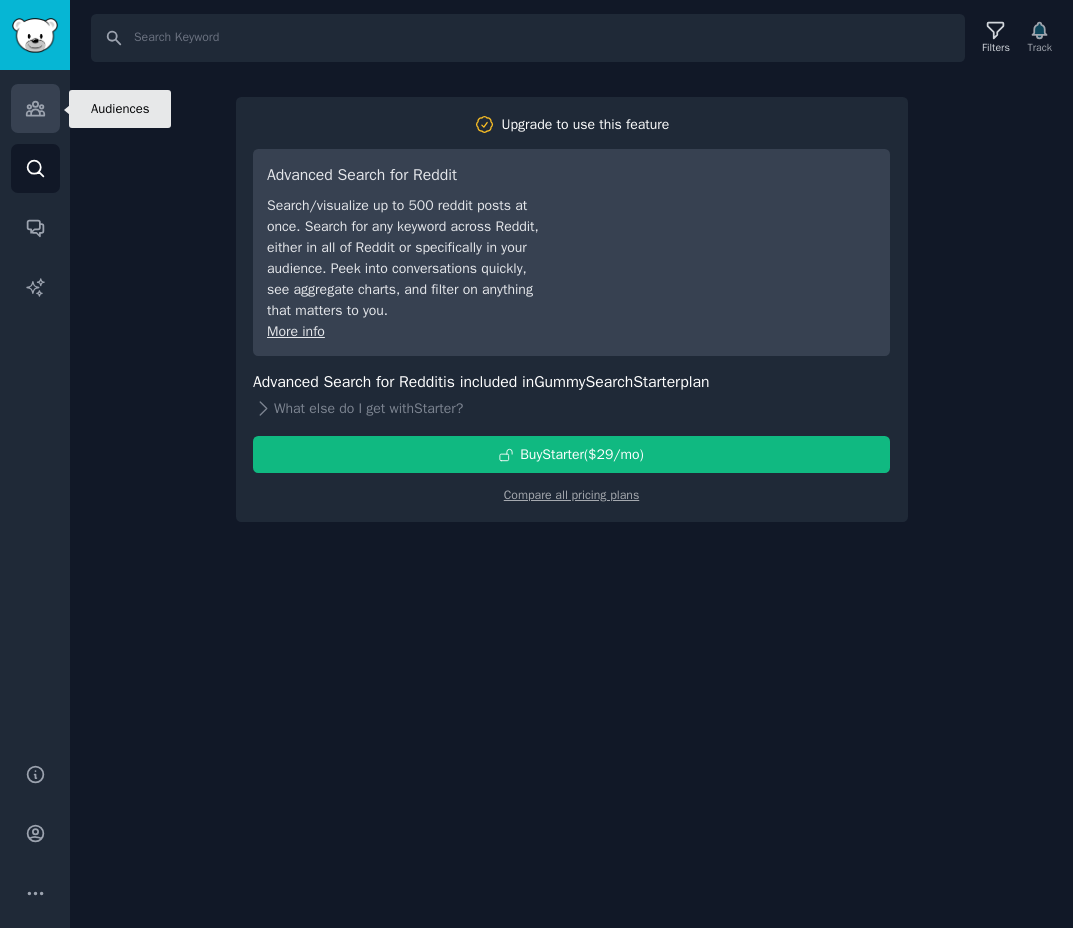 click on "Audiences" at bounding box center [35, 108] 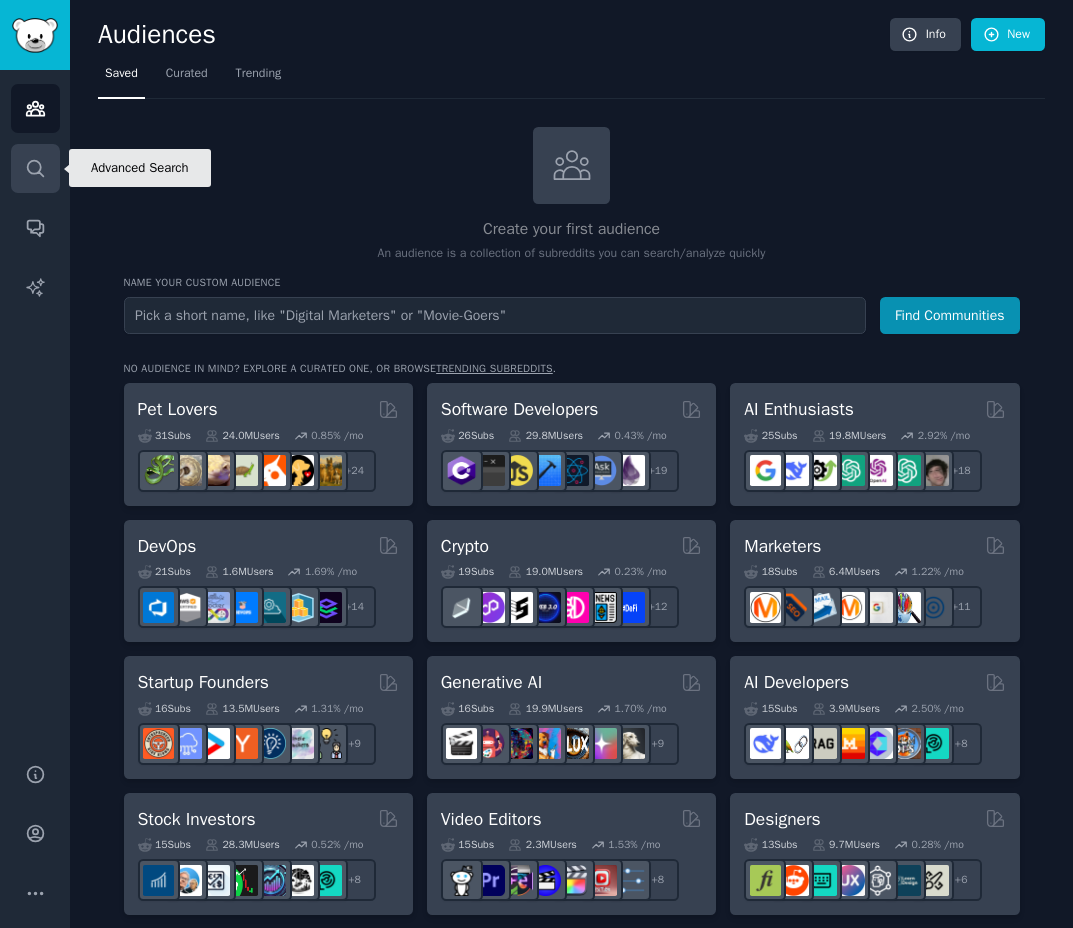 click on "Search" at bounding box center (35, 168) 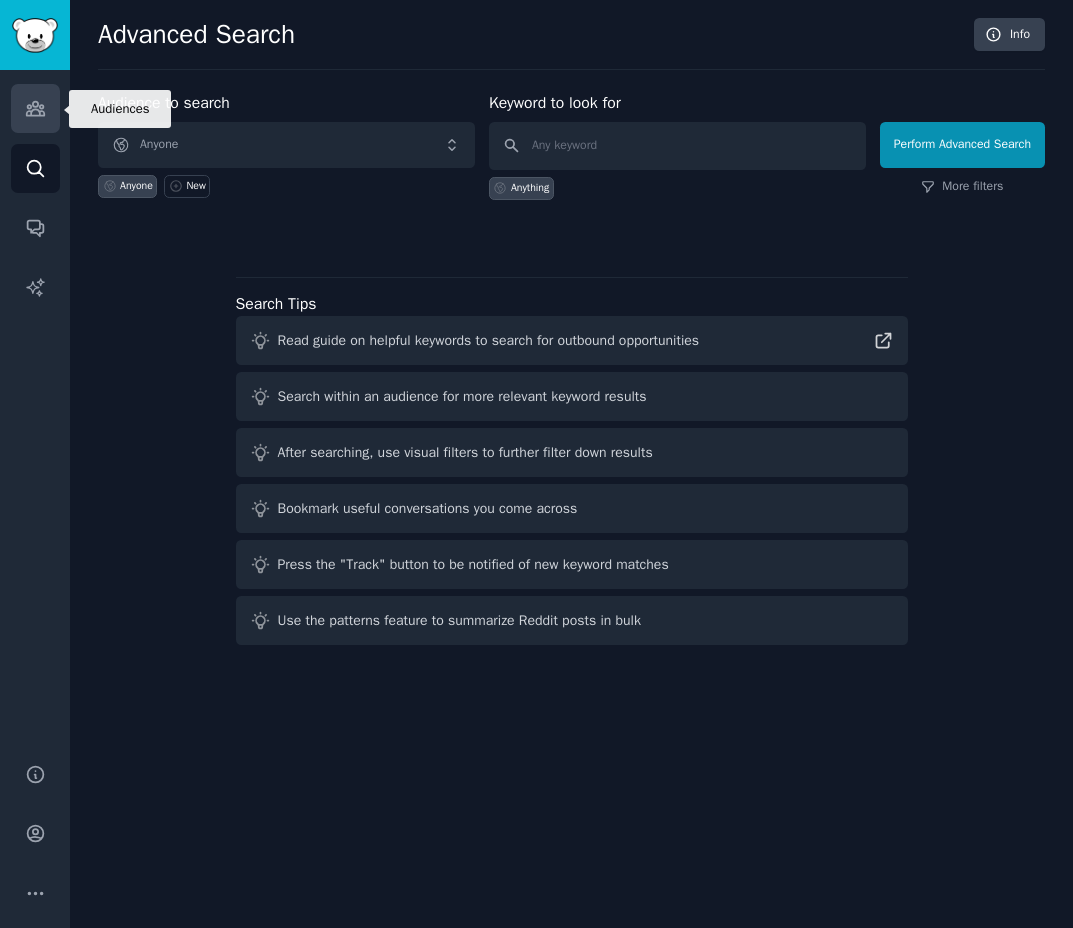click on "Audiences" at bounding box center (35, 108) 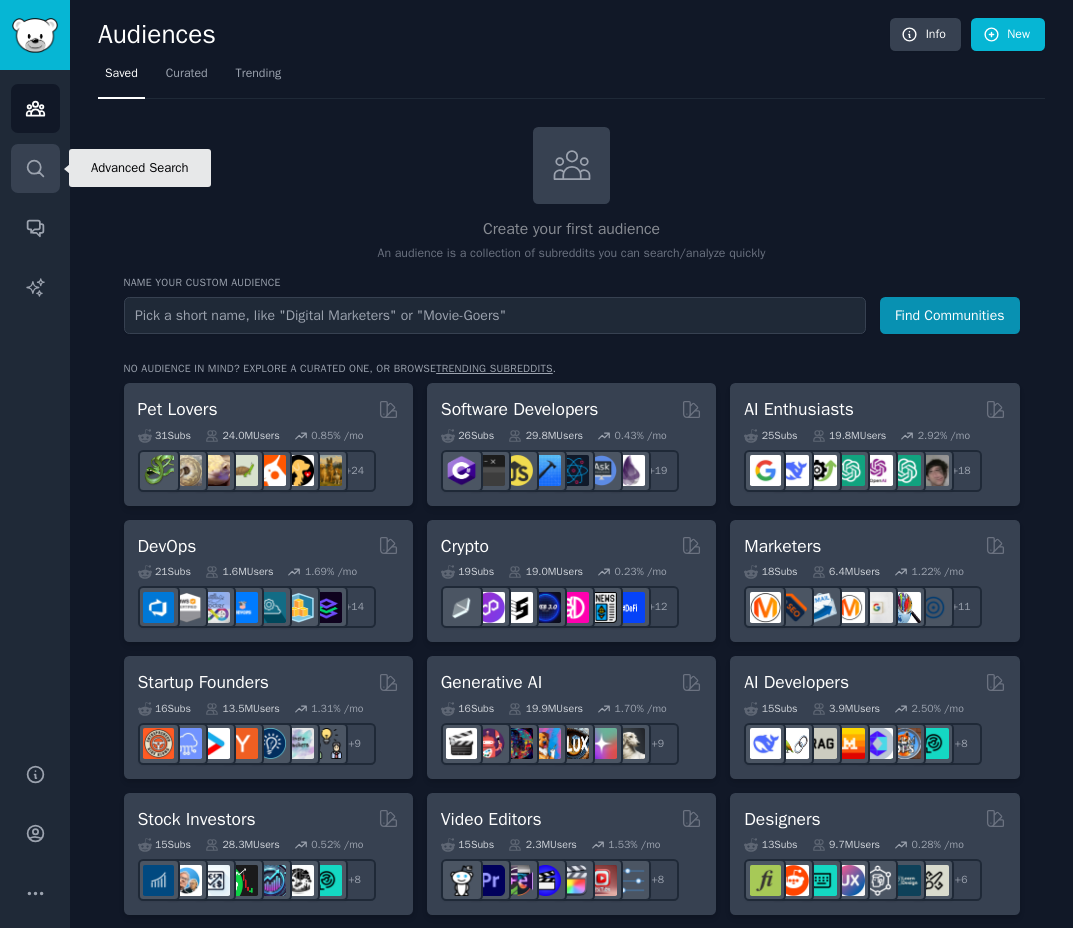 click on "Search" at bounding box center [35, 168] 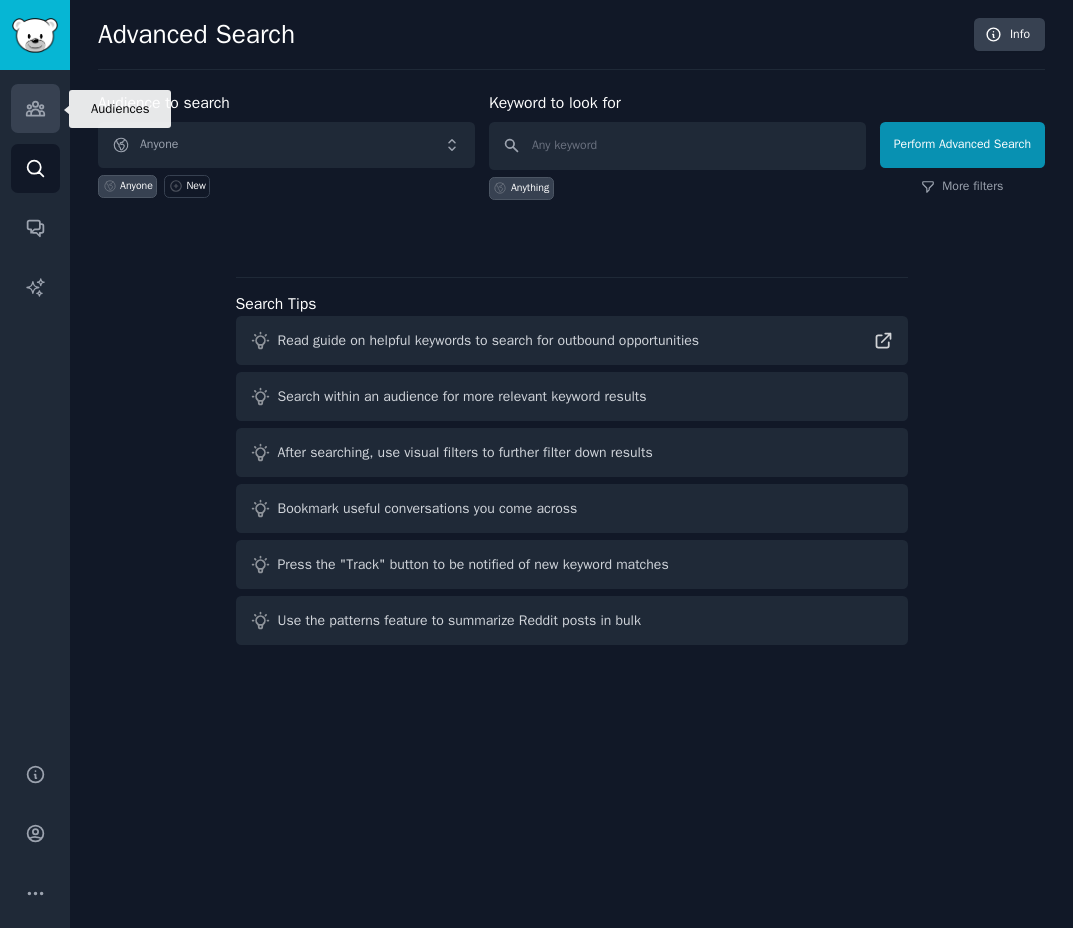 click 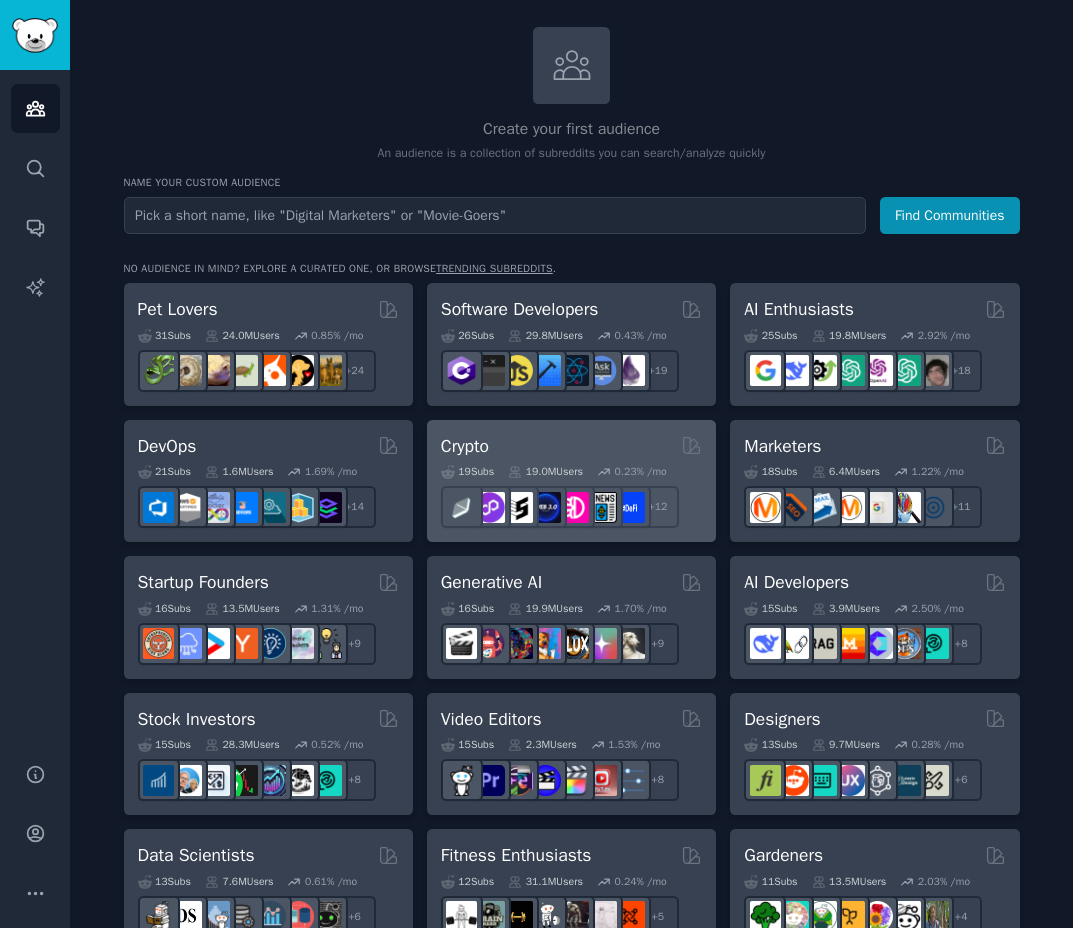 scroll, scrollTop: 0, scrollLeft: 0, axis: both 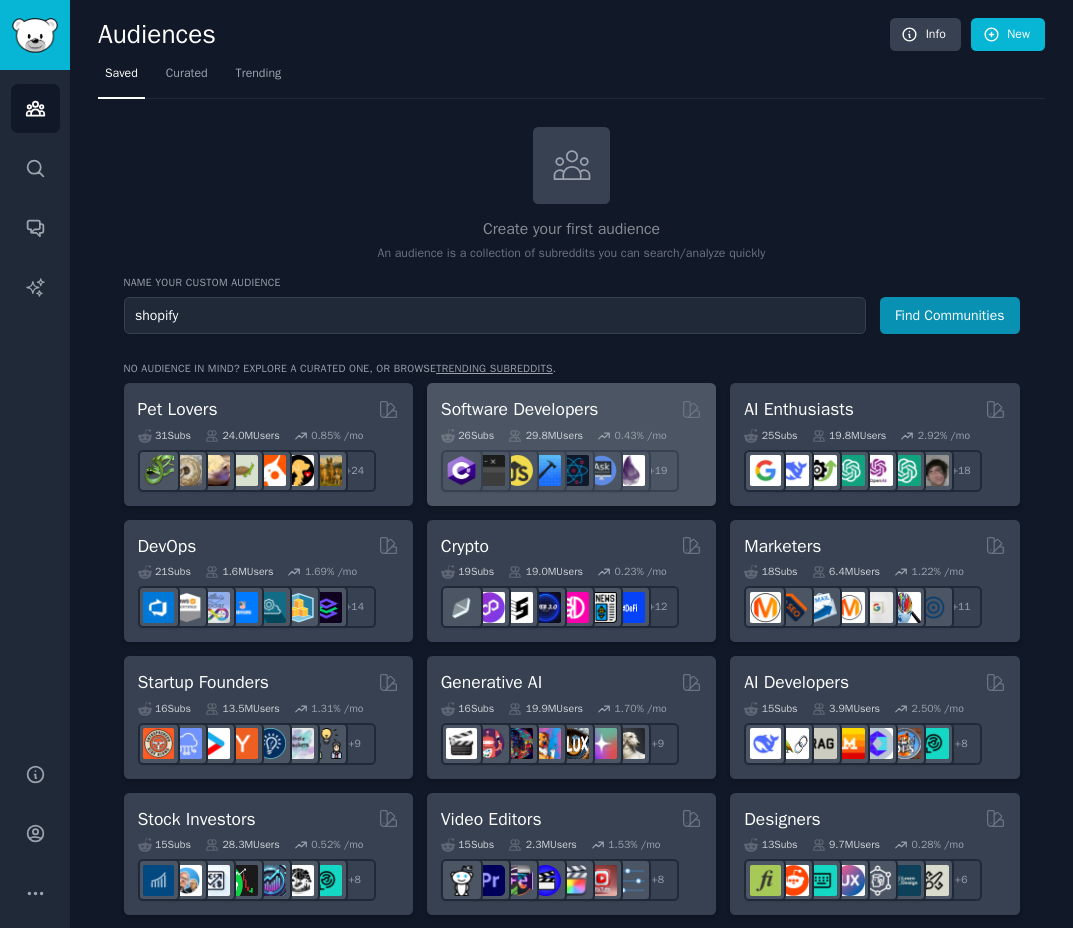 type on "shopify" 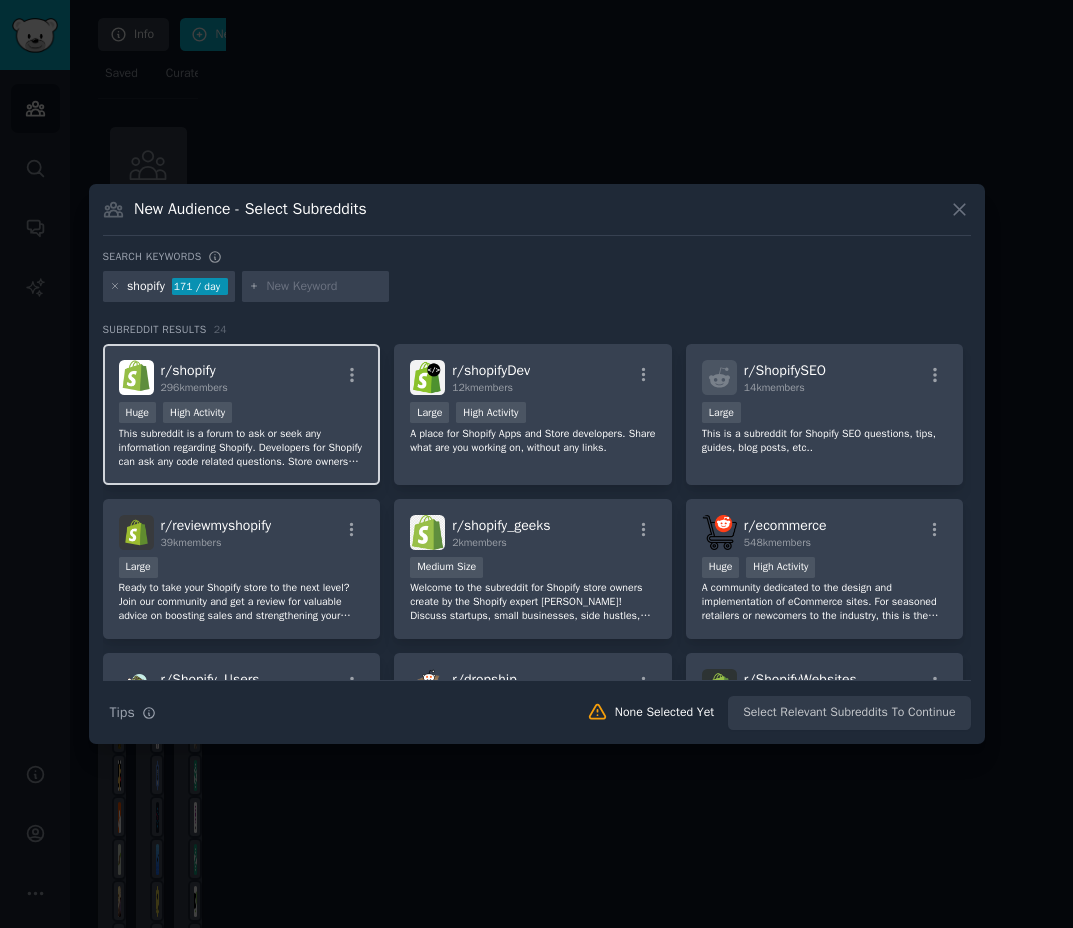 click on "This subreddit is a forum to ask or seek any information regarding Shopify.   Developers for Shopify can ask any code related questions. Store owners can discuss any Shopify issues or success stories." at bounding box center [242, 448] 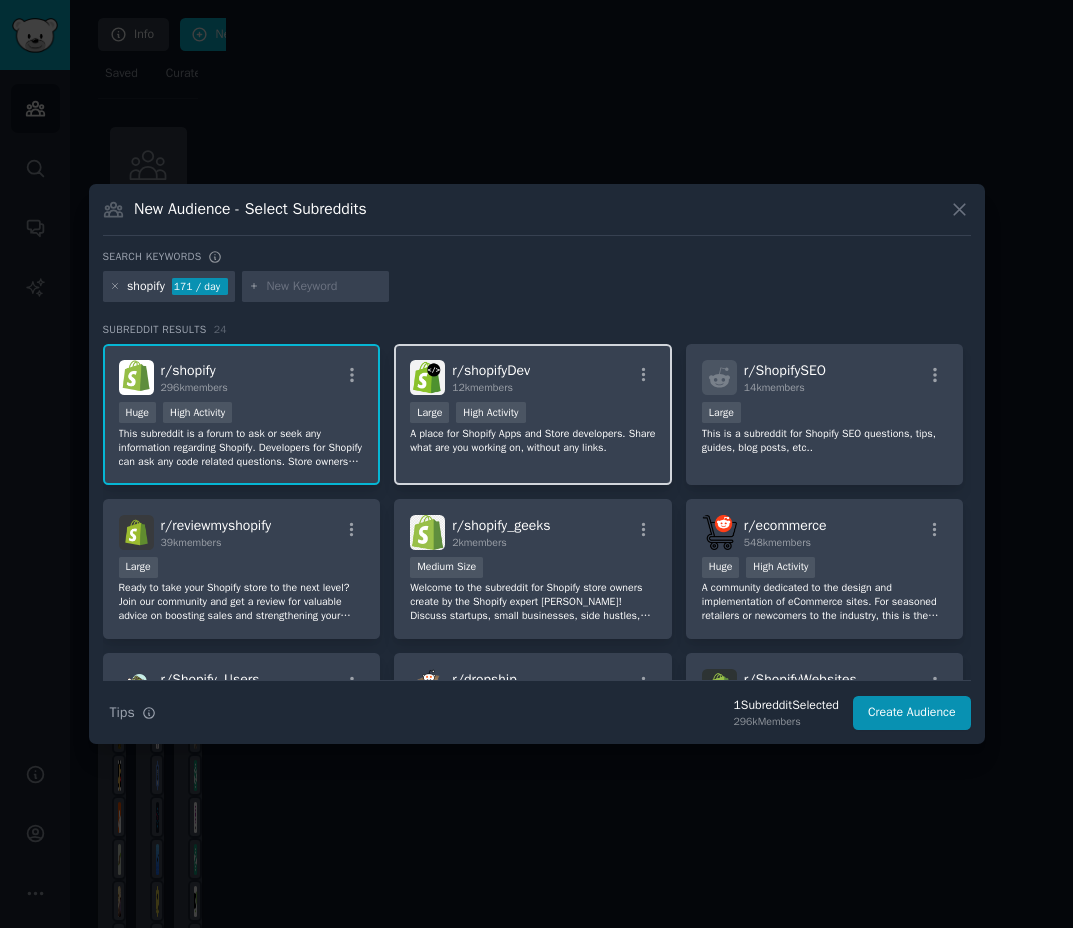 click on "r/ shopifyDev 12k  members 10,000 - 100,000 members Large High Activity A place for Shopify Apps and Store developers. Share what are you working on, without any links." at bounding box center (533, 414) 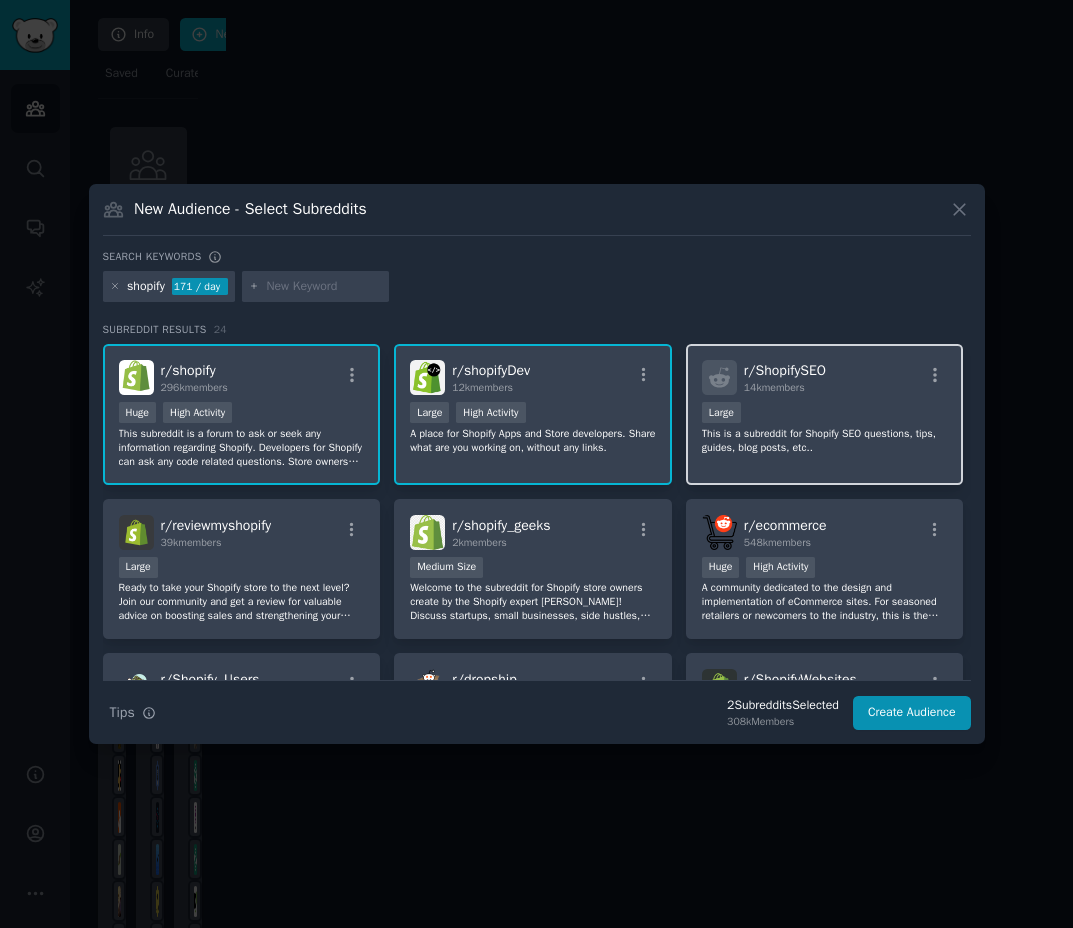 scroll, scrollTop: 100, scrollLeft: 0, axis: vertical 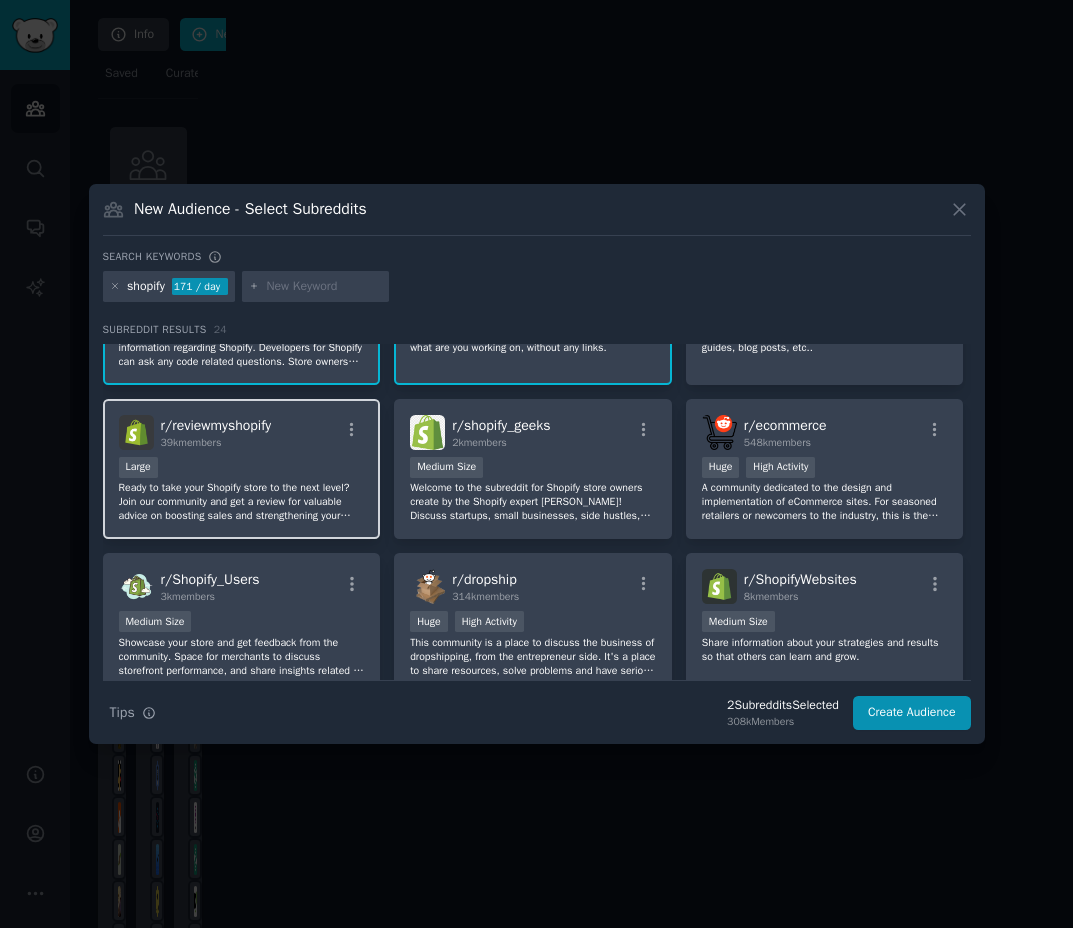 click on "r/ reviewmyshopify 39k  members Large Ready to take your Shopify store to the next level? Join our community and get a review for valuable advice on boosting sales and strengthening your brand! We're committed to creating a supportive, no-spam / no-promotion environment for all members. Let's work together to make your store a success!" at bounding box center (242, 469) 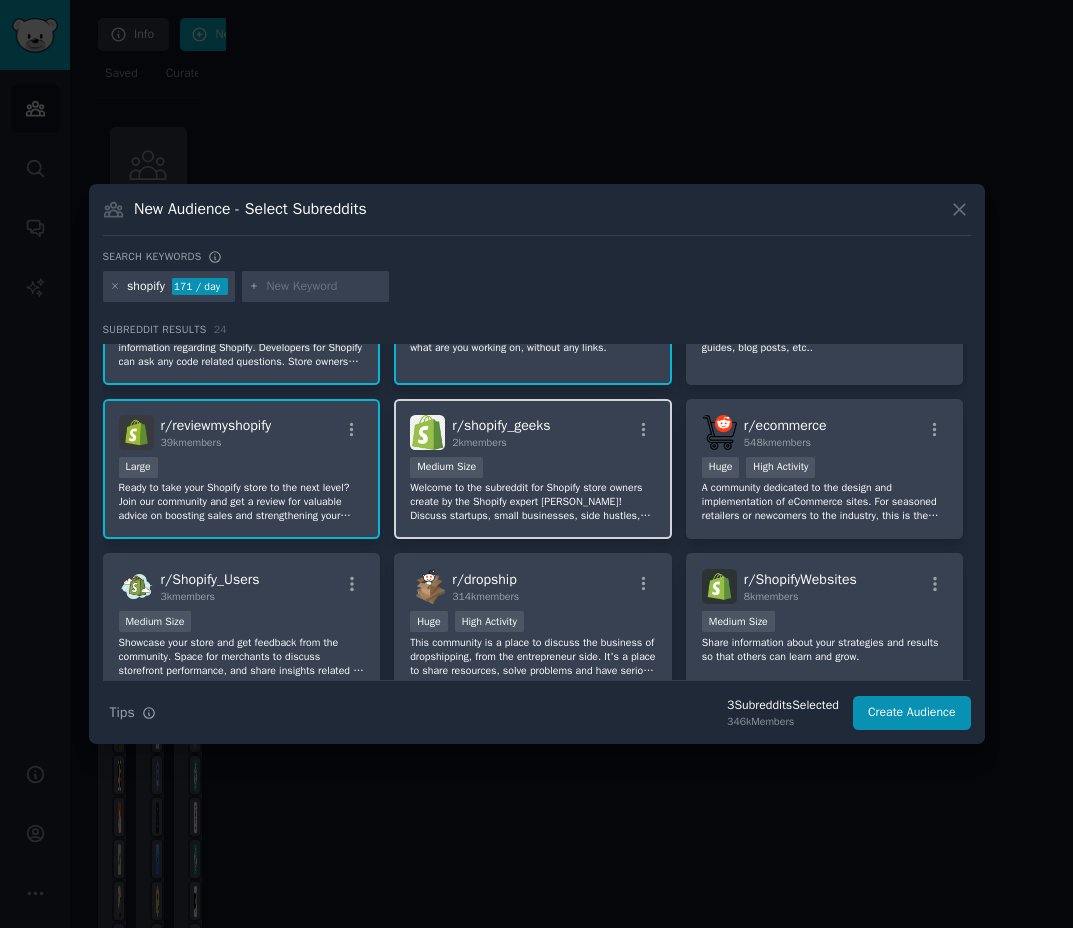 click on "Welcome to the subreddit for Shopify store owners create by the Shopify expert Marouane RHAFLI!
Discuss startups, small businesses, side hustles, and everything in between. Share your wins, learn from your failures, and connect with fellow founders.
For Shopify services, visit marouanify.com" at bounding box center [533, 502] 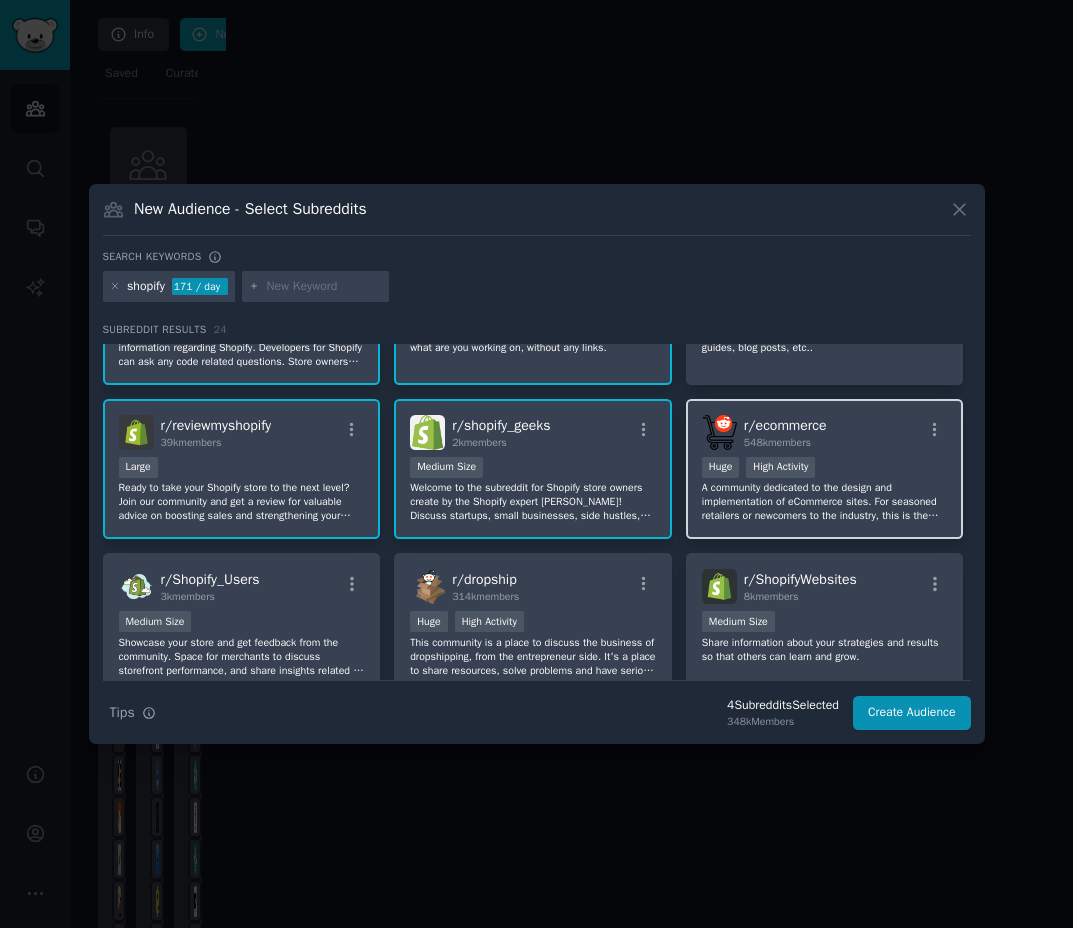 click on "A community dedicated to the design and implementation of eCommerce sites. For seasoned retailers or newcomers to the industry, this is the perfect place to seek guidance and discuss all aspects of selling online.
Engage in insightful discussions on topics such as selling tips, marketing strategies, SEO optimization, product selection, checkout processes, conversions, and more. Our community provides a platform for helpful and honest discussions aimed at helping you increase your online sales." at bounding box center (825, 502) 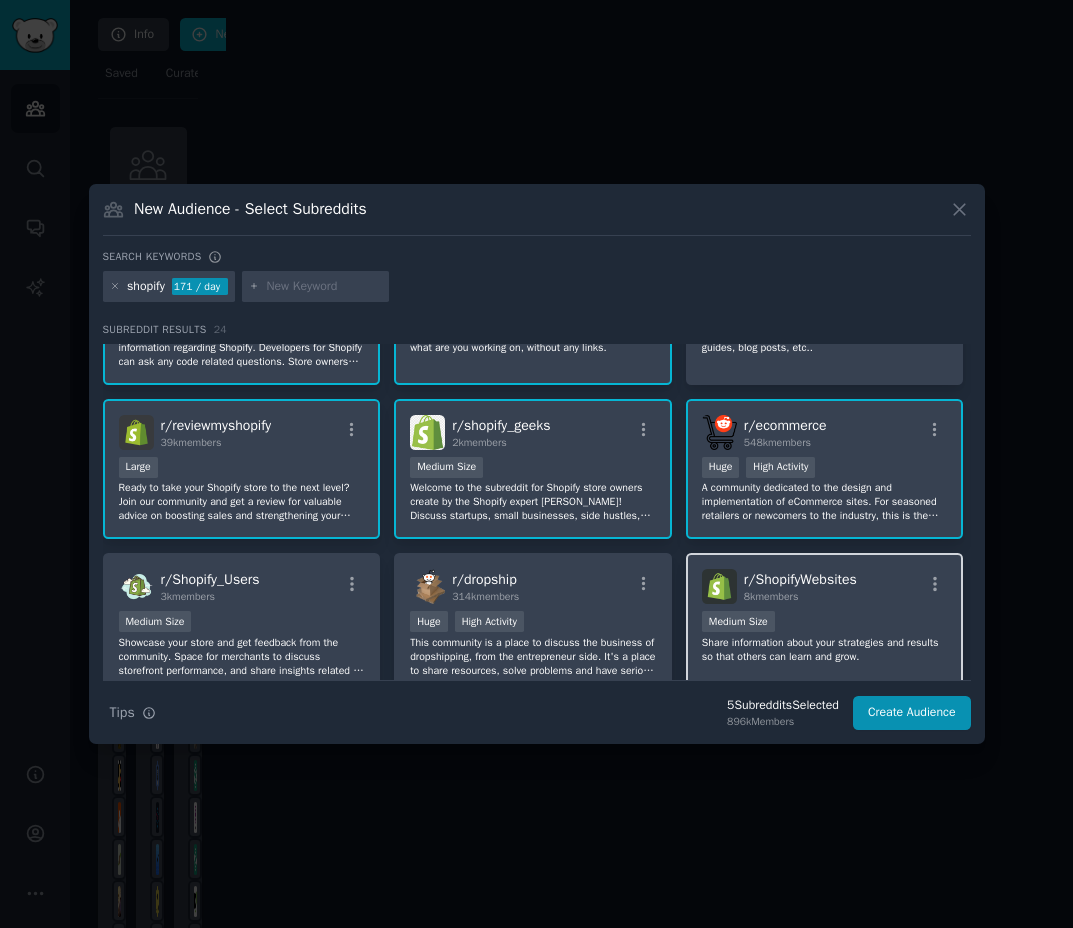 drag, startPoint x: 828, startPoint y: 592, endPoint x: 816, endPoint y: 593, distance: 12.0415945 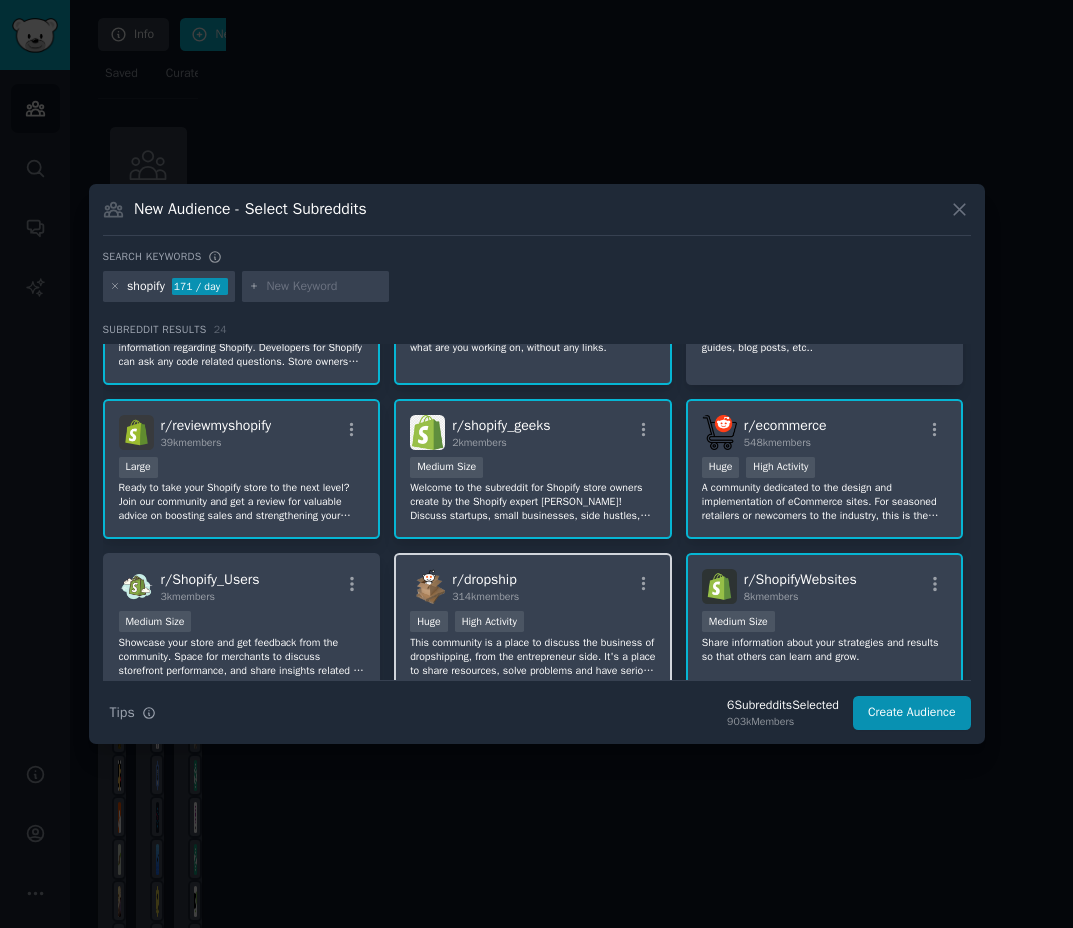 drag, startPoint x: 544, startPoint y: 580, endPoint x: 448, endPoint y: 567, distance: 96.87621 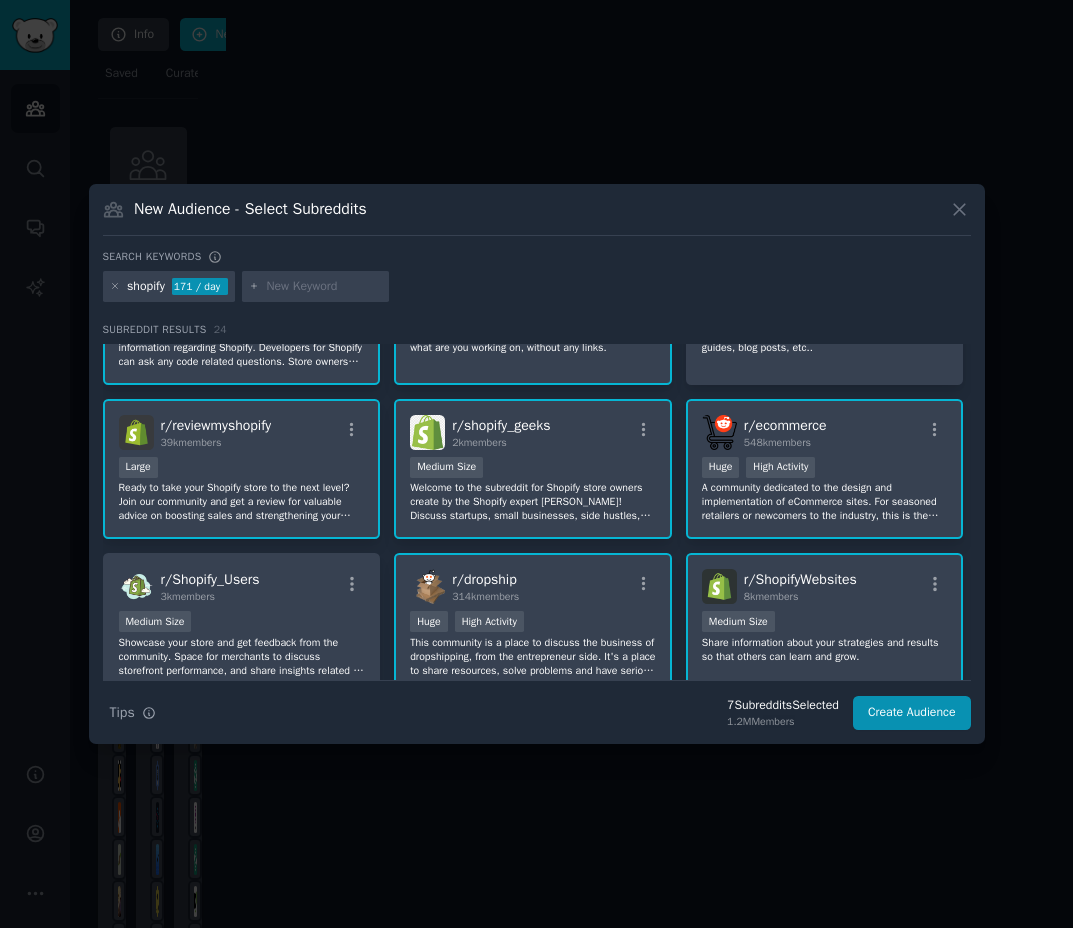 drag, startPoint x: 300, startPoint y: 551, endPoint x: 402, endPoint y: 551, distance: 102 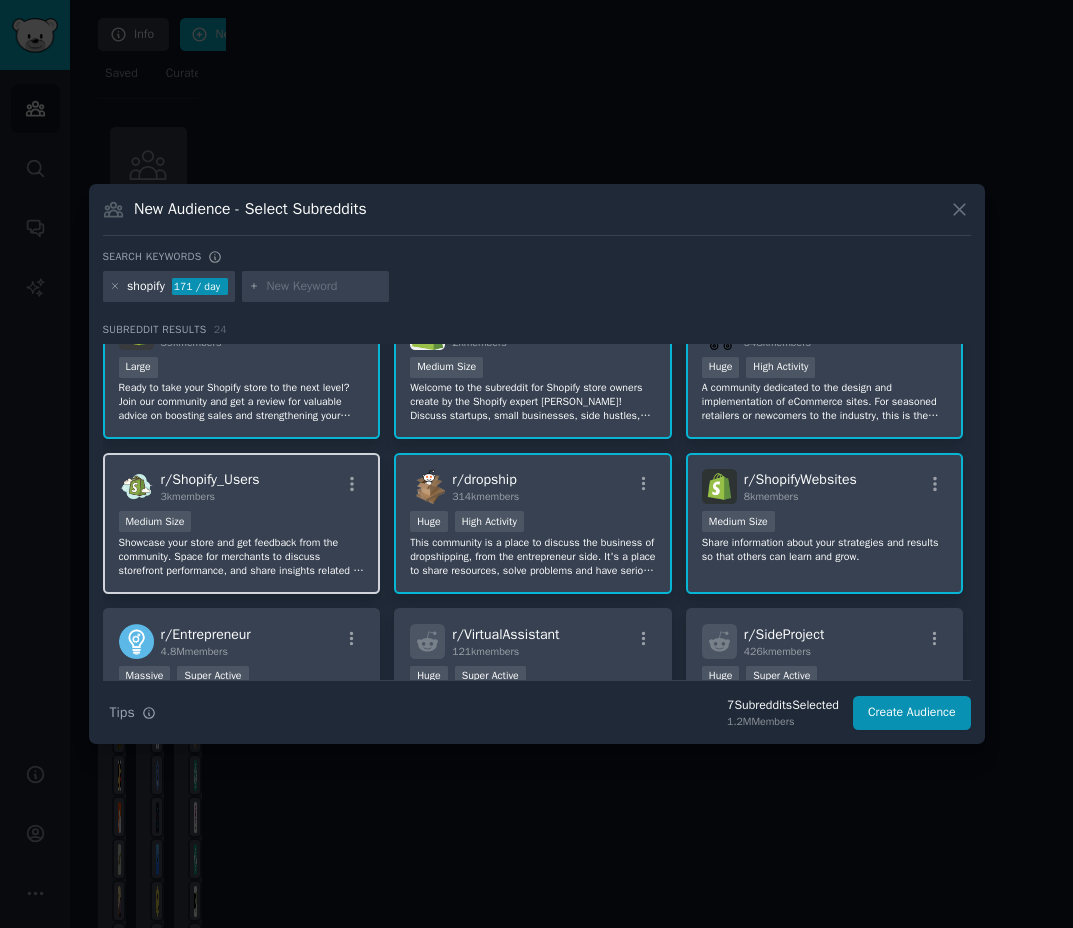 click on "Medium Size" at bounding box center (242, 523) 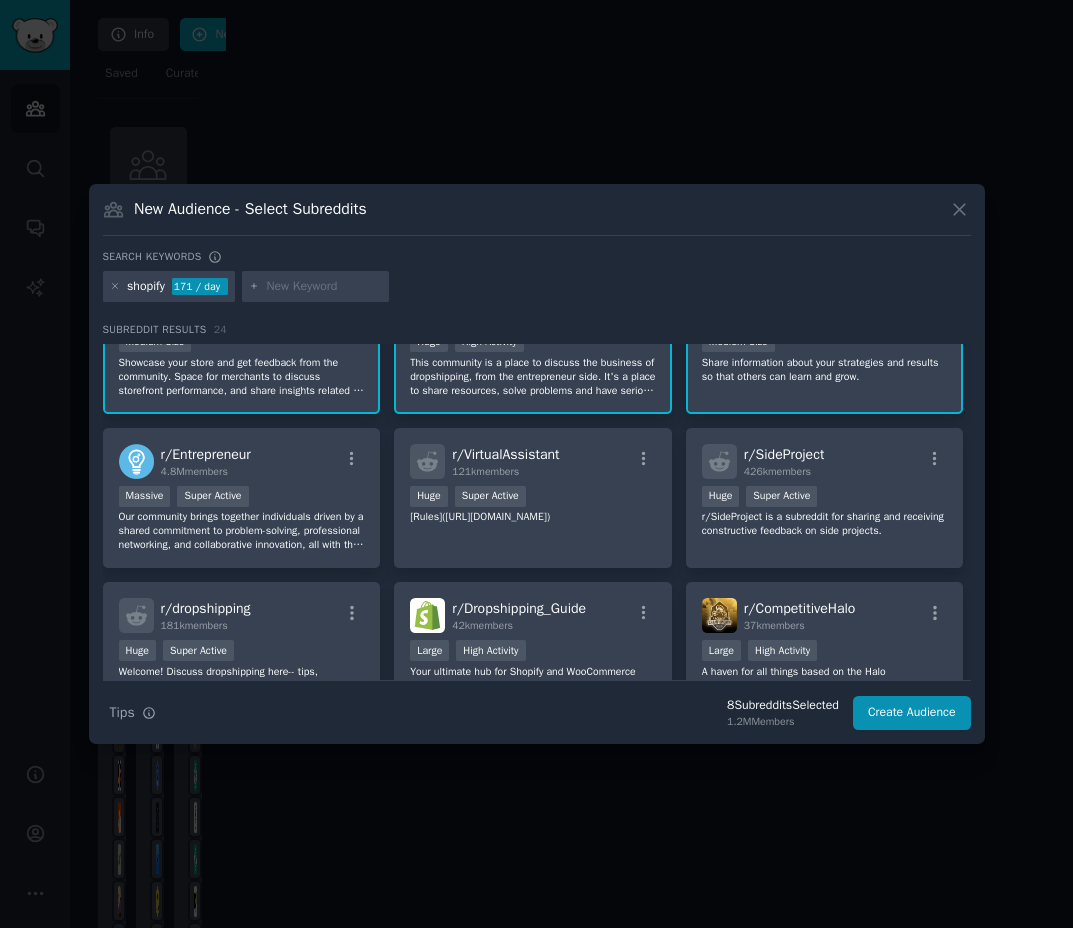 scroll, scrollTop: 400, scrollLeft: 0, axis: vertical 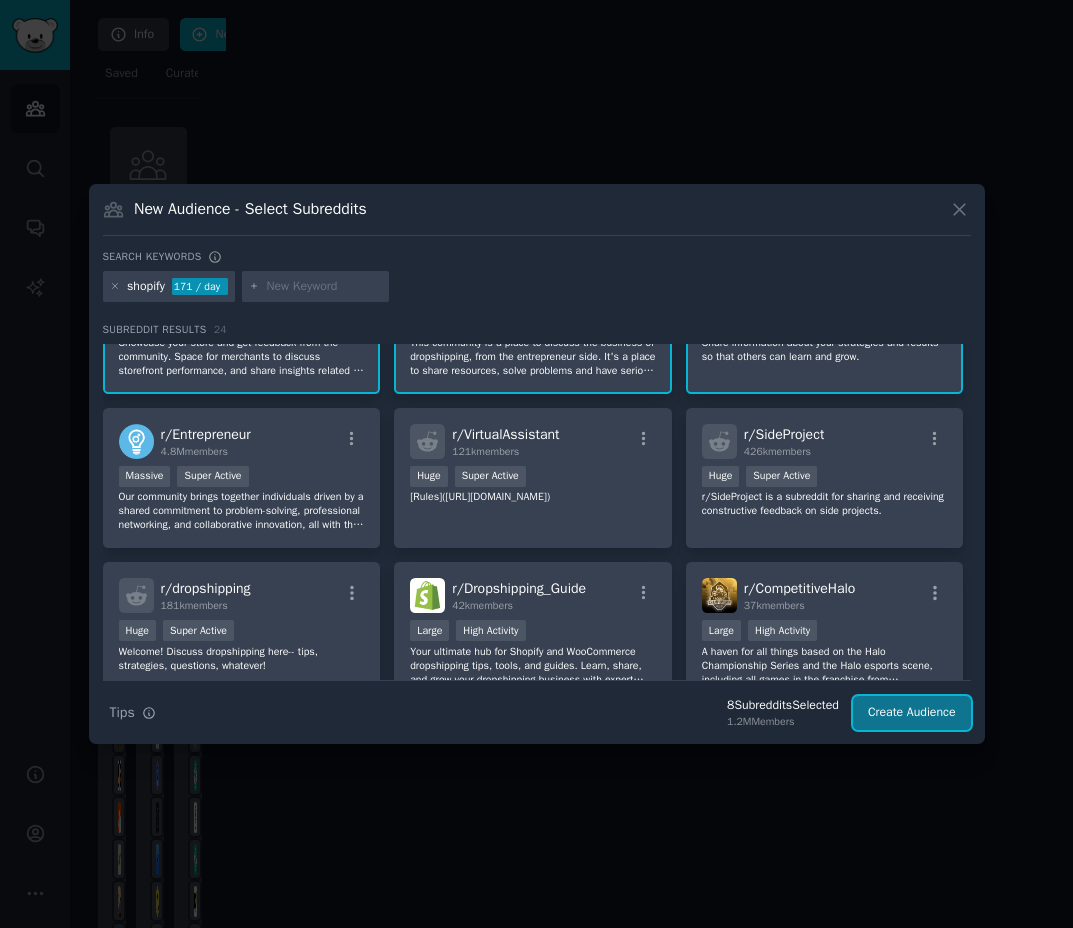 click on "Create Audience" at bounding box center (912, 713) 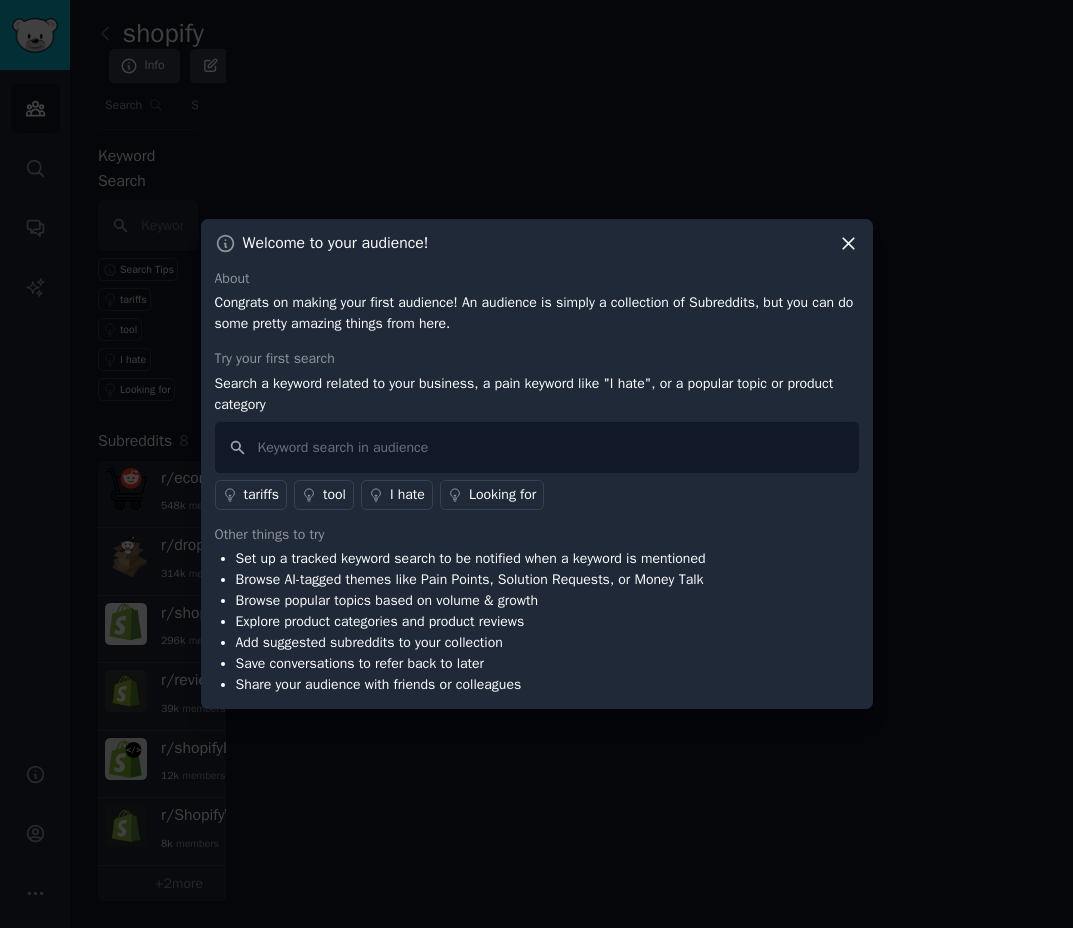 click on "Welcome to your audience!" at bounding box center (537, 243) 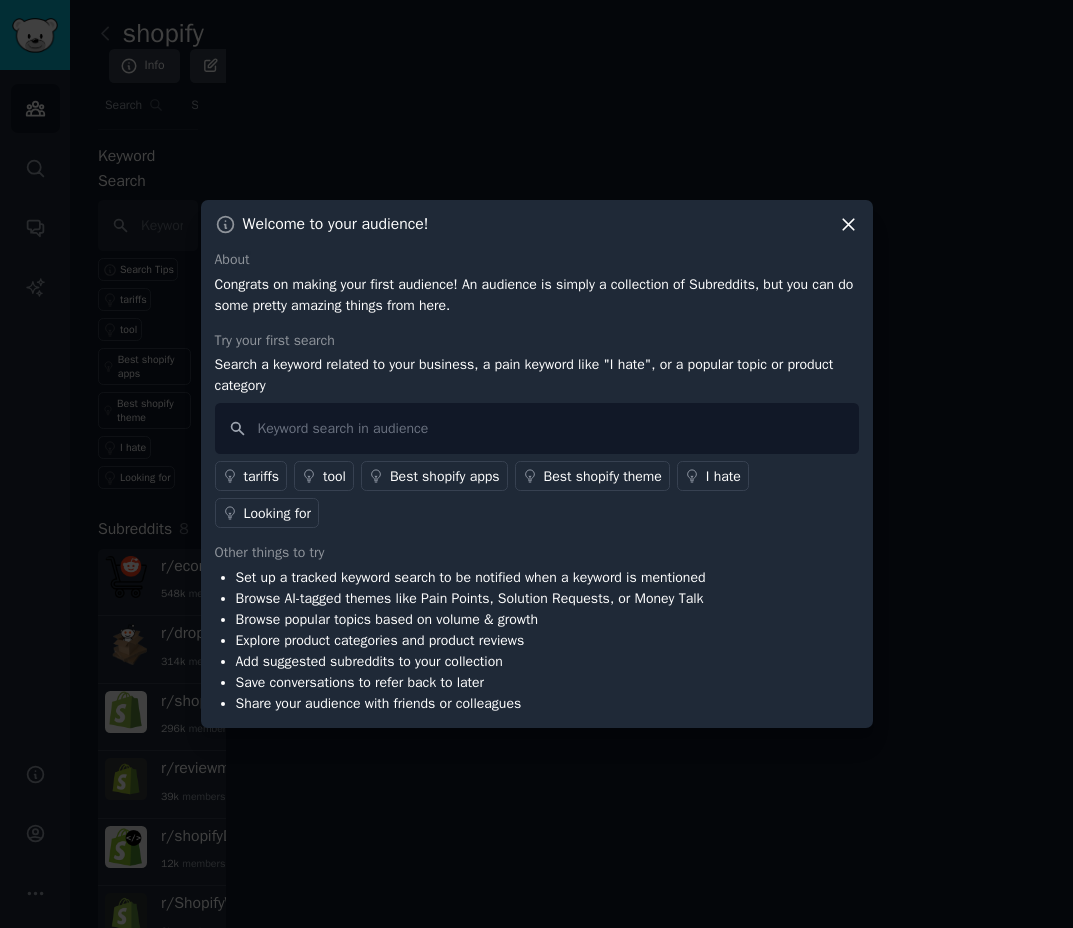 click on "Welcome to your audience!" at bounding box center (537, 224) 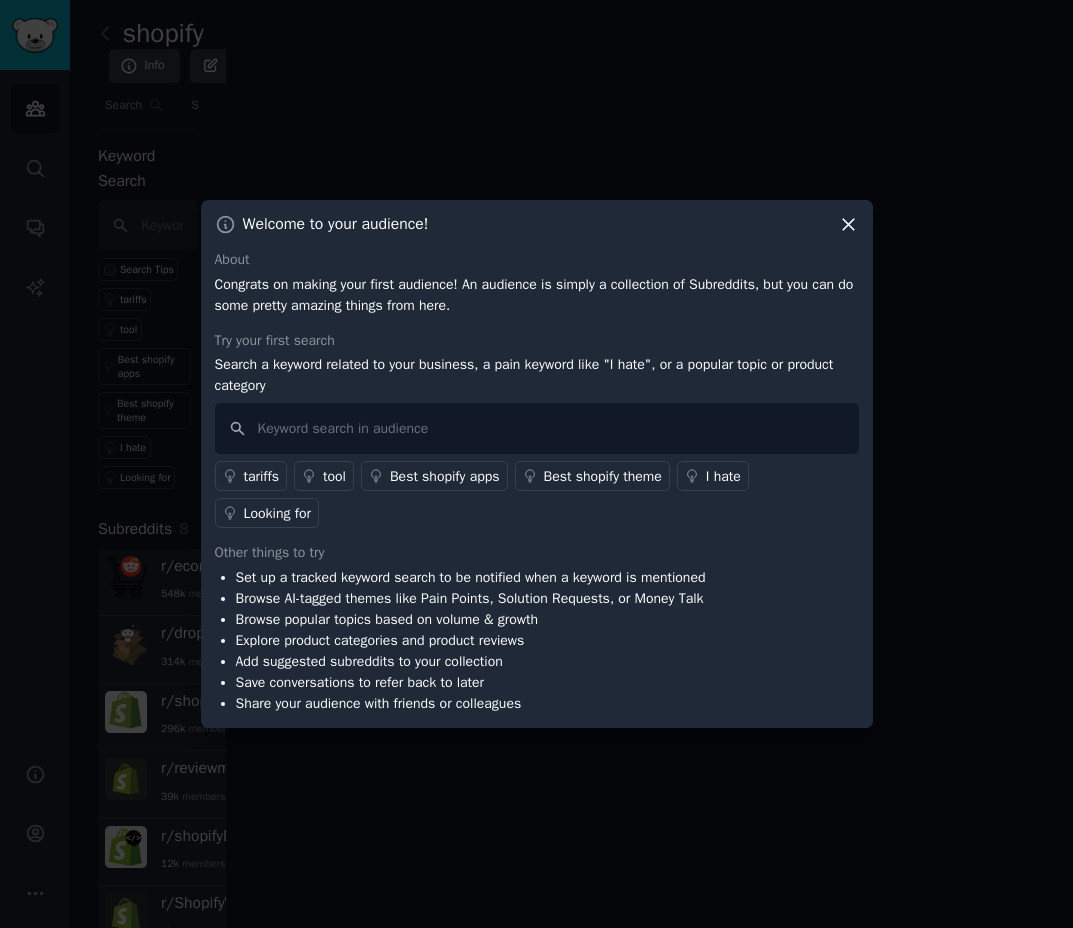 click 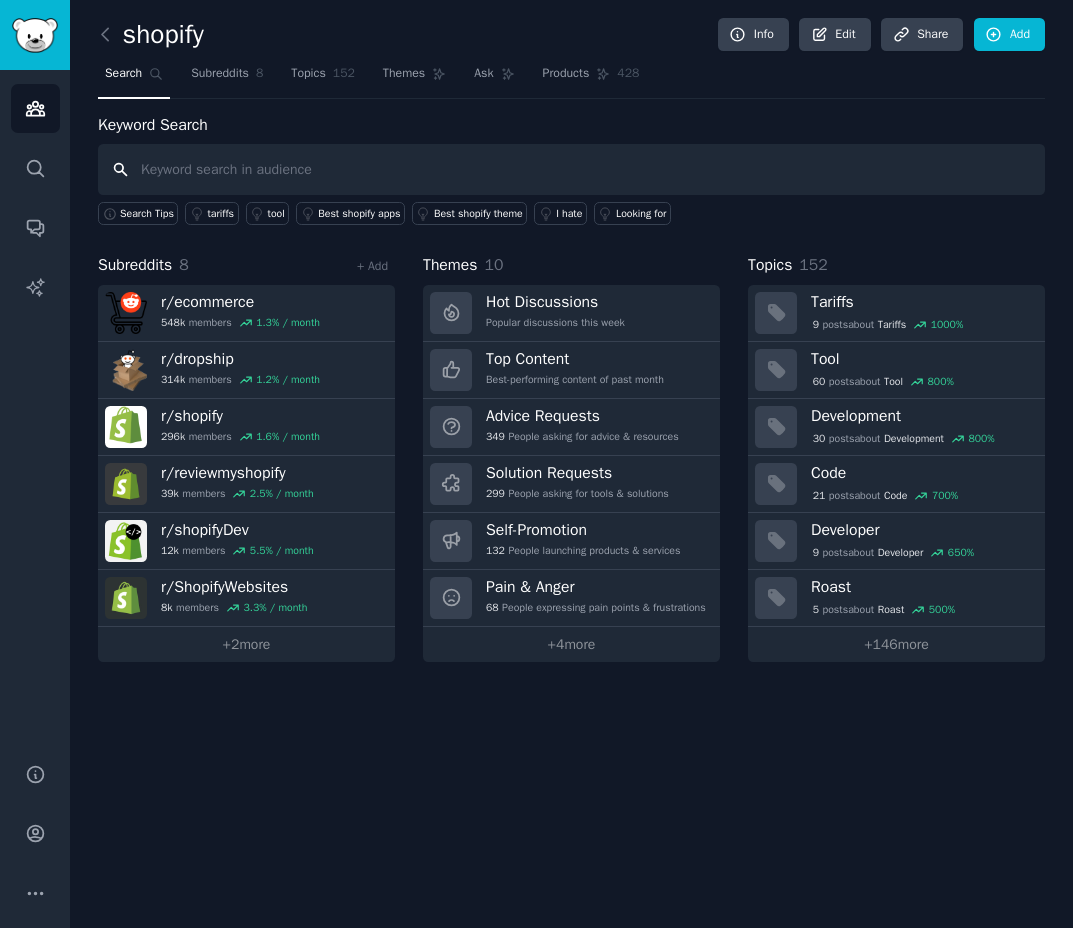 click at bounding box center (571, 169) 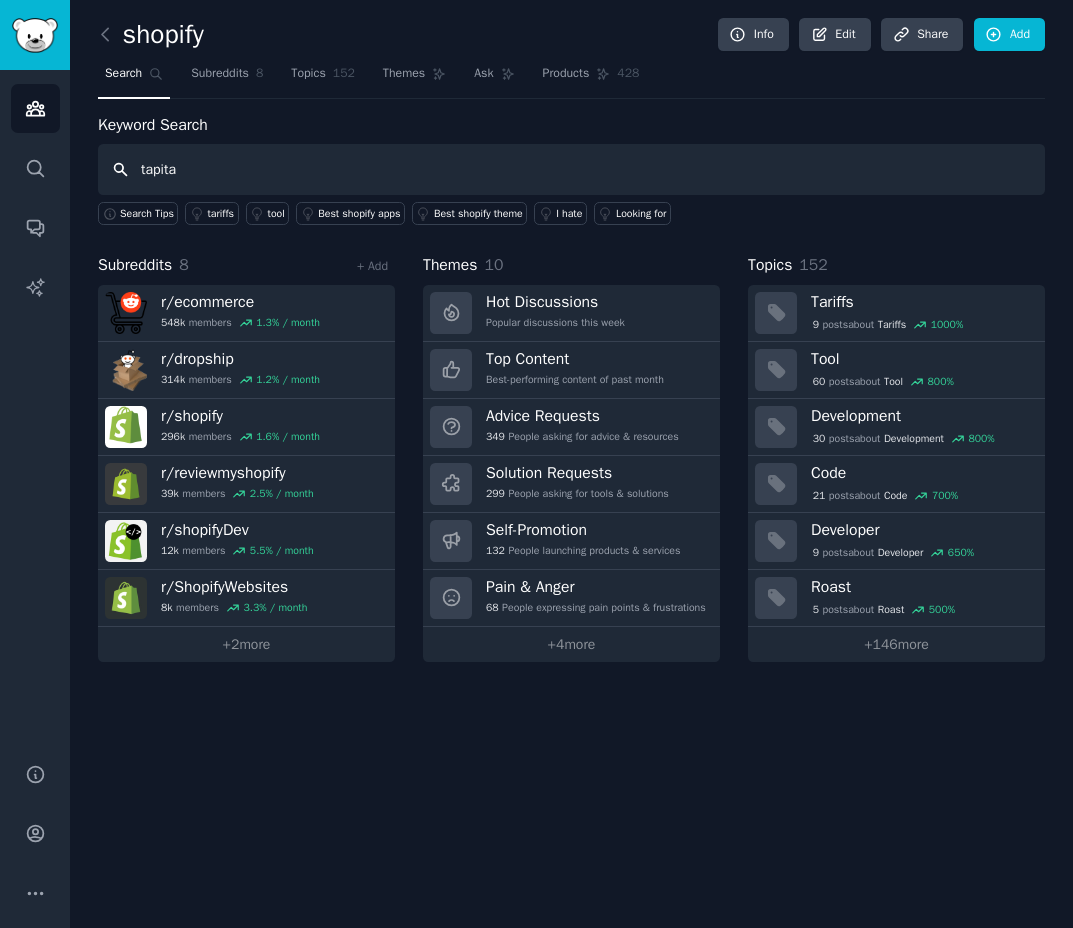 type on "tapita" 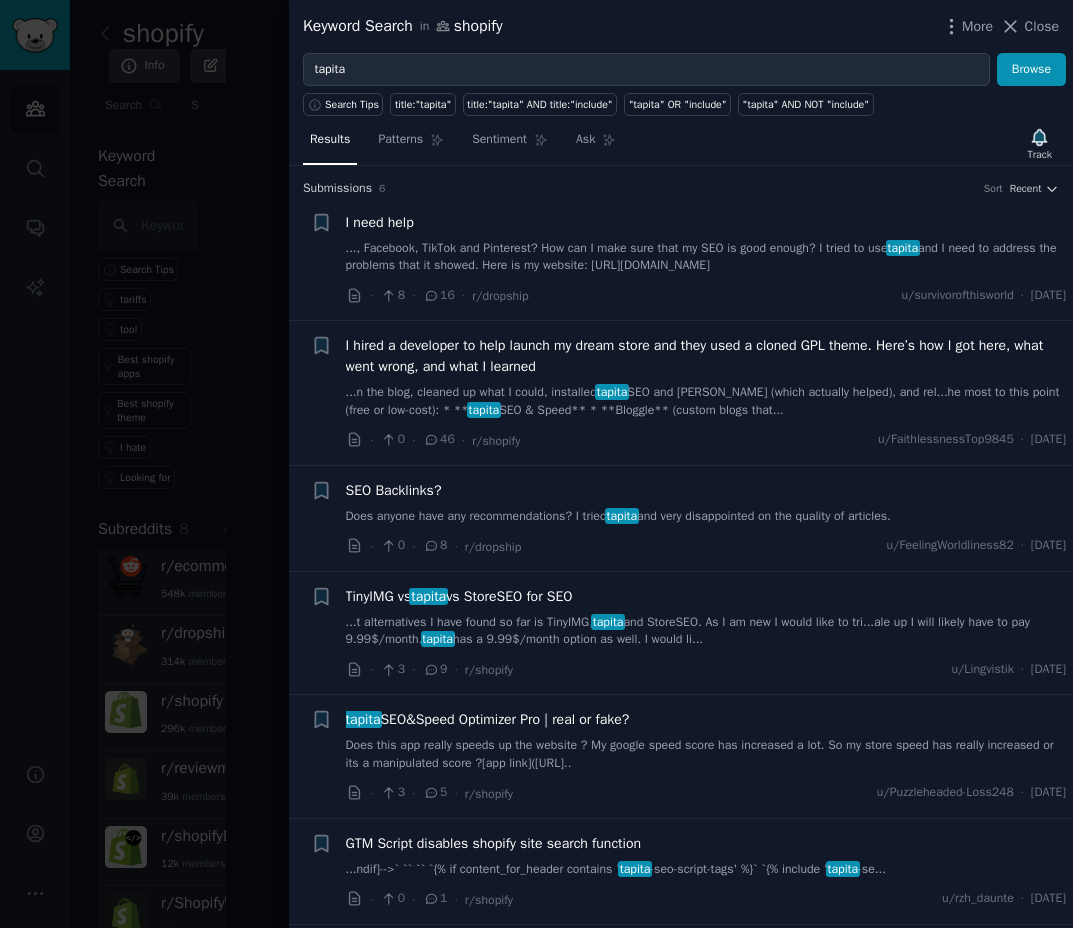 click on "Does anyone have any recommendations? I tried  tapita  and very disappointed on the quality of articles." at bounding box center (706, 517) 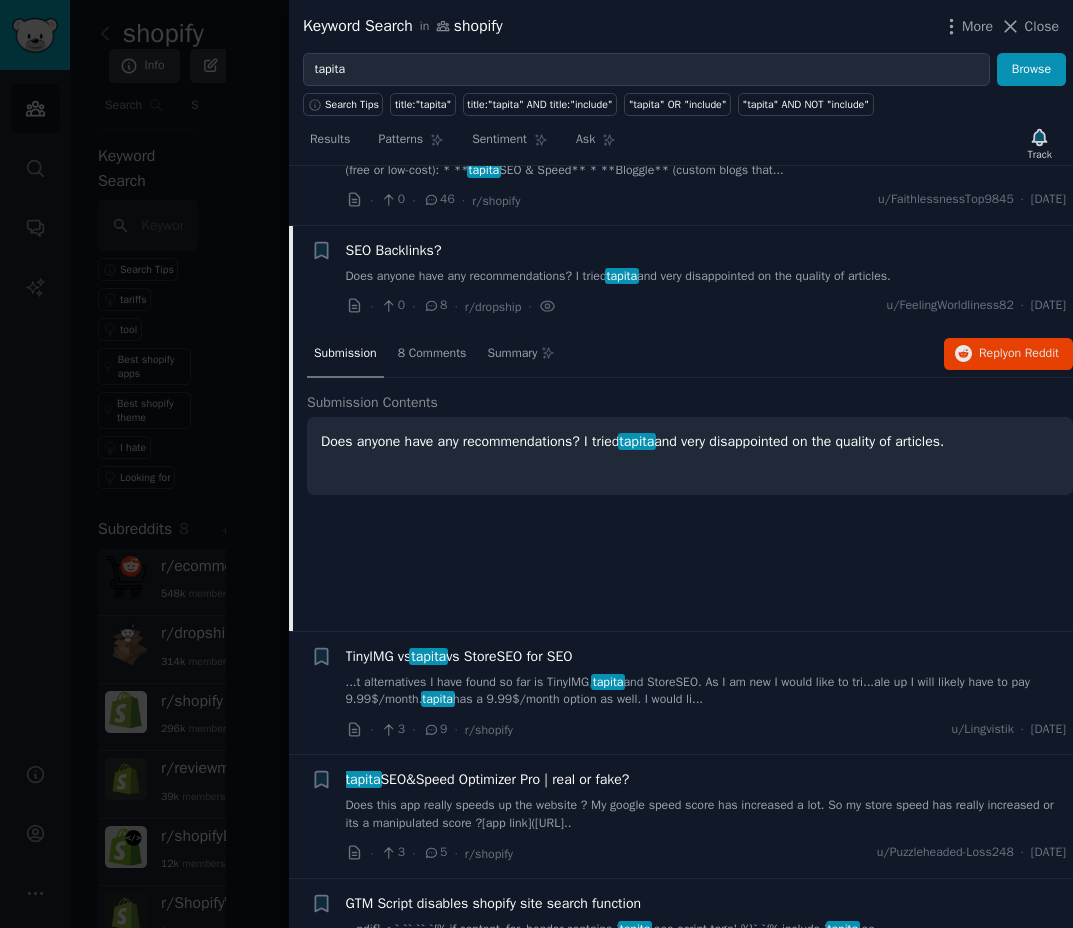 scroll, scrollTop: 297, scrollLeft: 0, axis: vertical 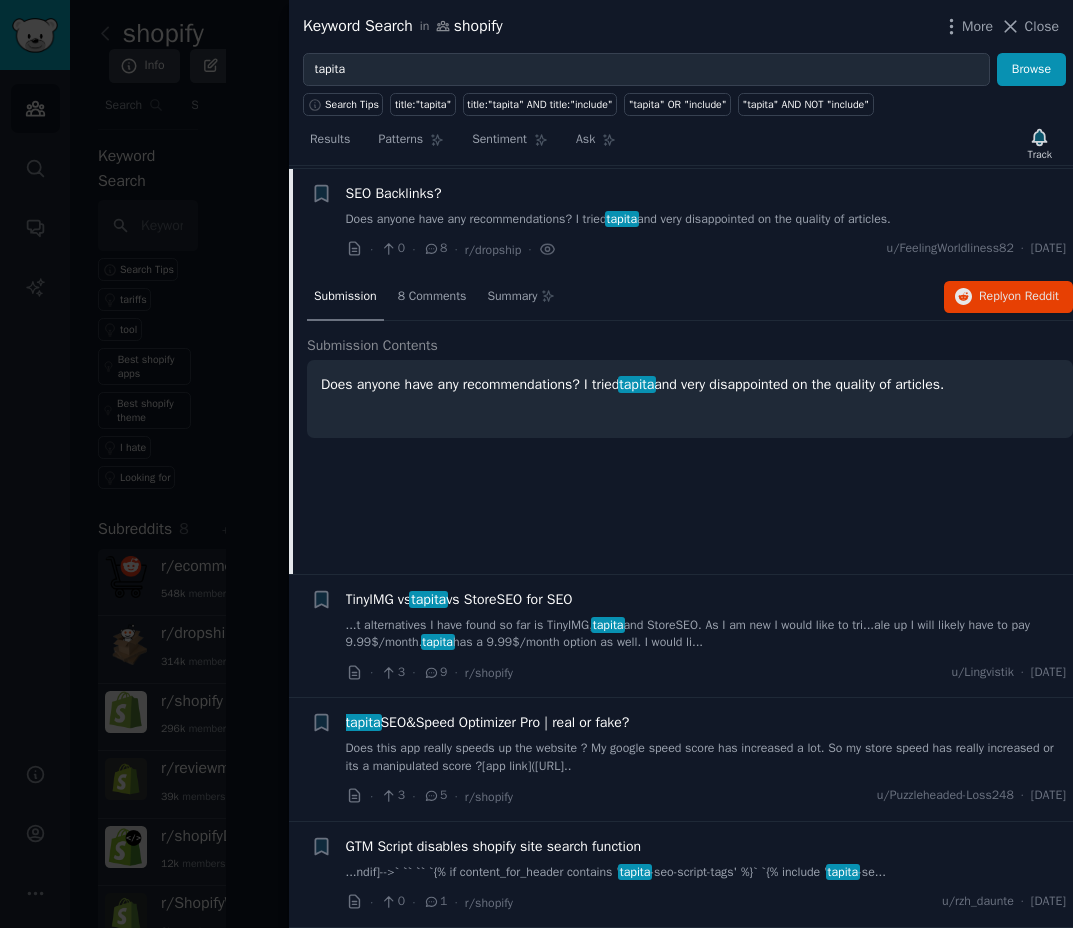 click on "Does anyone have any recommendations? I tried  tapita  and very disappointed on the quality of articles." at bounding box center (690, 399) 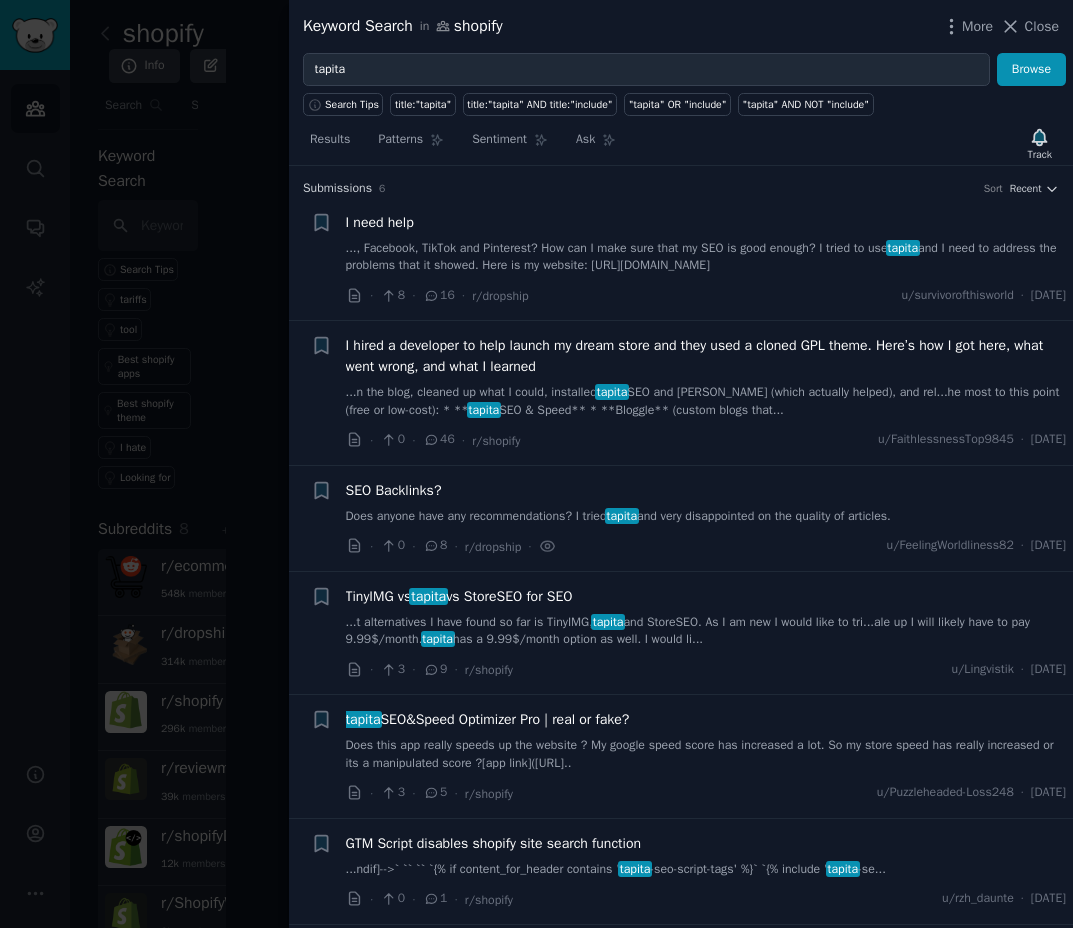 scroll, scrollTop: 0, scrollLeft: 0, axis: both 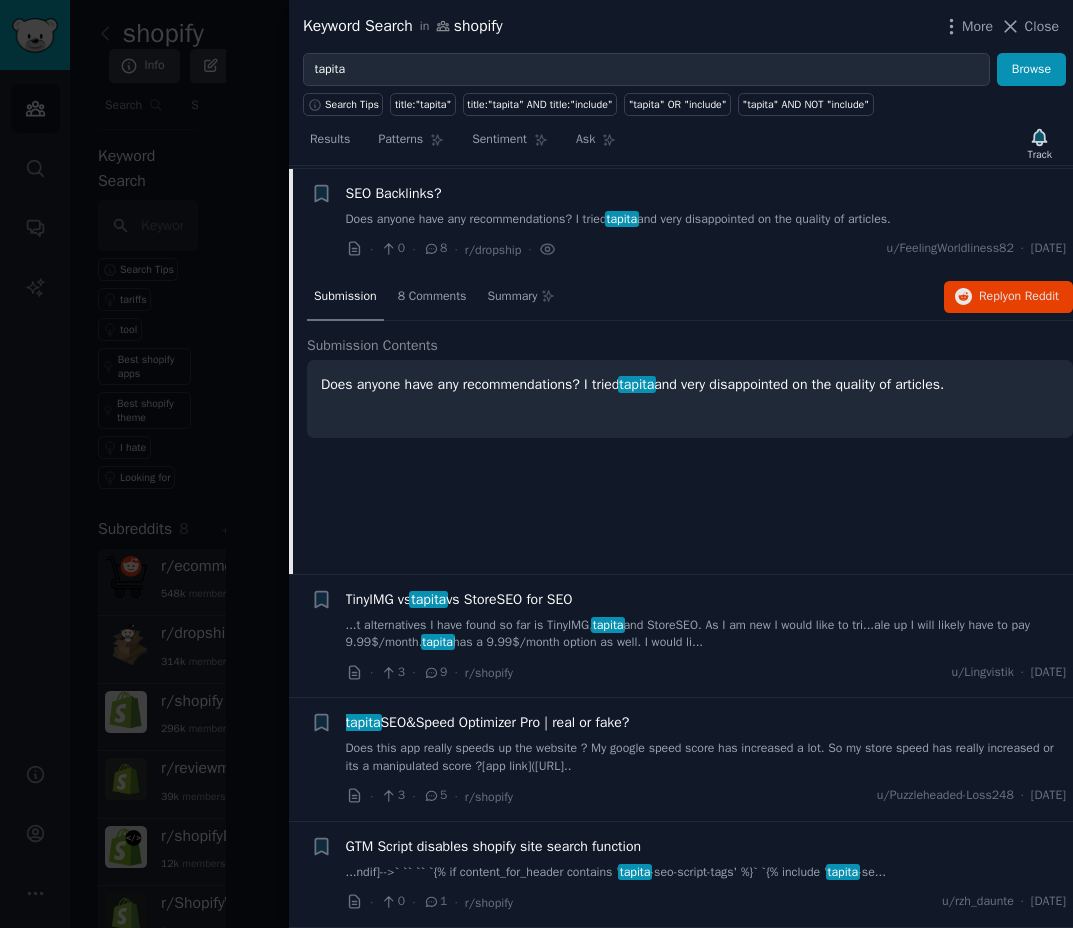 click on "Does anyone have any recommendations? I tried  tapita  and very disappointed on the quality of articles." at bounding box center (690, 384) 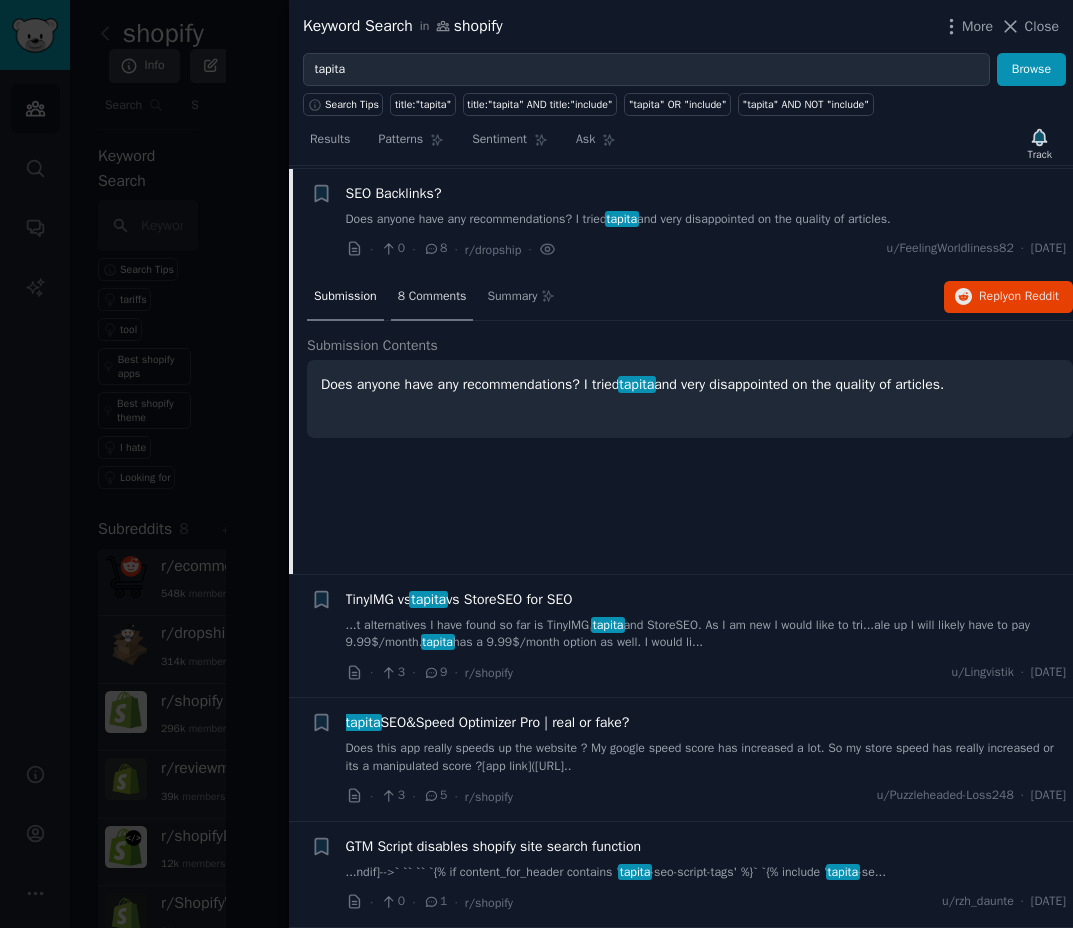 click on "8 Comments" at bounding box center [432, 297] 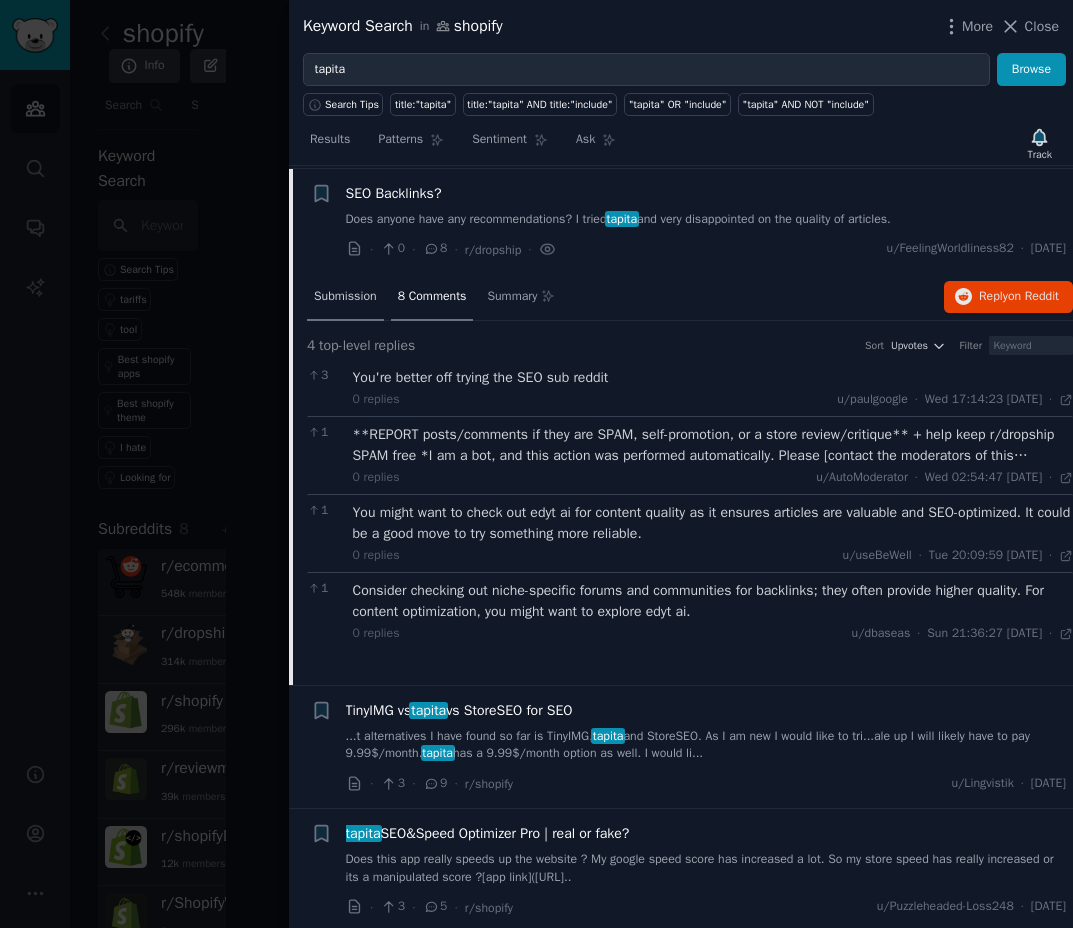 click on "Submission" at bounding box center [345, 298] 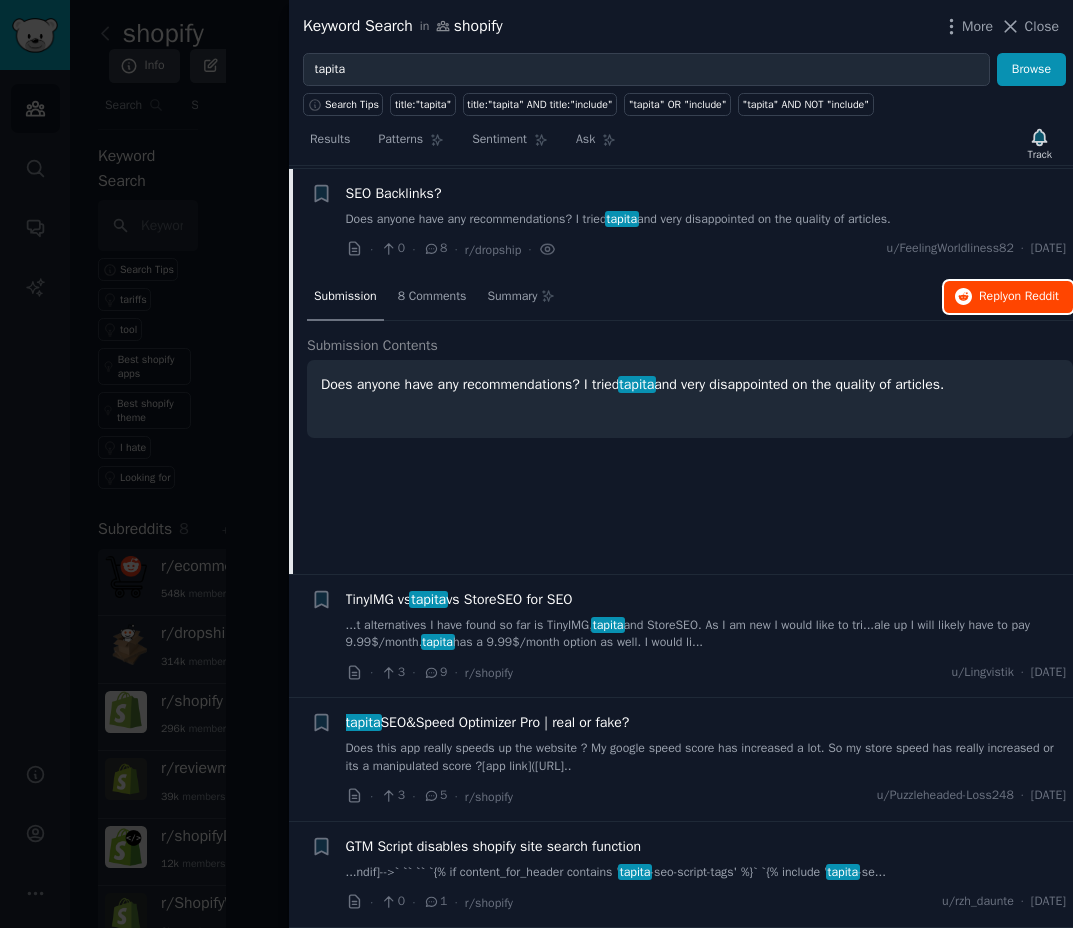 click on "Reply  on Reddit" at bounding box center (1008, 297) 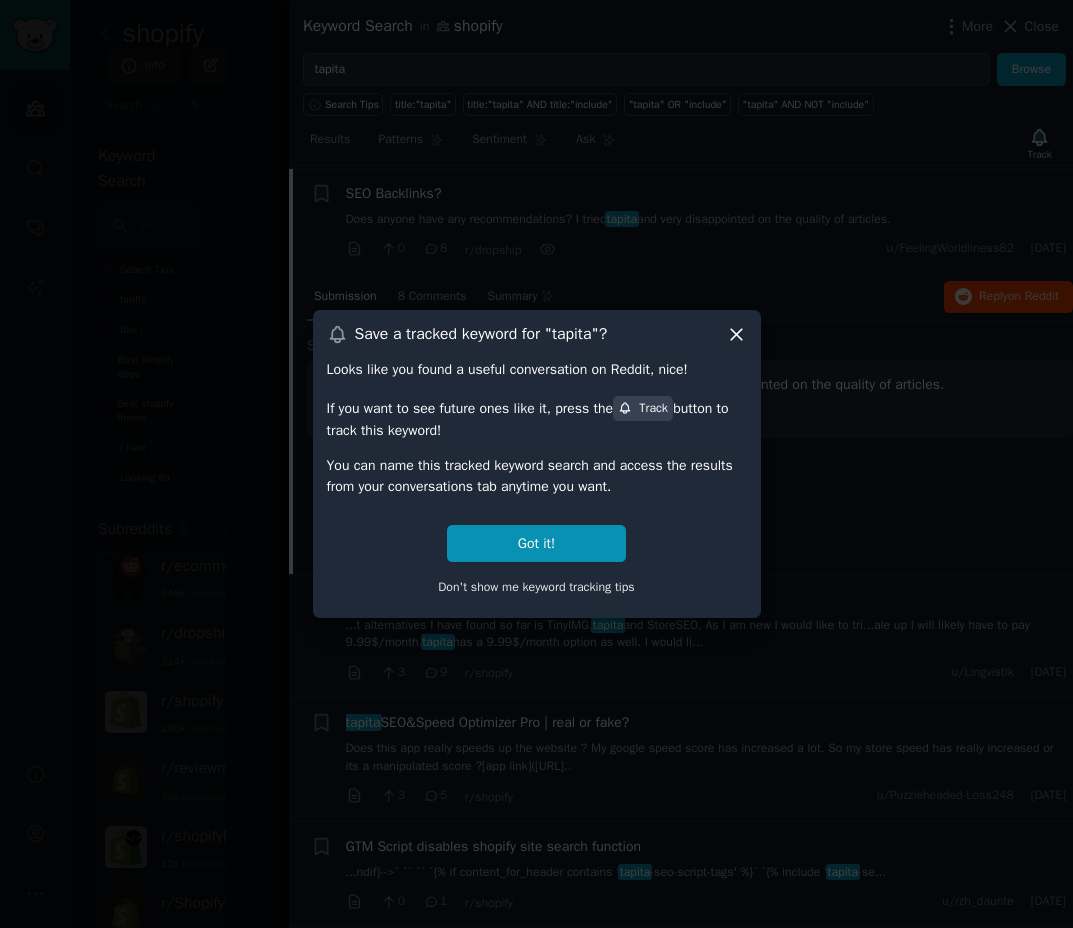 click 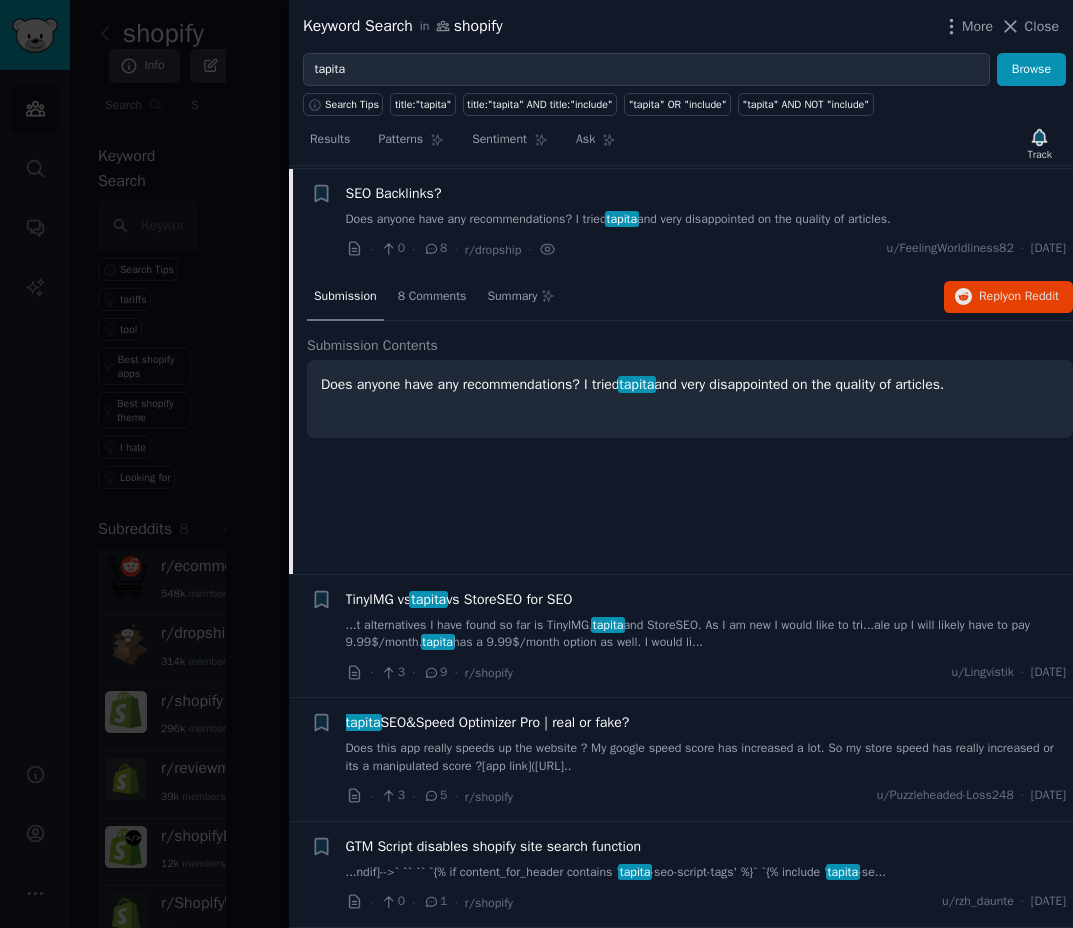 click on "tapita  SEO&Speed Optimizer Pro | real or fake?" at bounding box center (488, 722) 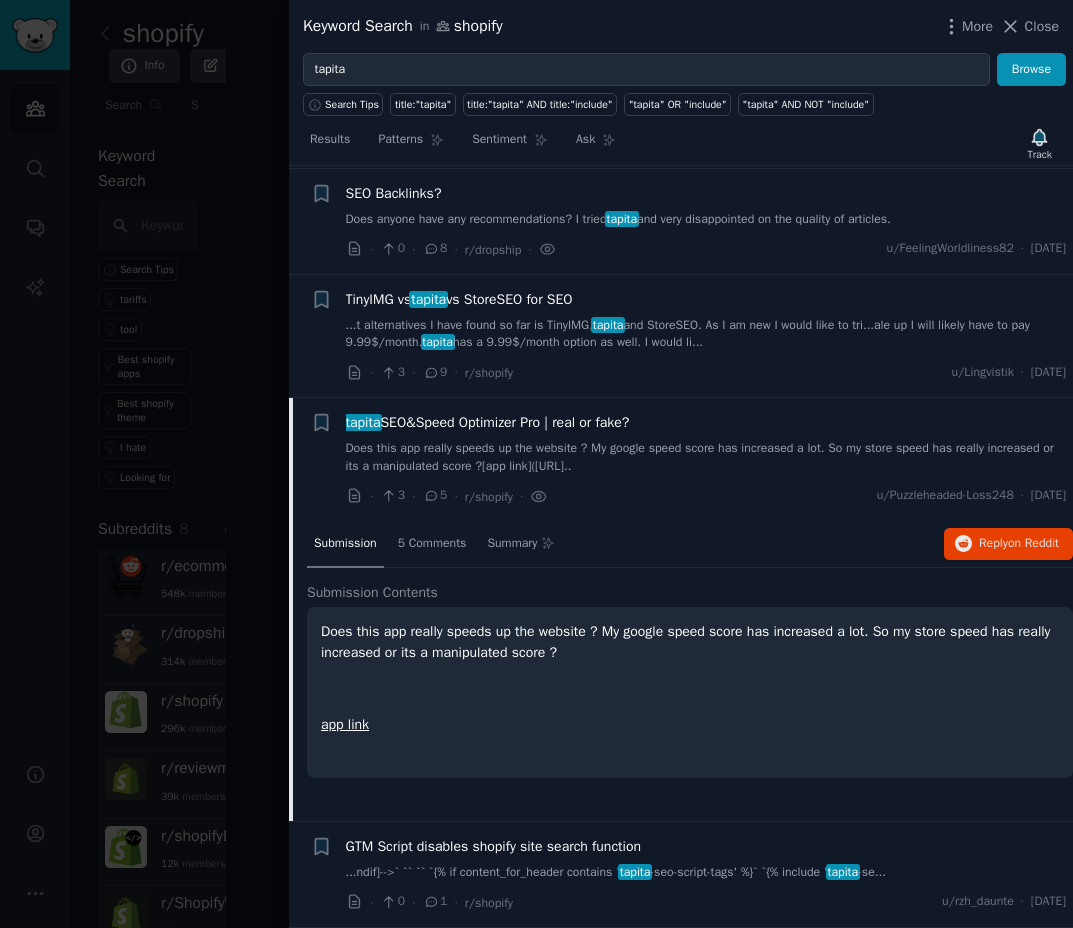 click on "TinyIMG vs  tapita  vs StoreSEO for SEO" at bounding box center [459, 299] 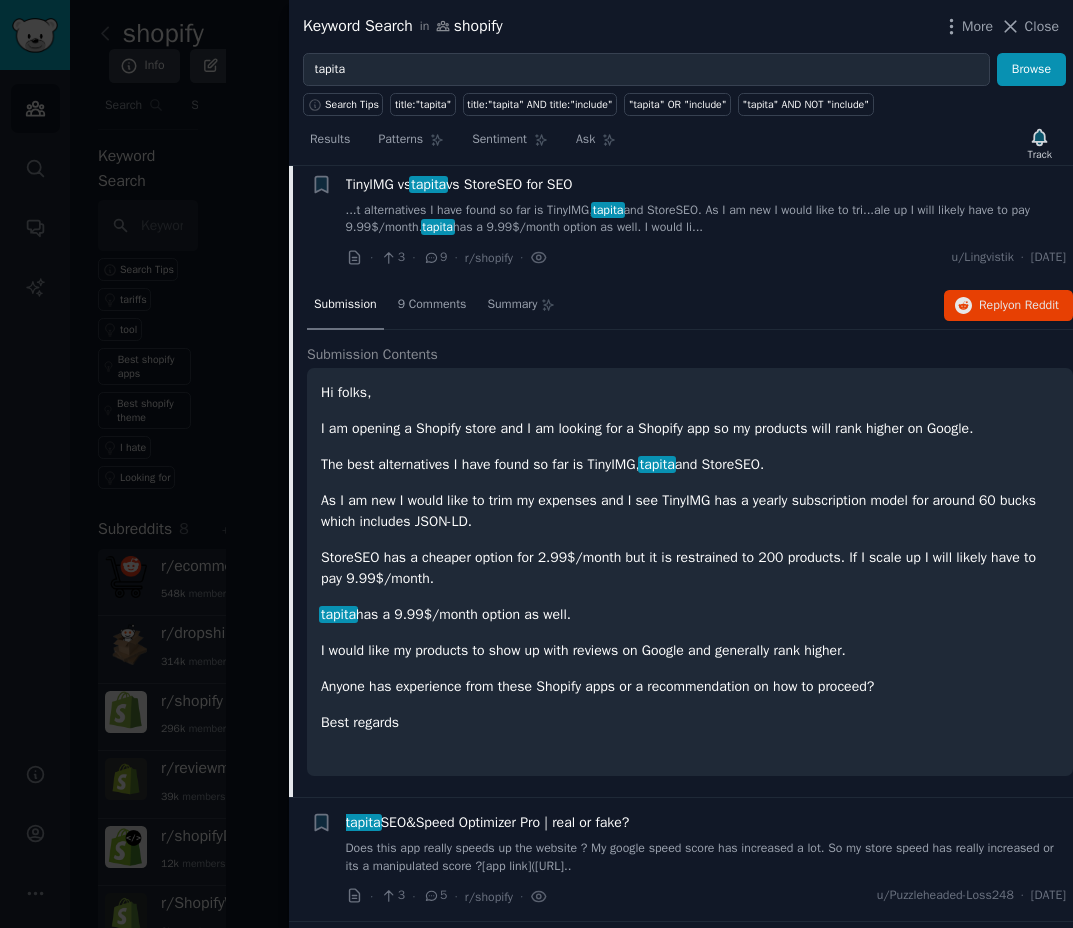scroll, scrollTop: 512, scrollLeft: 0, axis: vertical 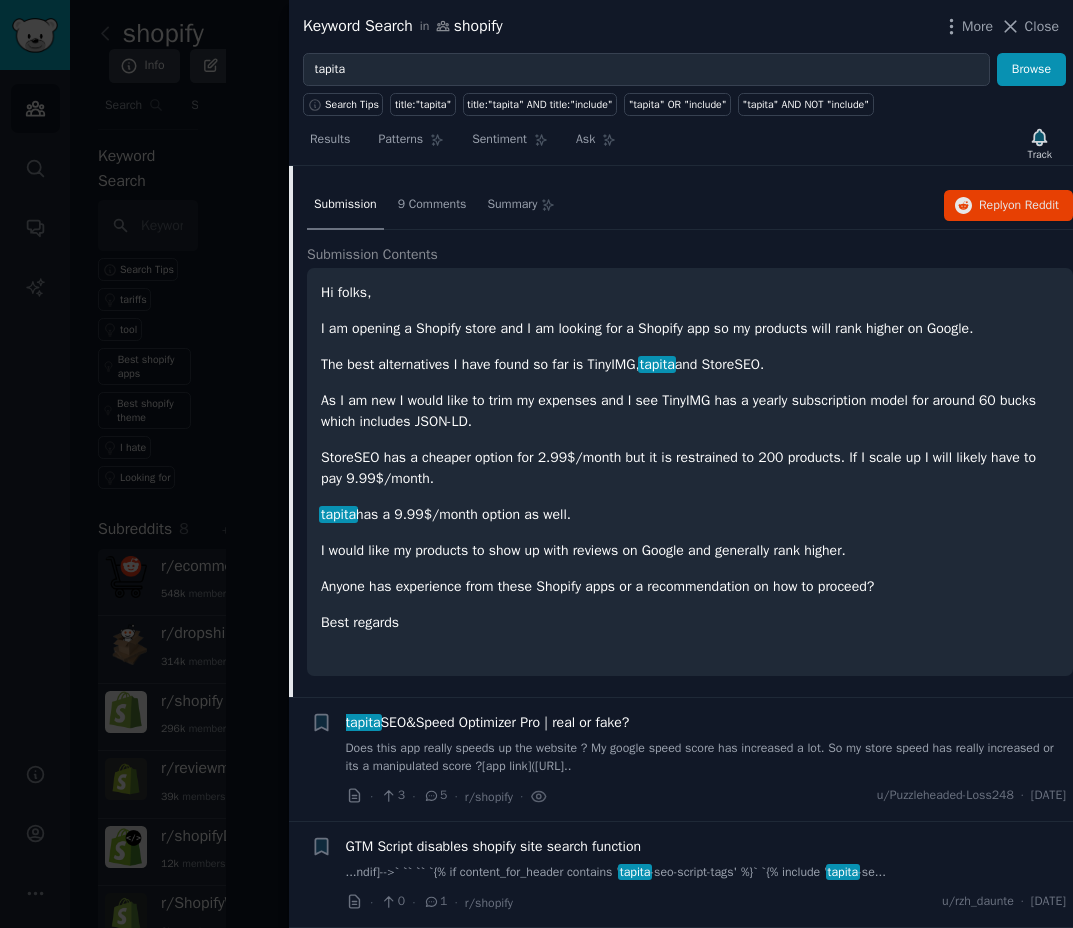 click on "GTM Script disables shopify site search function" at bounding box center (494, 846) 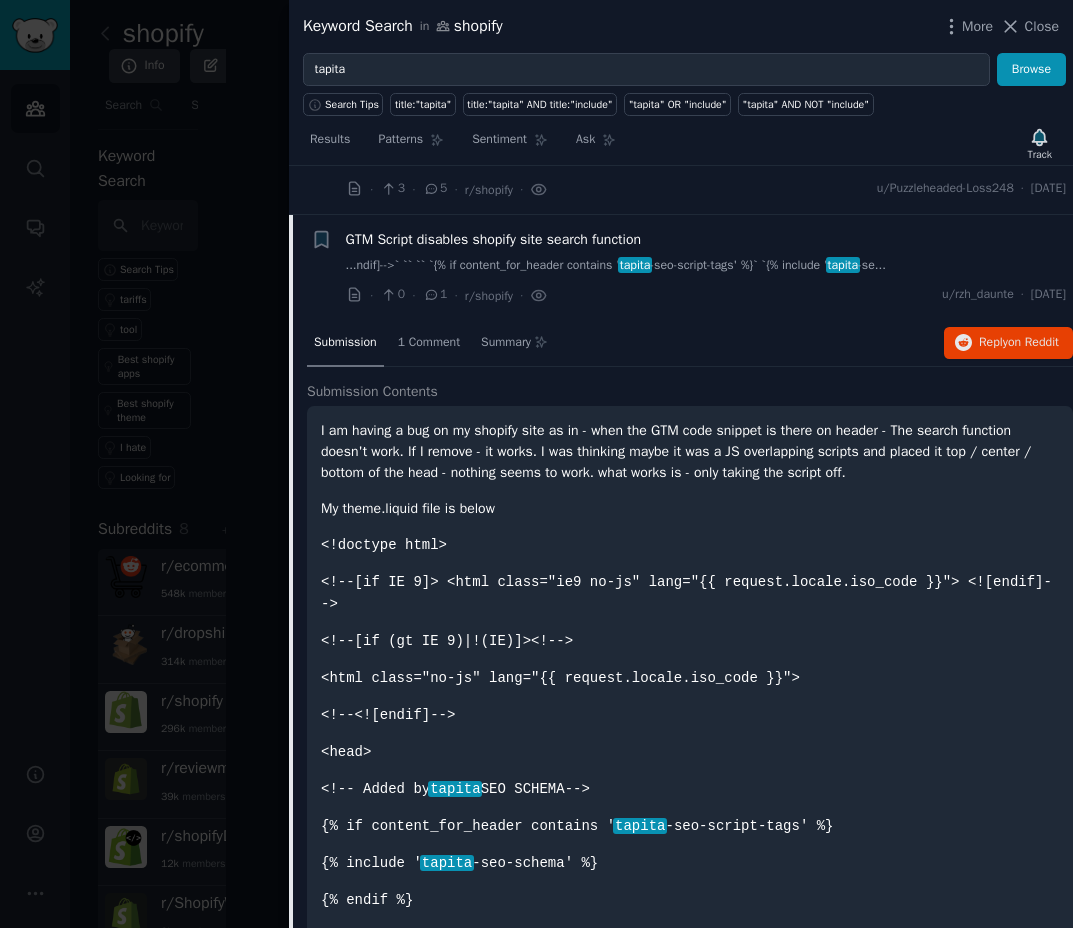 scroll, scrollTop: 653, scrollLeft: 0, axis: vertical 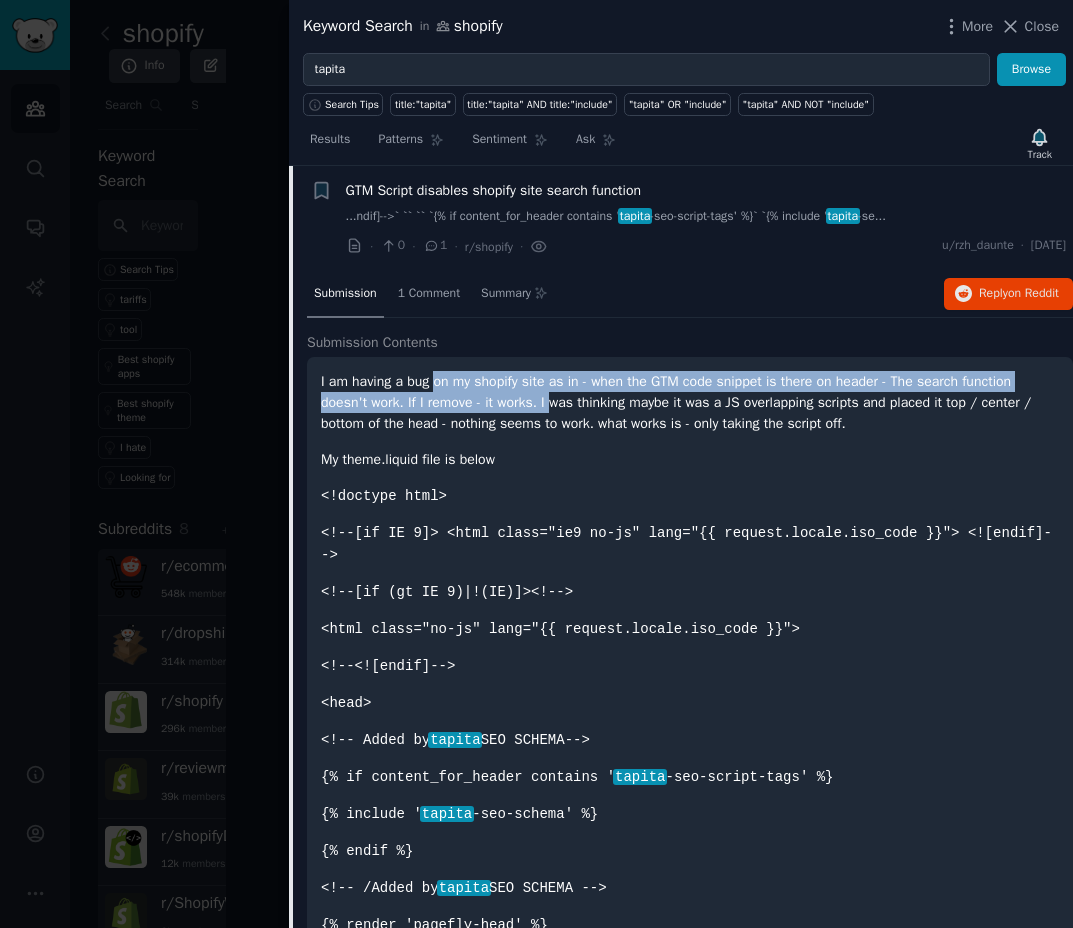 drag, startPoint x: 439, startPoint y: 390, endPoint x: 553, endPoint y: 409, distance: 115.57249 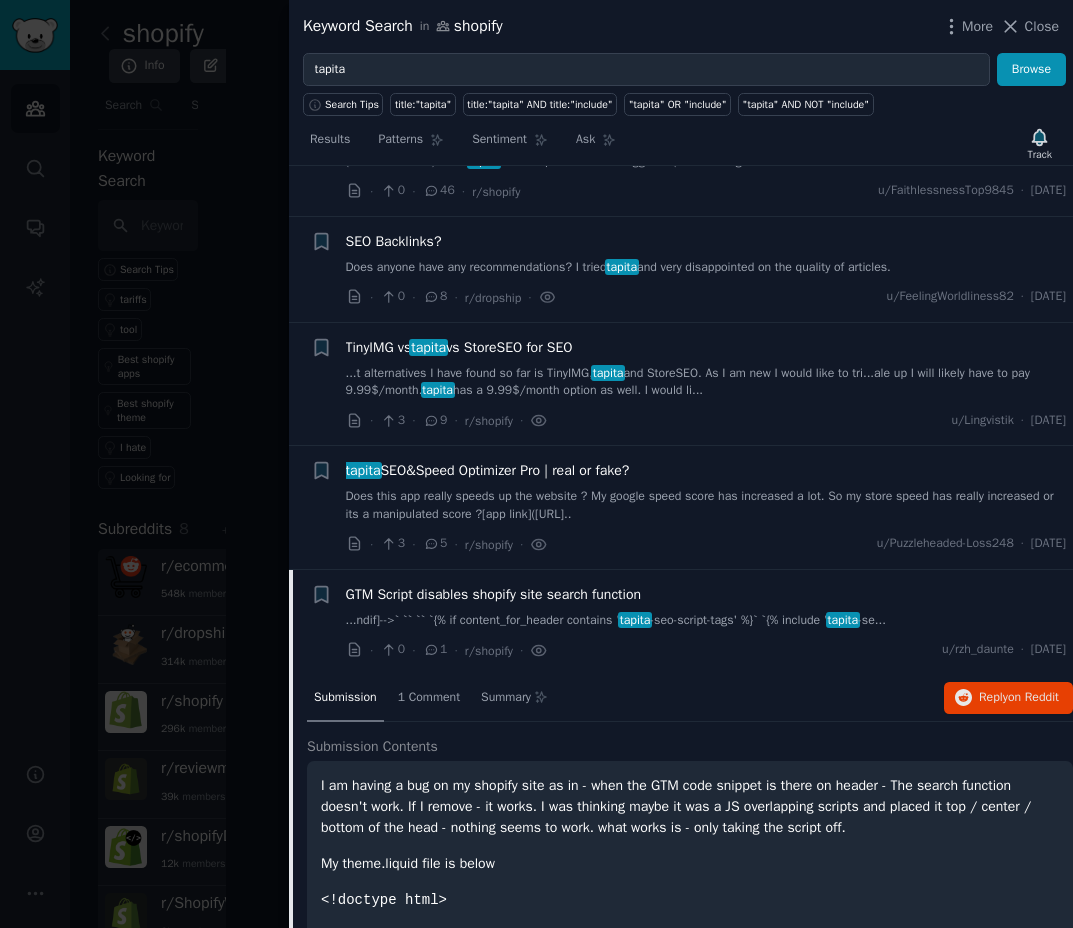 scroll, scrollTop: 0, scrollLeft: 0, axis: both 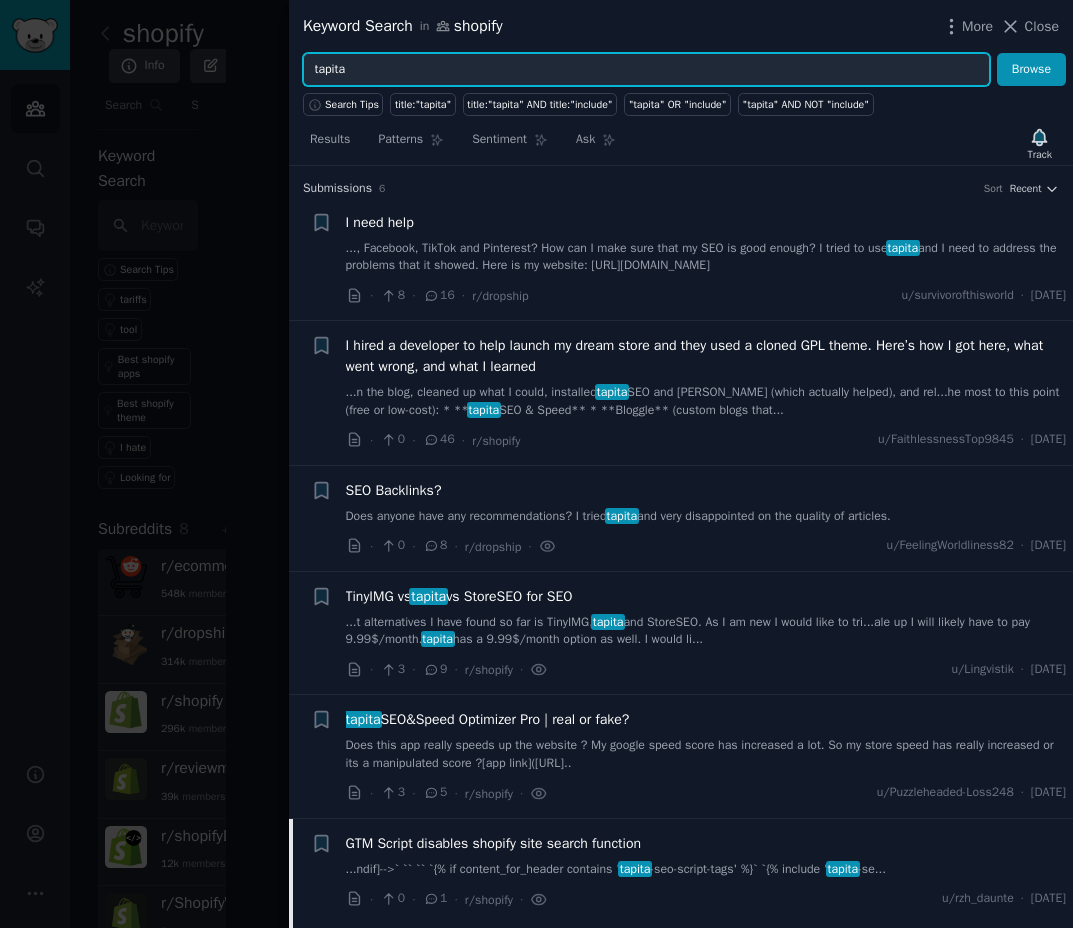 click on "tapita" at bounding box center [646, 70] 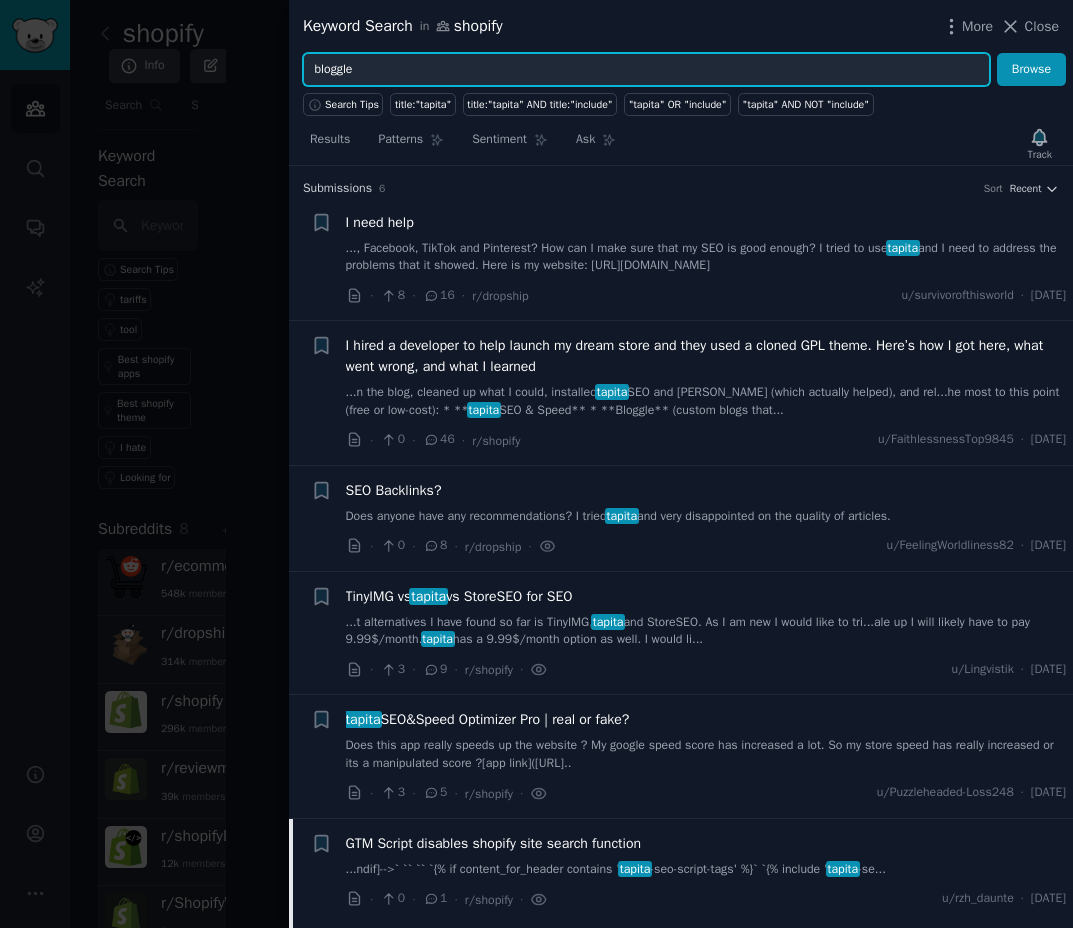 type on "bloggle" 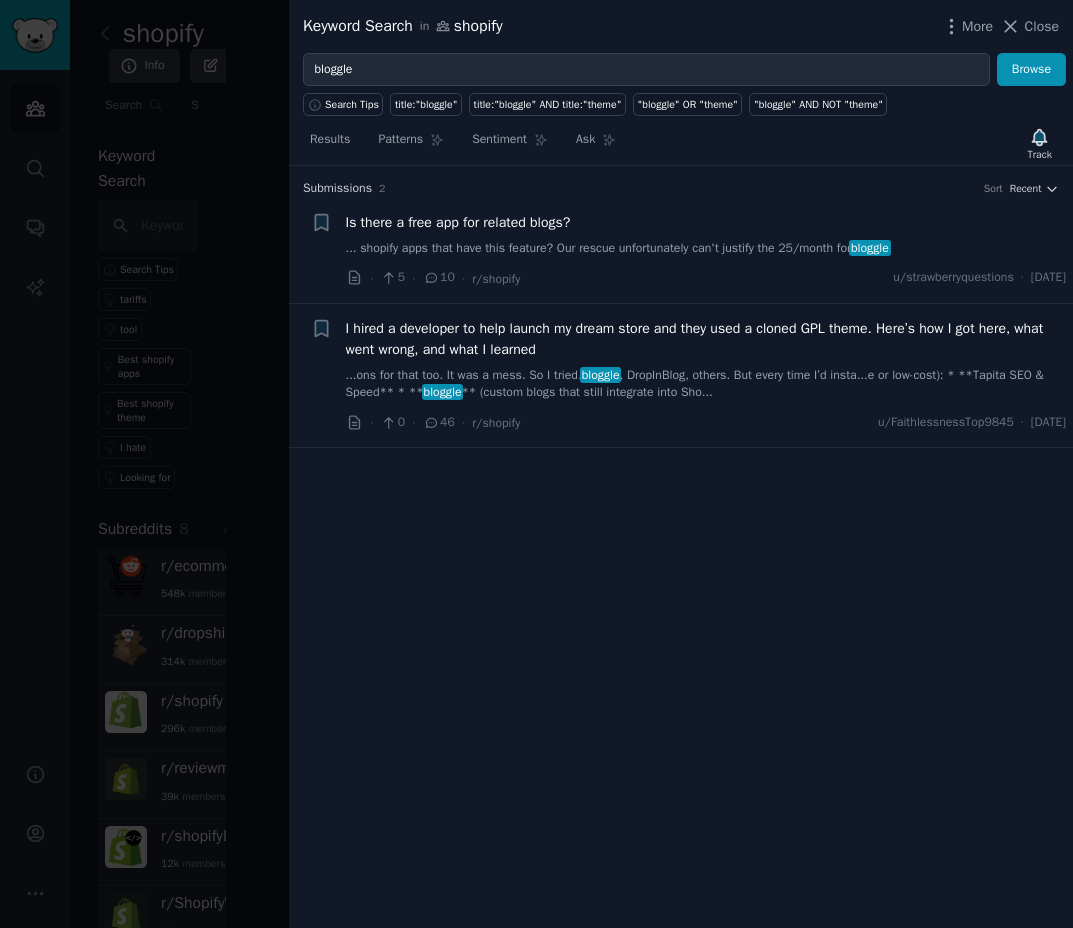 click on "... shopify apps that have this feature?
Our rescue unfortunately can't justify the 25/month for  bloggle" at bounding box center [706, 249] 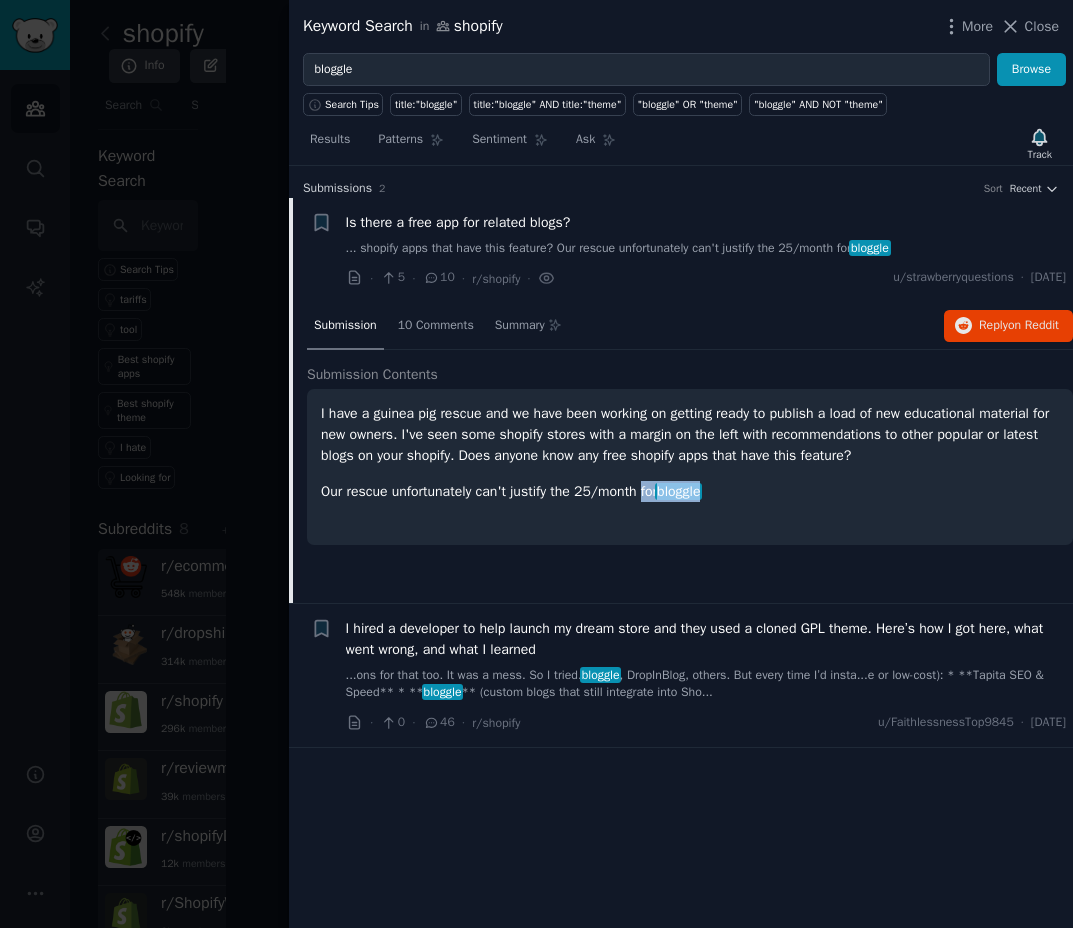 drag, startPoint x: 640, startPoint y: 489, endPoint x: 723, endPoint y: 494, distance: 83.15047 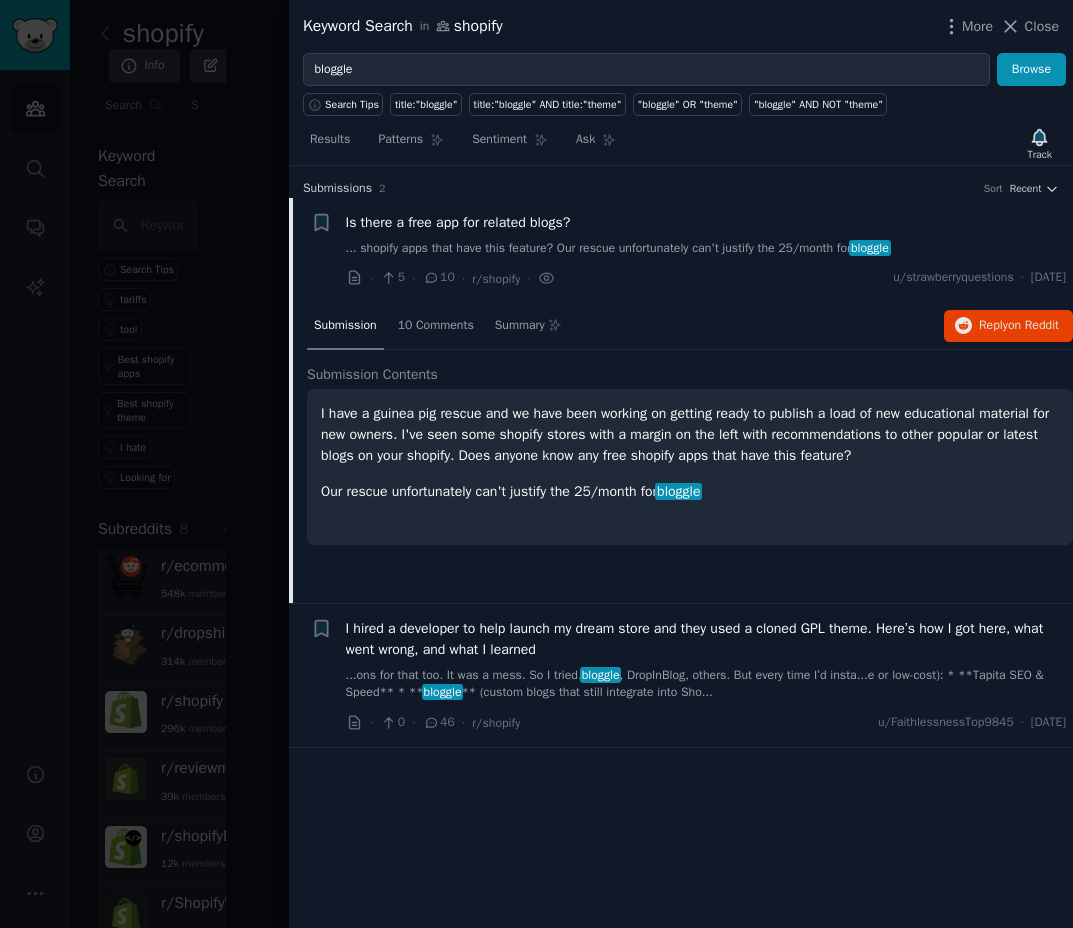 click on "Our rescue unfortunately can't justify the 25/month for  bloggle" at bounding box center [690, 491] 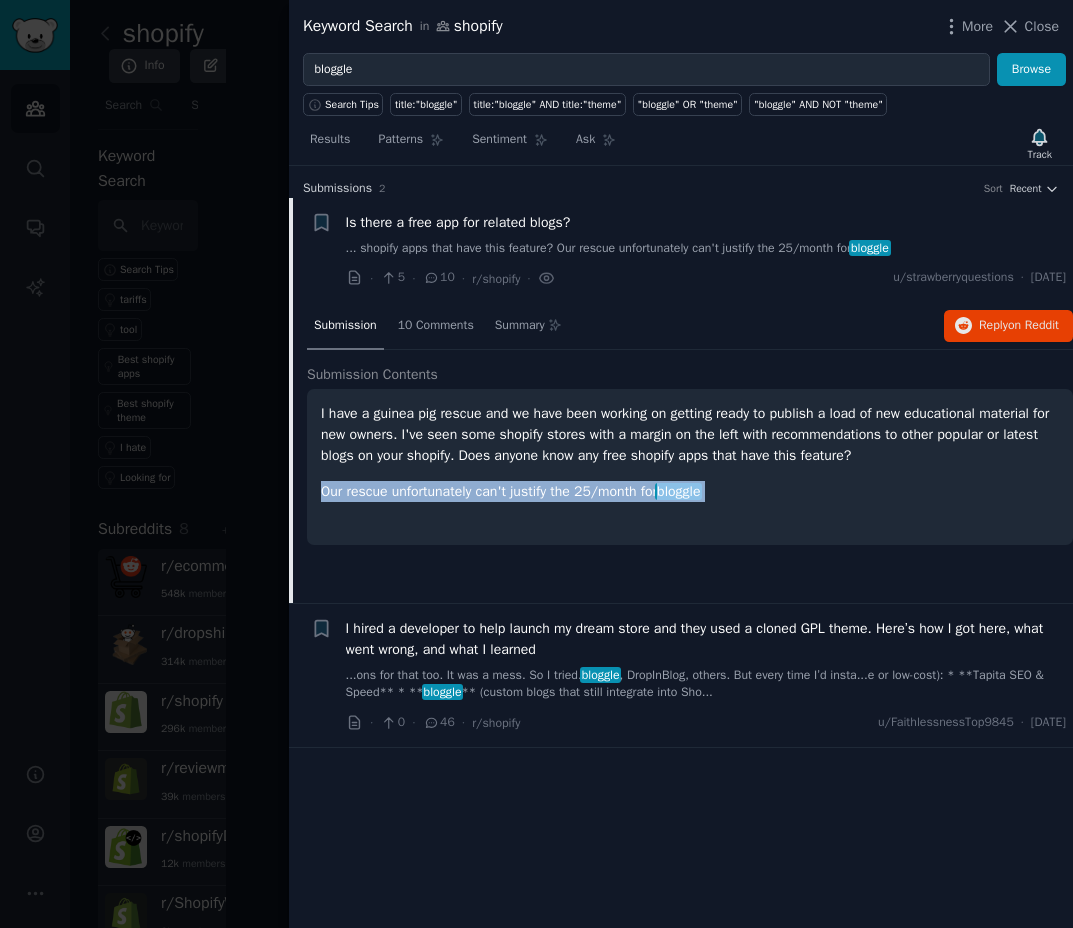 click on "Our rescue unfortunately can't justify the 25/month for  bloggle" at bounding box center (690, 491) 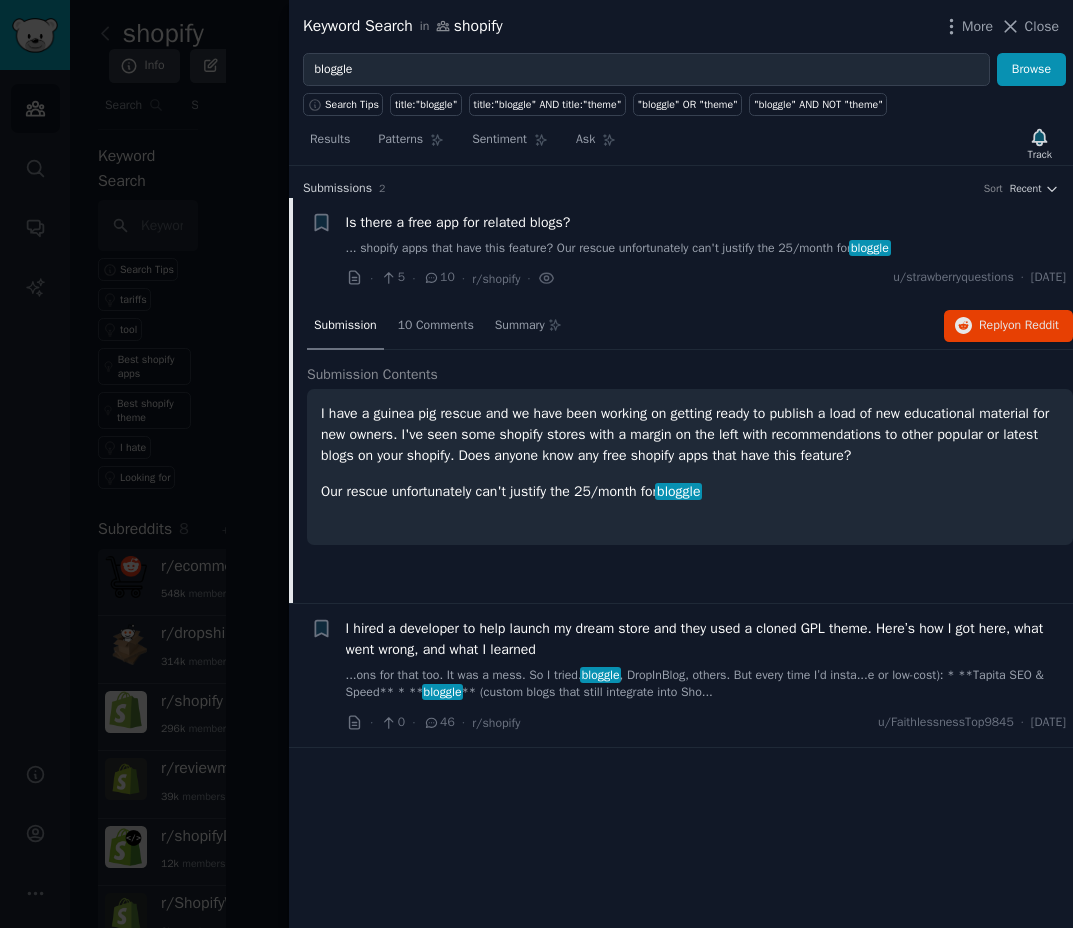 click on "...ons for that too. It was a mess.
So I tried.  bloggle , DropInBlog, others. But every time I’d insta...e or low-cost):
* **Tapita SEO & Speed**
* ** bloggle ** (custom blogs that still integrate into Sho..." at bounding box center [706, 684] 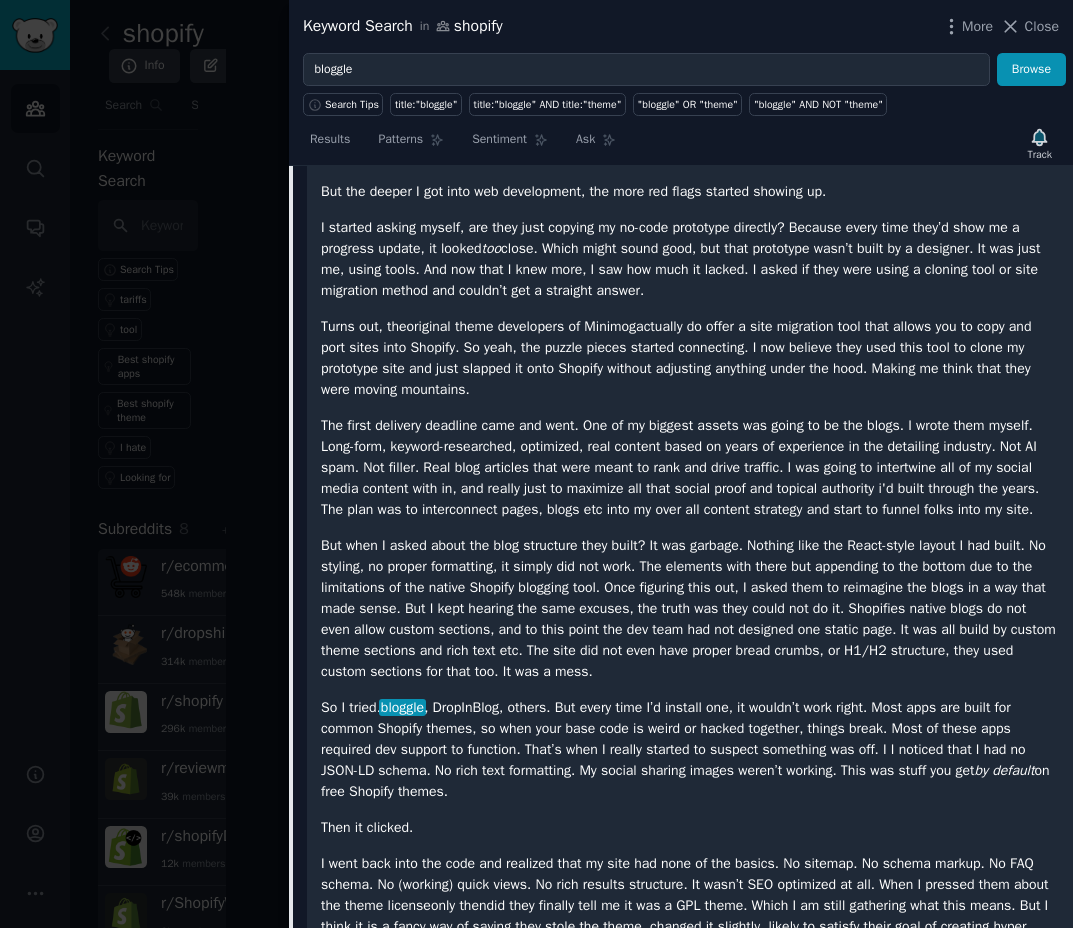 scroll, scrollTop: 1238, scrollLeft: 0, axis: vertical 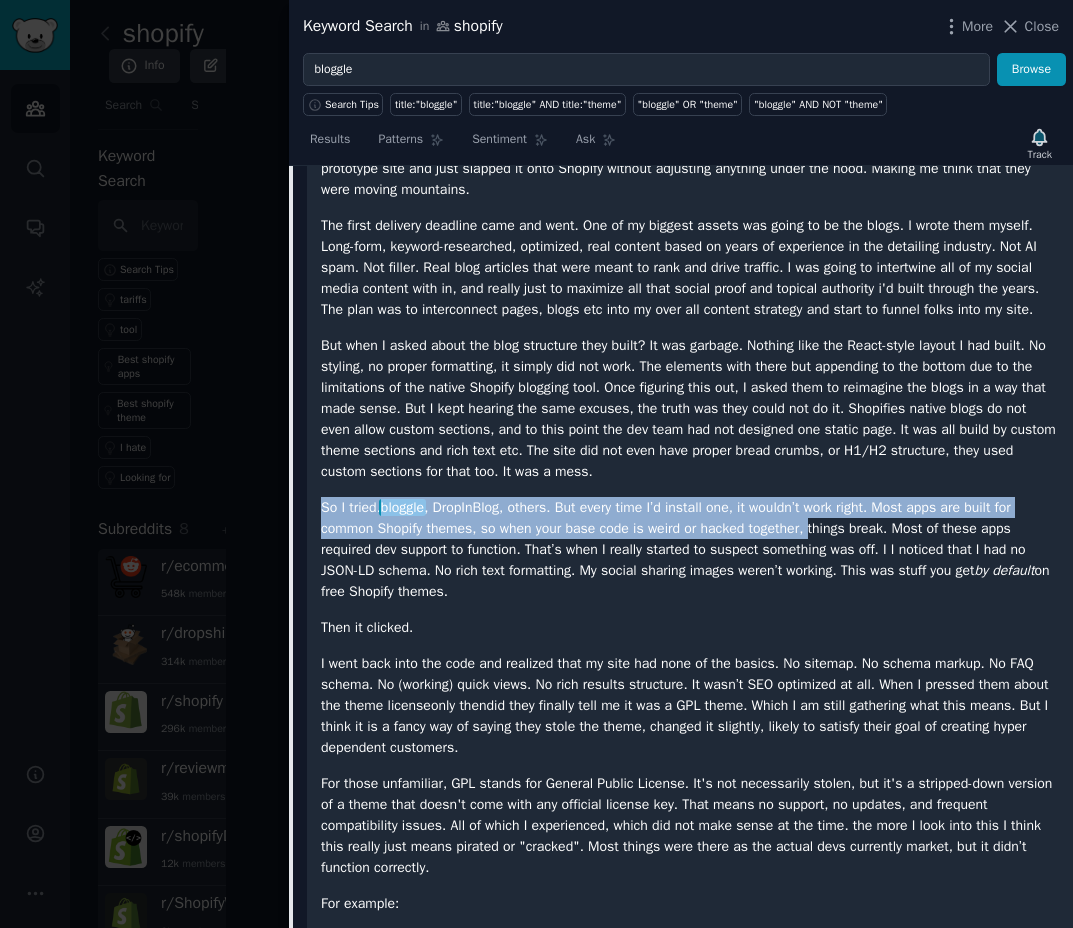 drag, startPoint x: 321, startPoint y: 512, endPoint x: 811, endPoint y: 536, distance: 490.5874 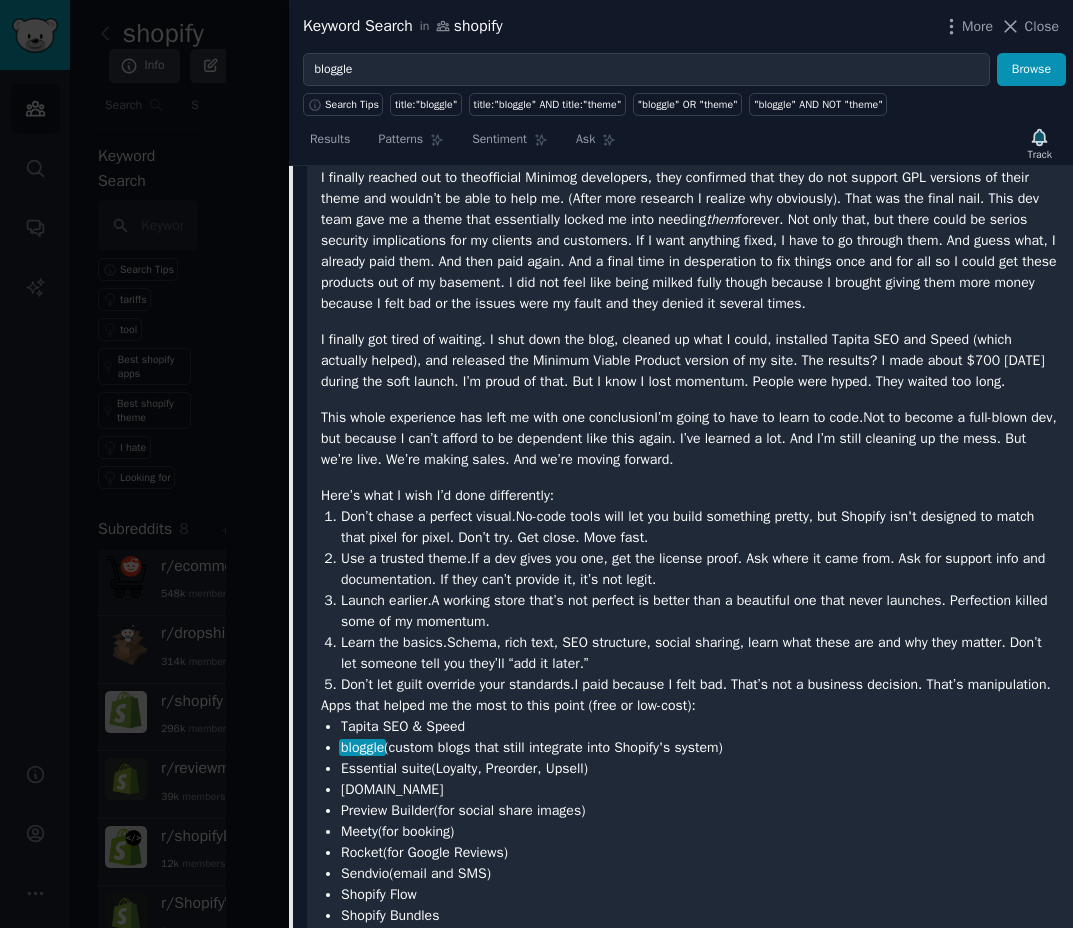 scroll, scrollTop: 2138, scrollLeft: 0, axis: vertical 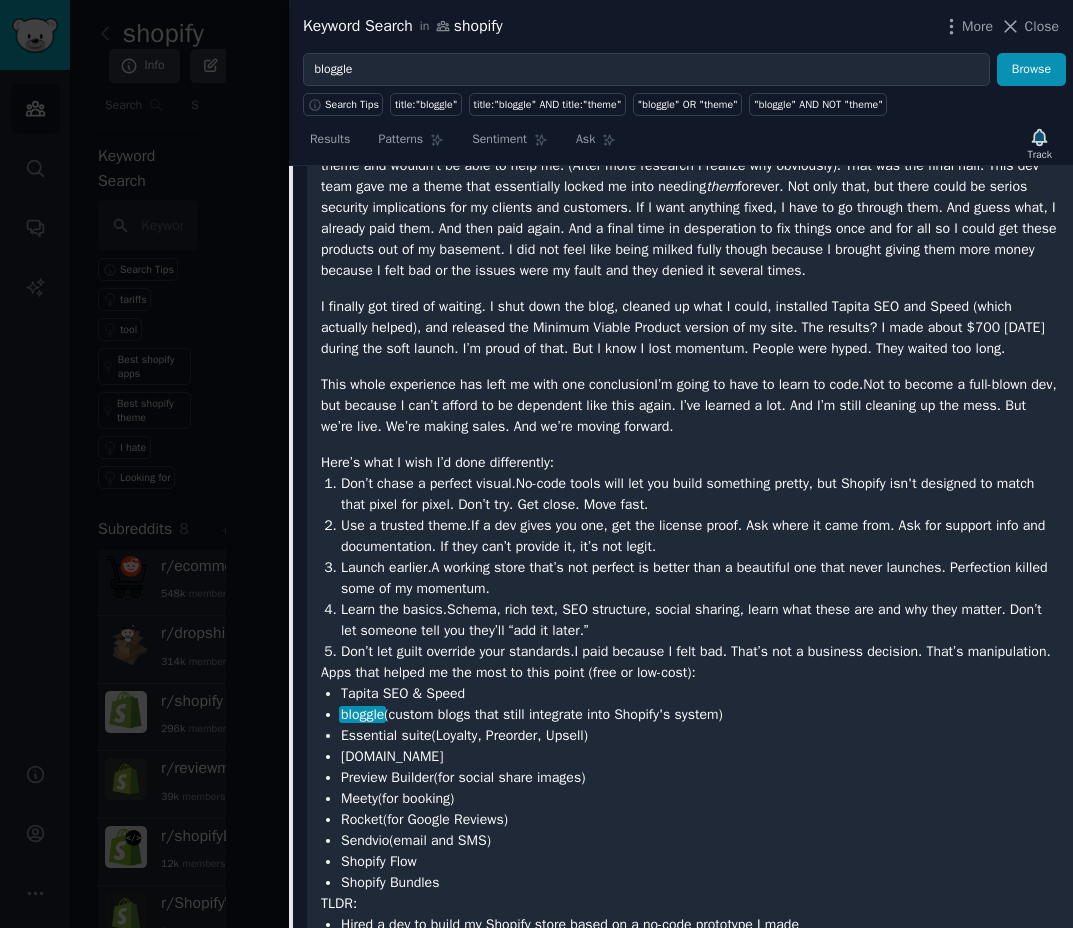 drag, startPoint x: 392, startPoint y: 753, endPoint x: 763, endPoint y: 753, distance: 371 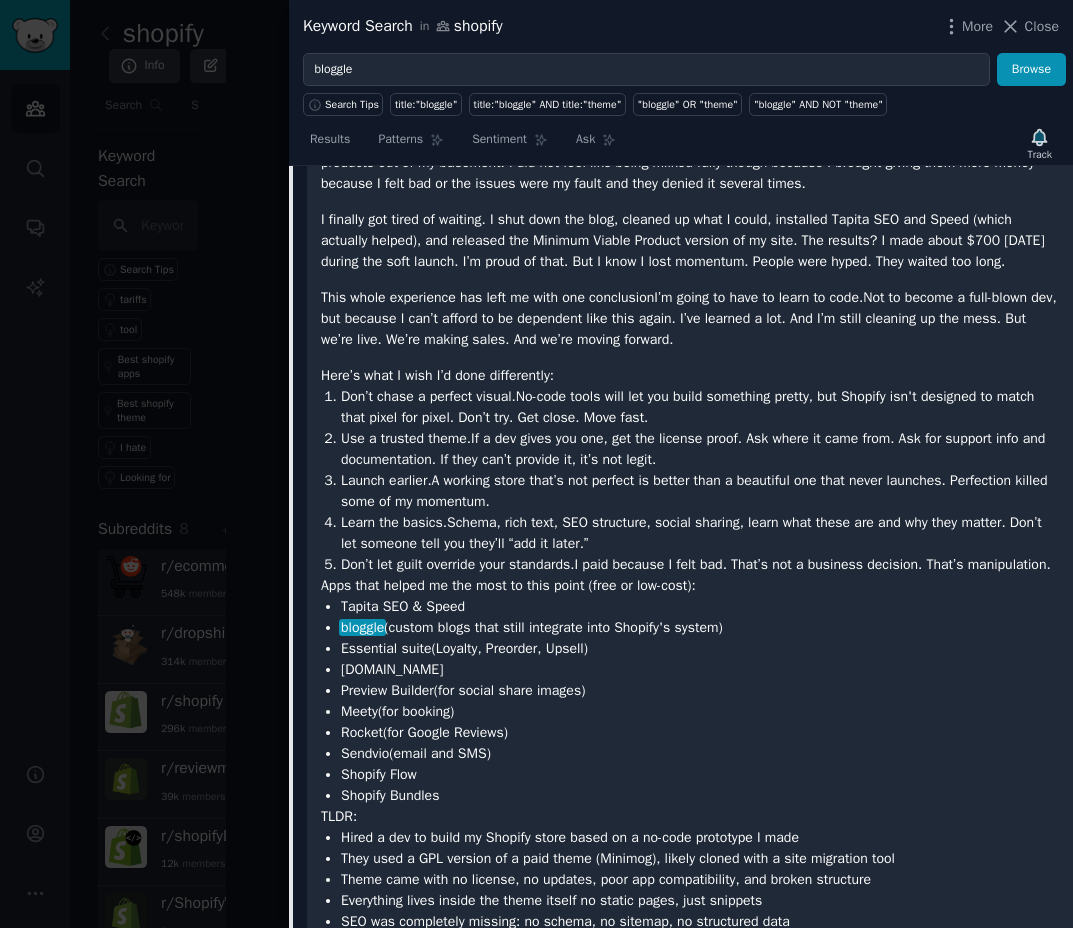 scroll, scrollTop: 2338, scrollLeft: 0, axis: vertical 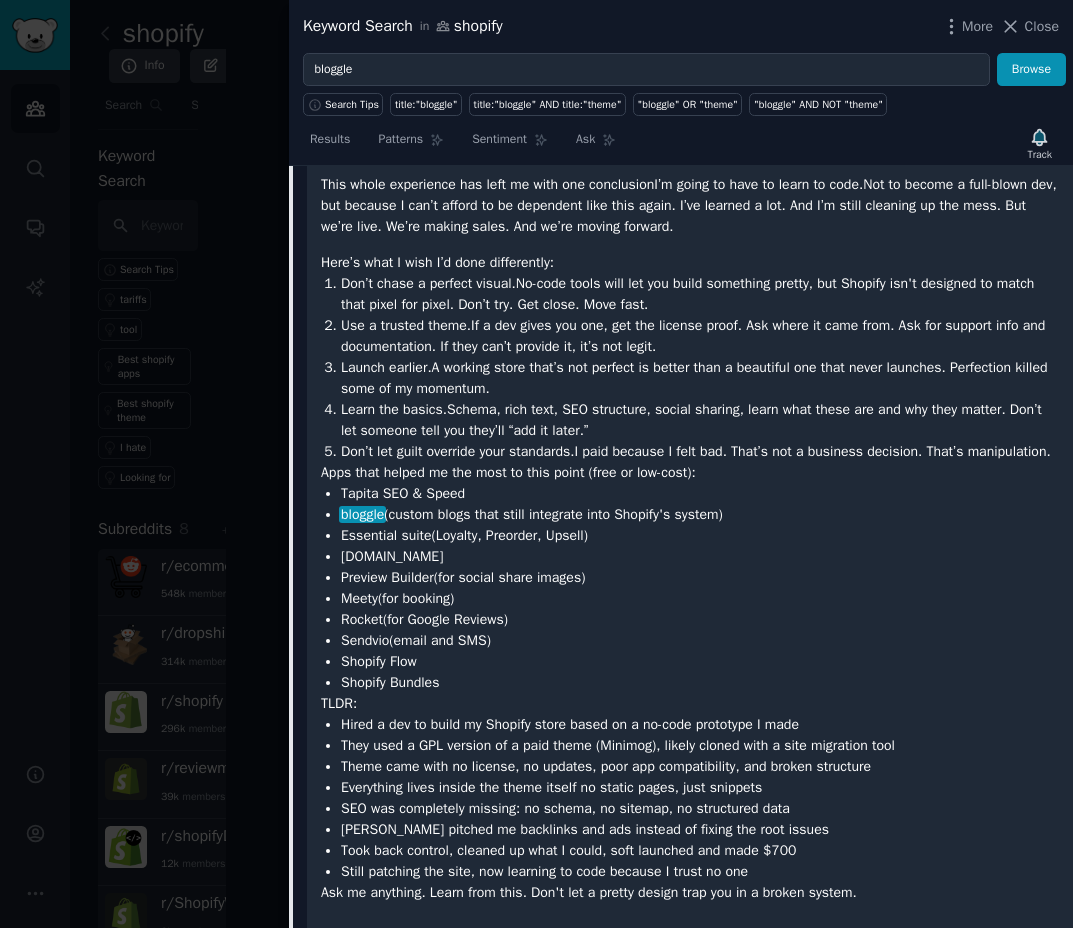 click on "Shopify Bundles" at bounding box center (700, 682) 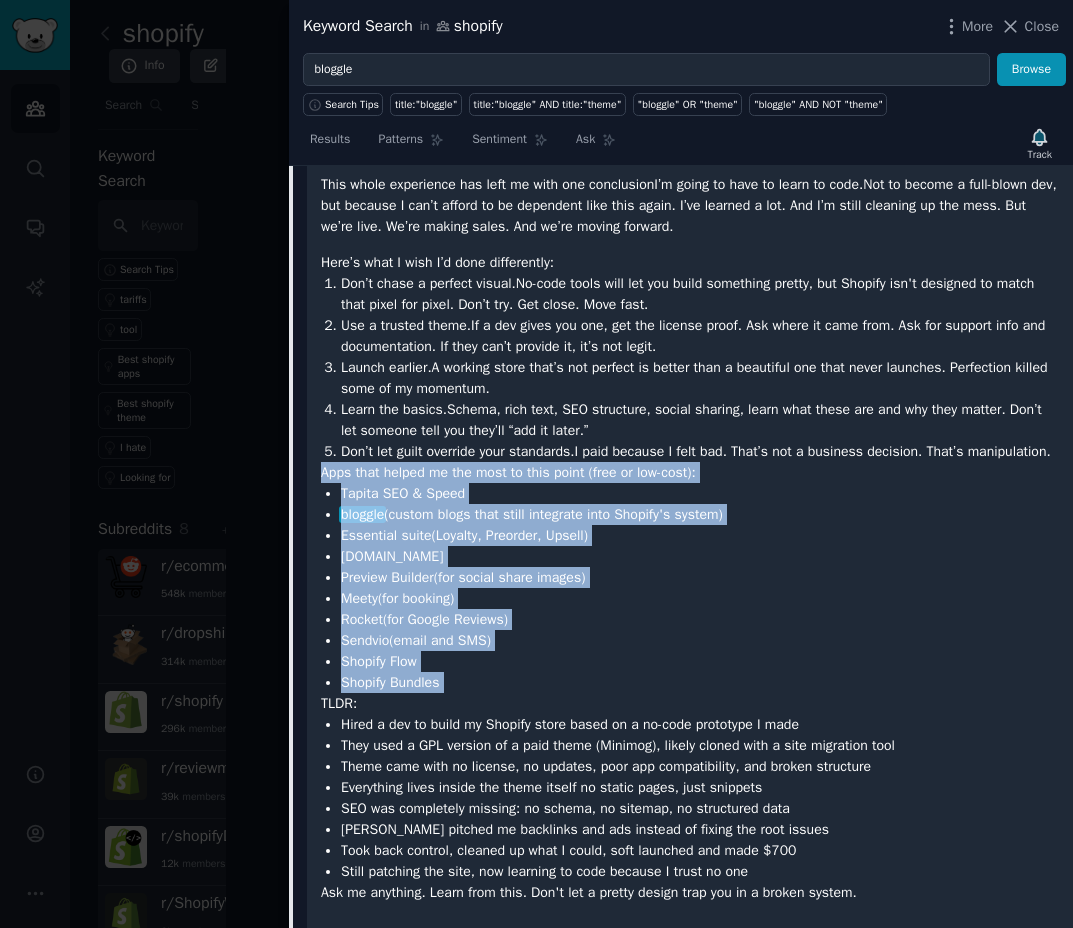 drag, startPoint x: 458, startPoint y: 721, endPoint x: 327, endPoint y: 520, distance: 239.92082 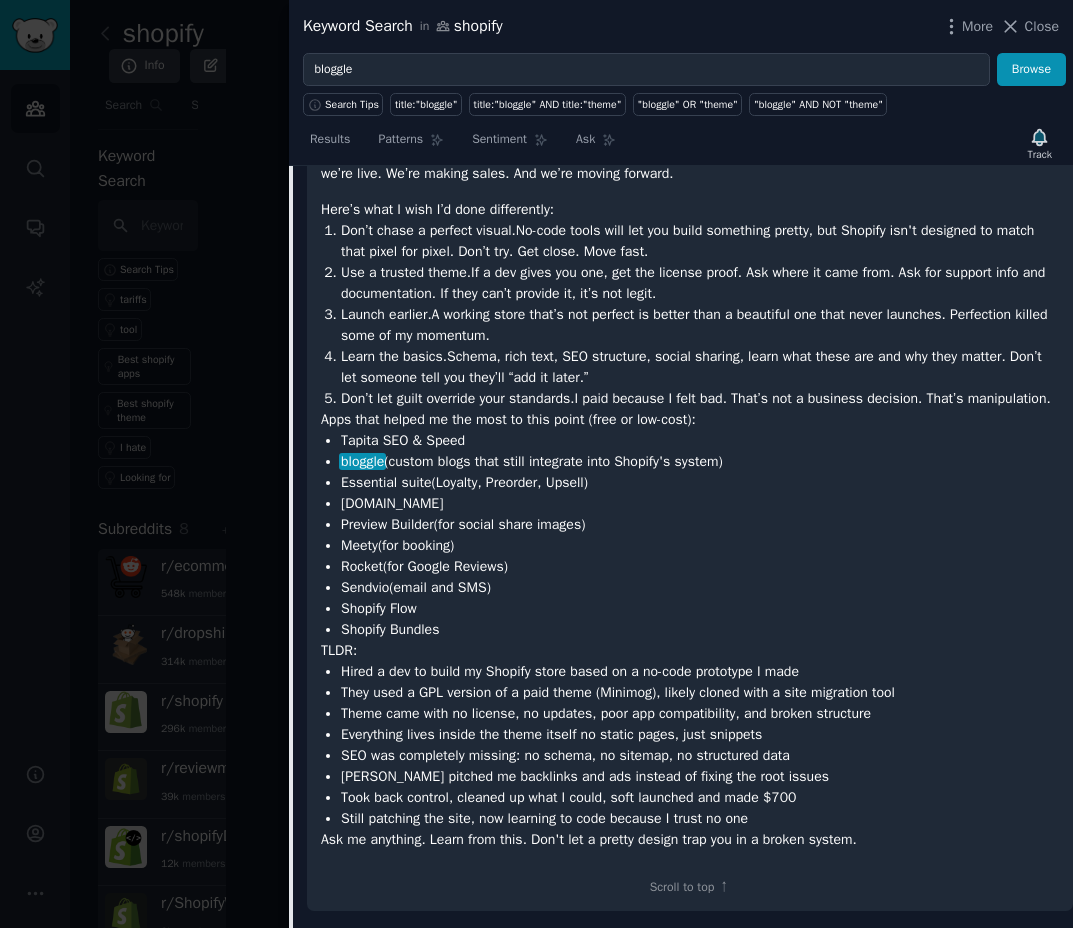 scroll, scrollTop: 2438, scrollLeft: 0, axis: vertical 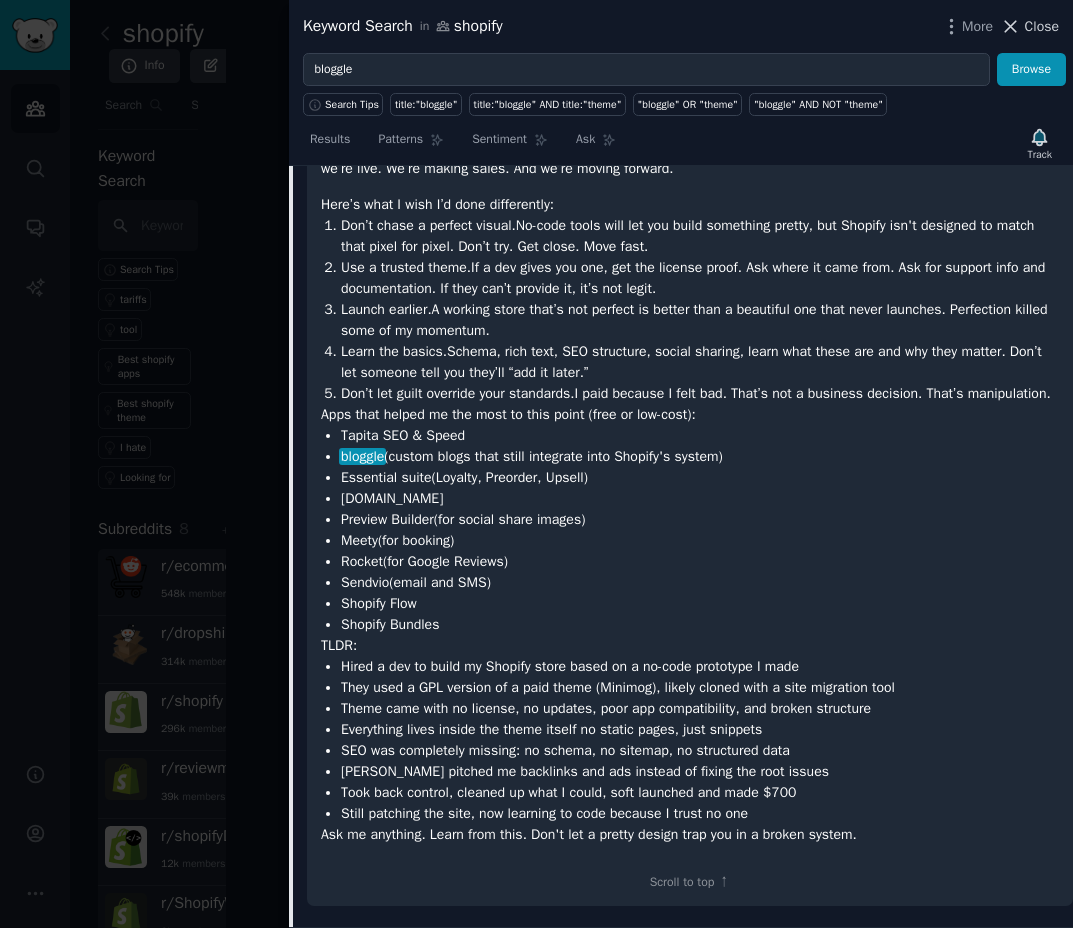 click on "Close" at bounding box center [1042, 26] 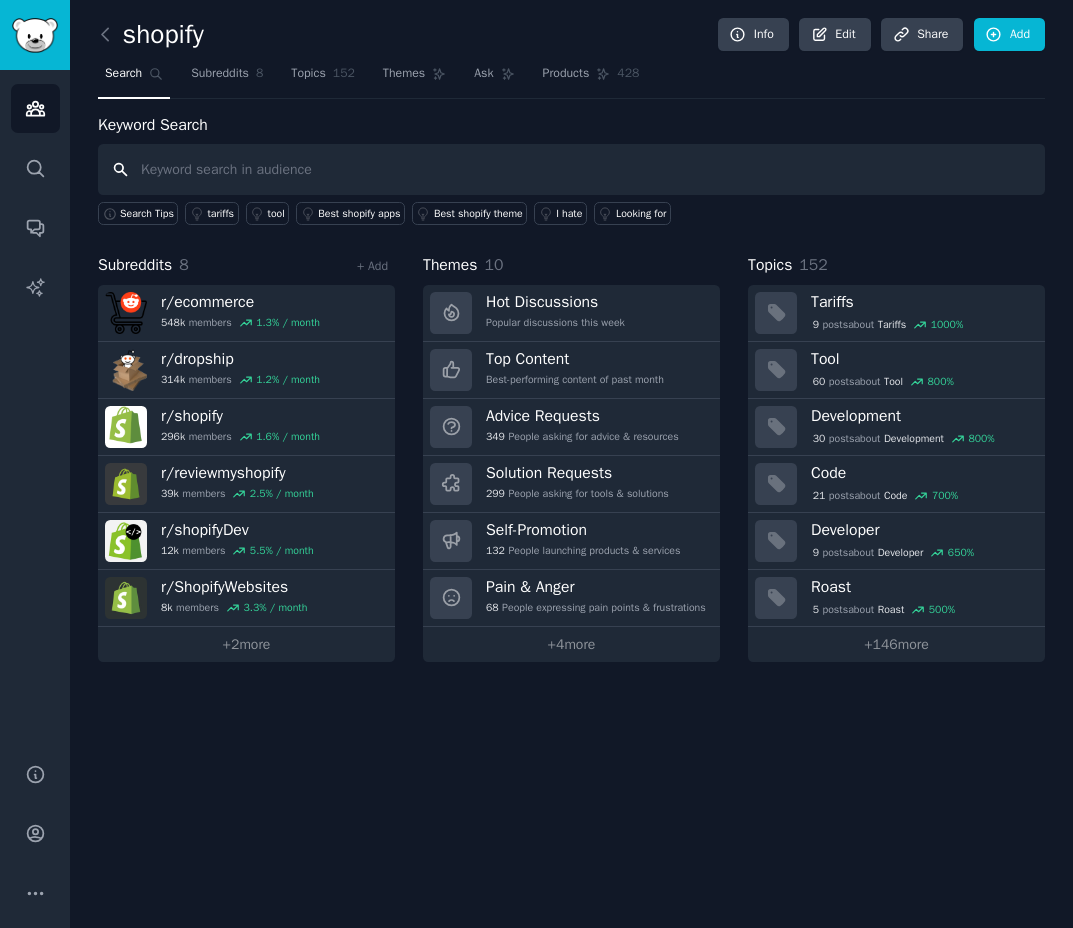 click at bounding box center (571, 169) 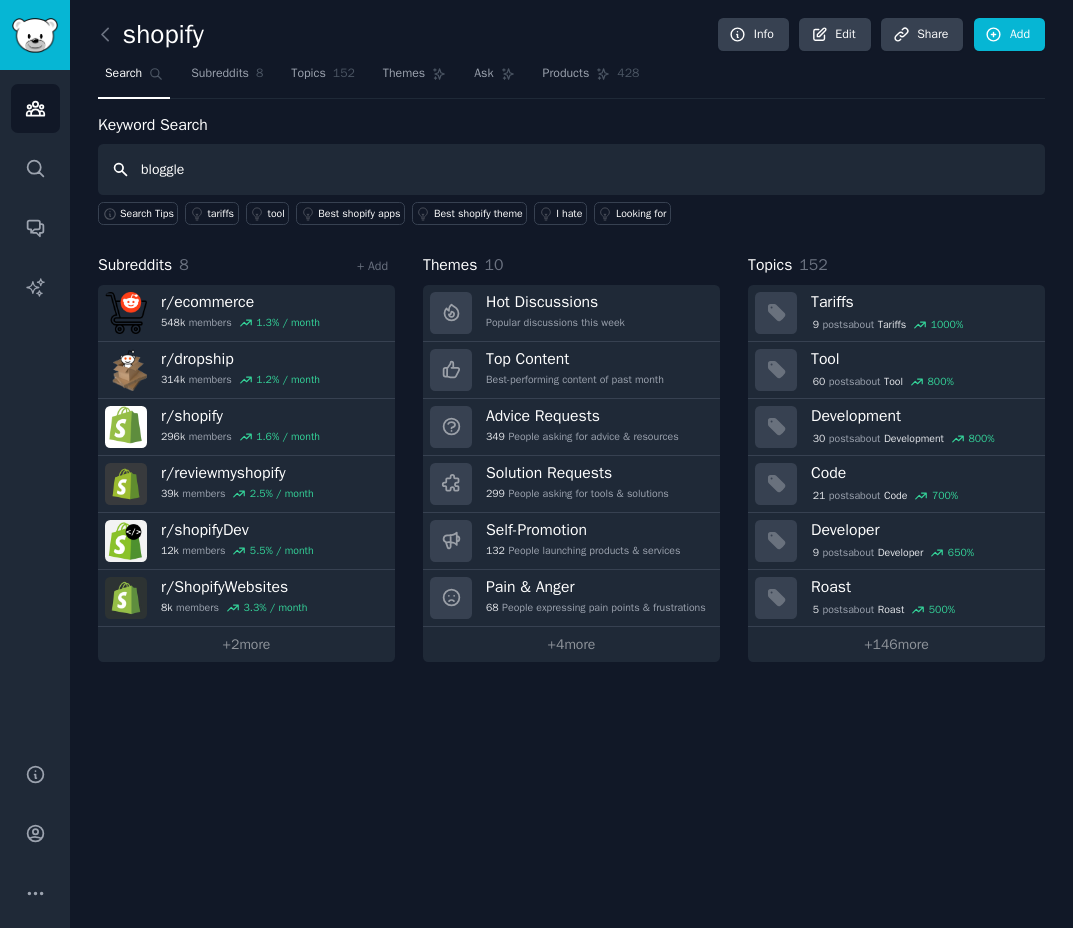 type on "bloggle" 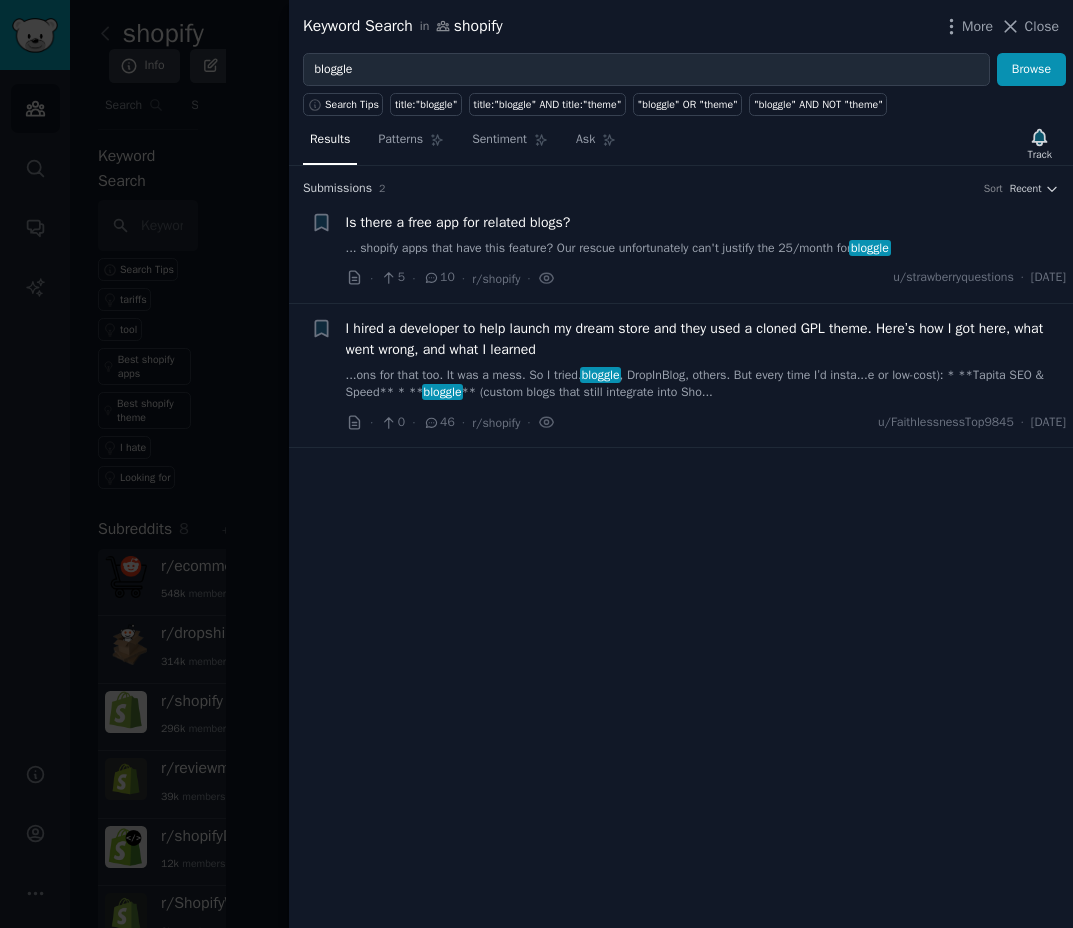 click on "...ons for that too. It was a mess.
So I tried.  bloggle , DropInBlog, others. But every time I’d insta...e or low-cost):
* **Tapita SEO & Speed**
* ** bloggle ** (custom blogs that still integrate into Sho..." at bounding box center (706, 384) 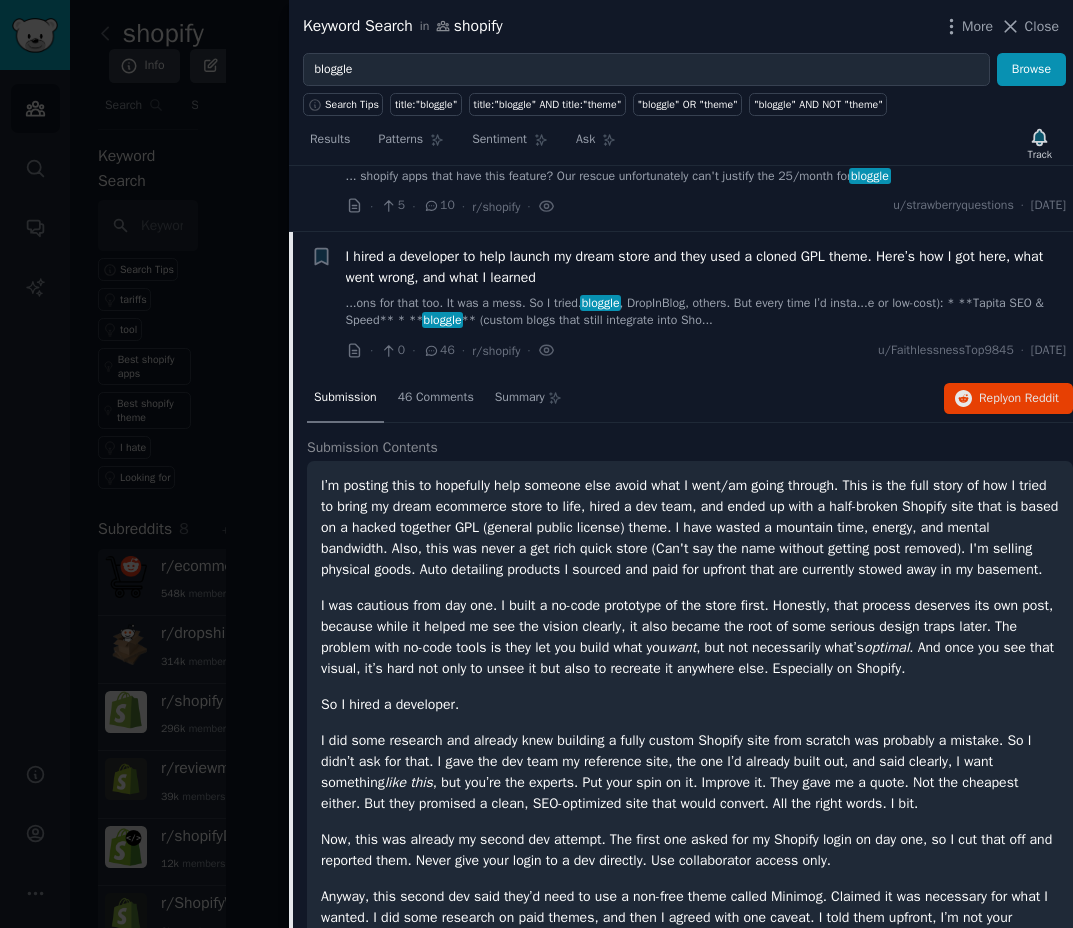 scroll, scrollTop: 0, scrollLeft: 0, axis: both 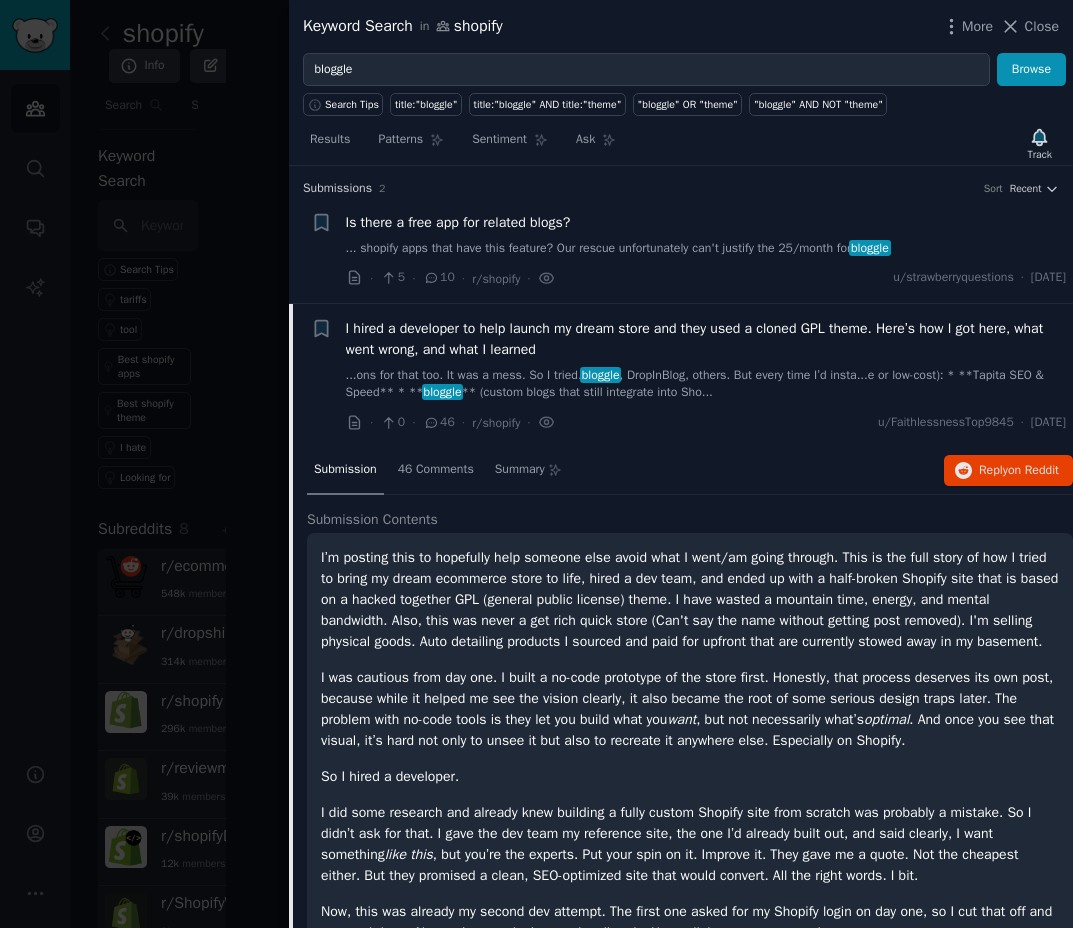 click on "... shopify apps that have this feature?
Our rescue unfortunately can't justify the 25/month for  bloggle" at bounding box center [706, 249] 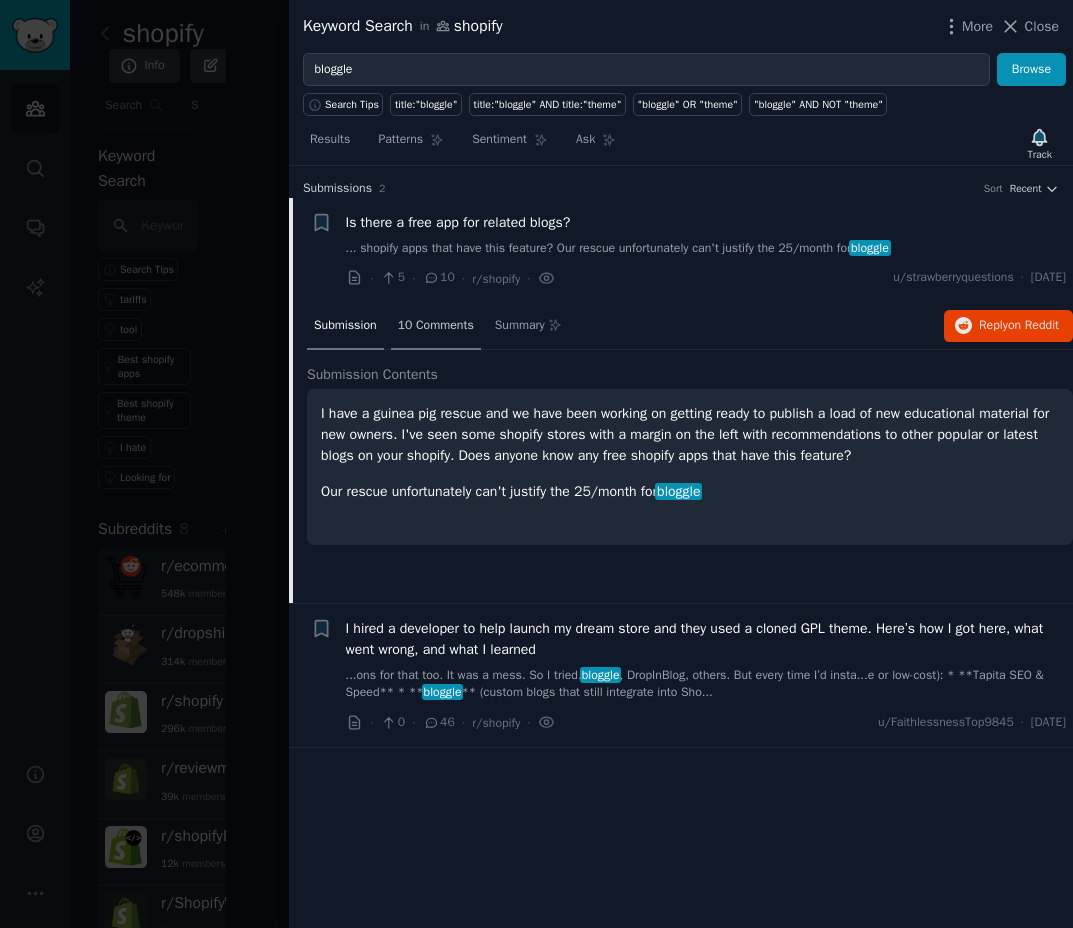 click on "10 Comments" at bounding box center (436, 327) 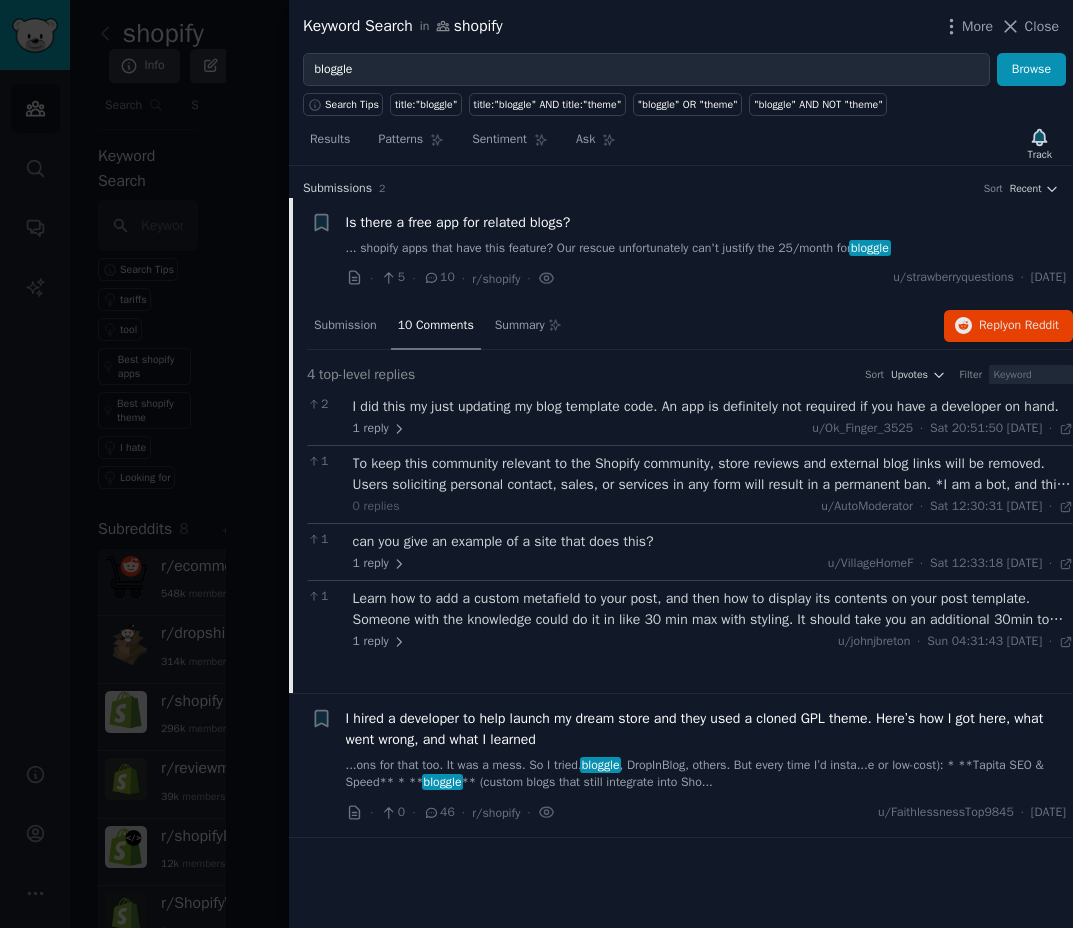 click at bounding box center (536, 464) 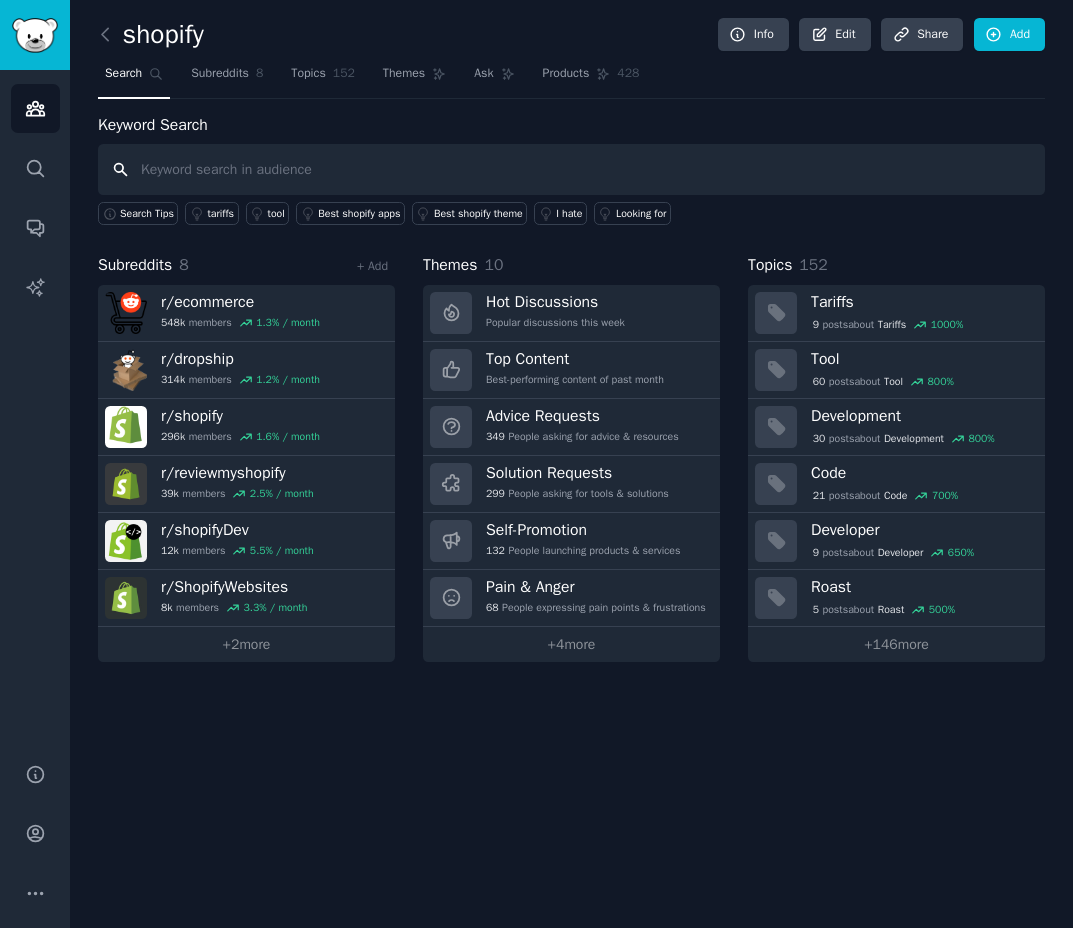 click at bounding box center (571, 169) 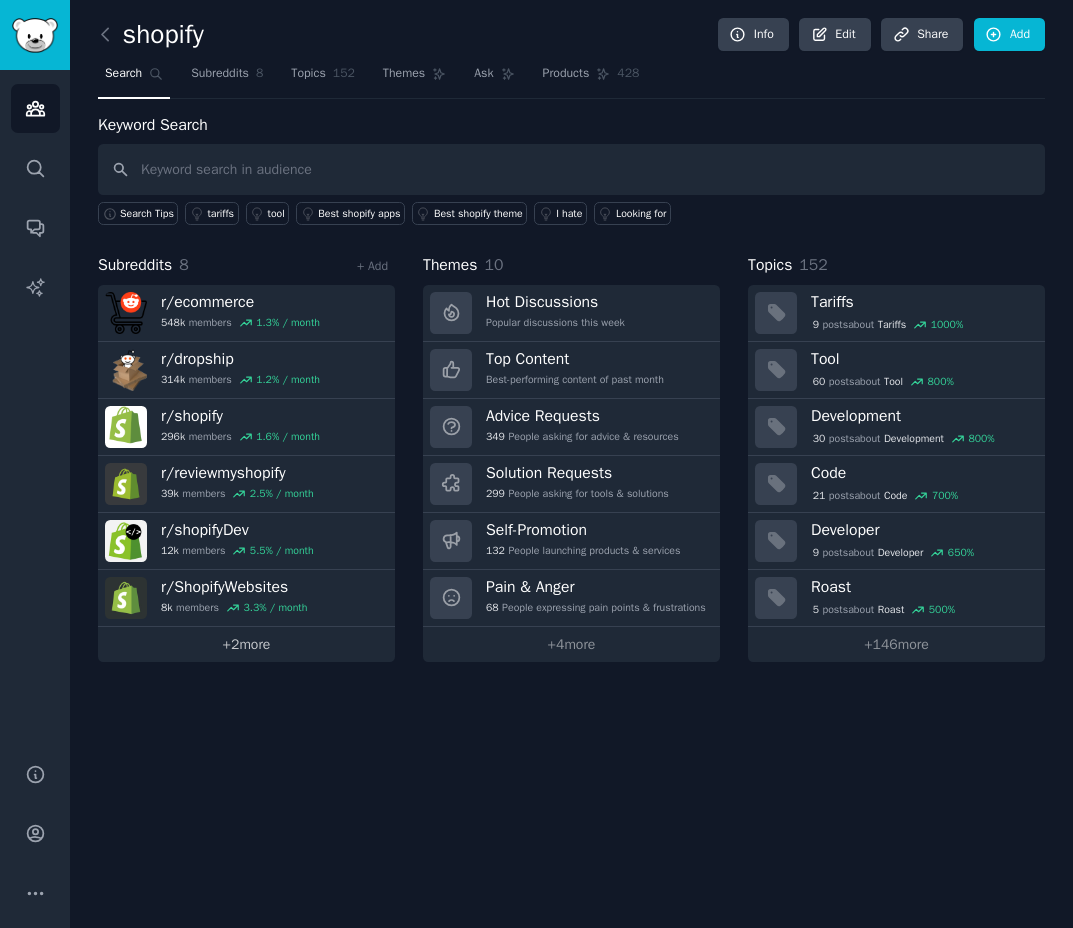 click on "+  2  more" at bounding box center [246, 644] 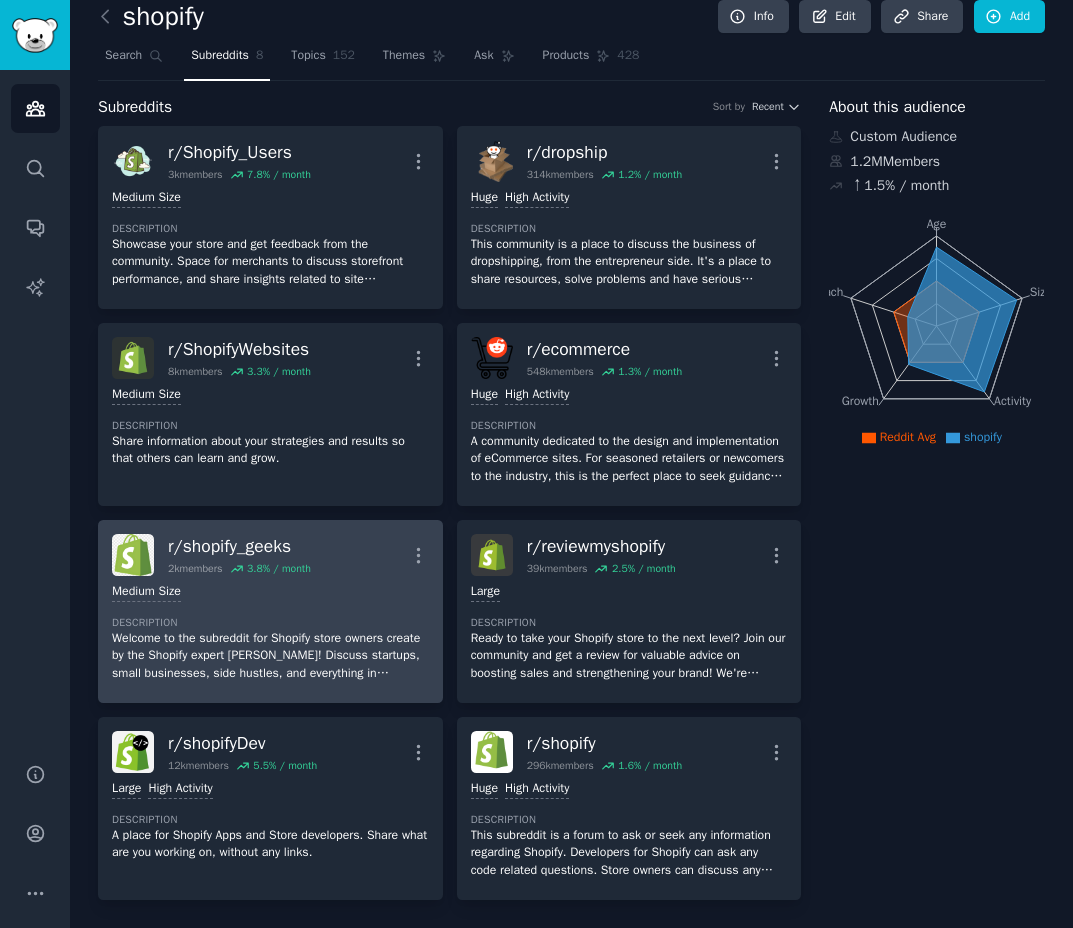 scroll, scrollTop: 0, scrollLeft: 0, axis: both 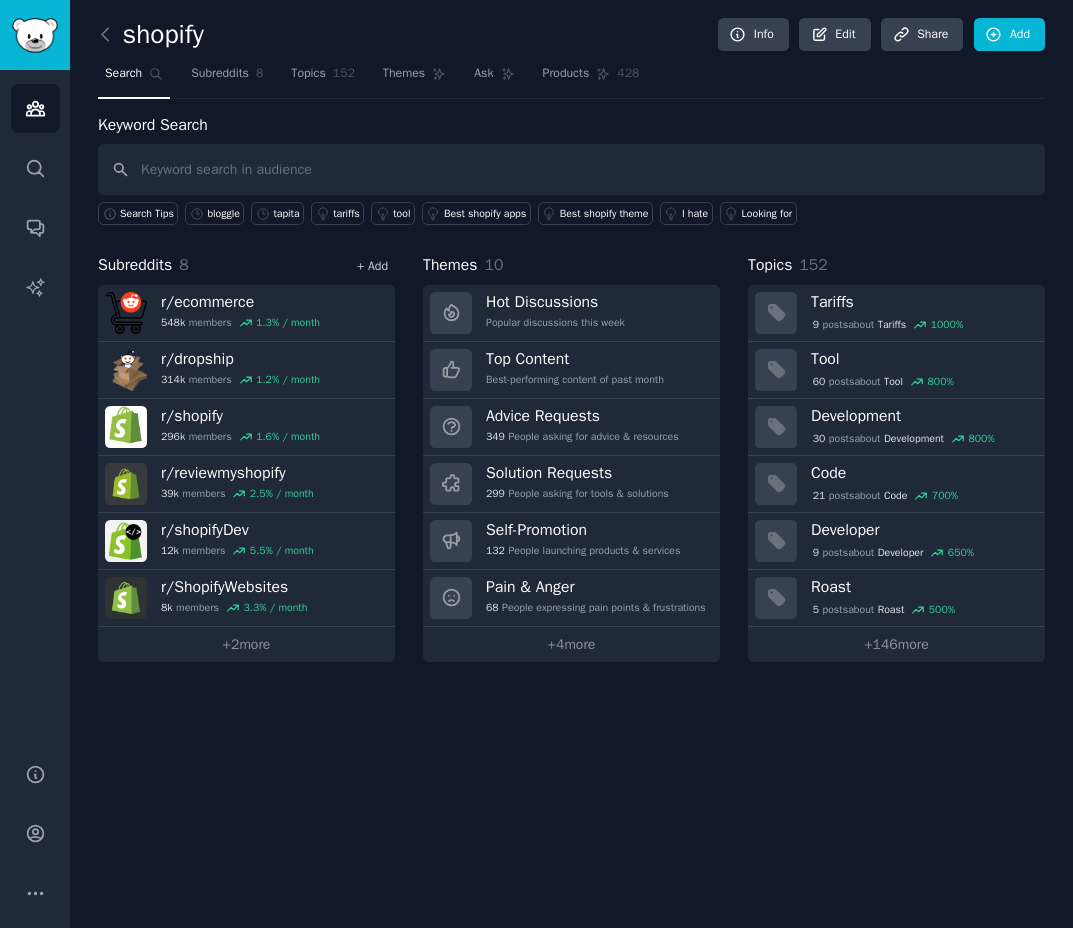 click on "+ Add" at bounding box center [372, 266] 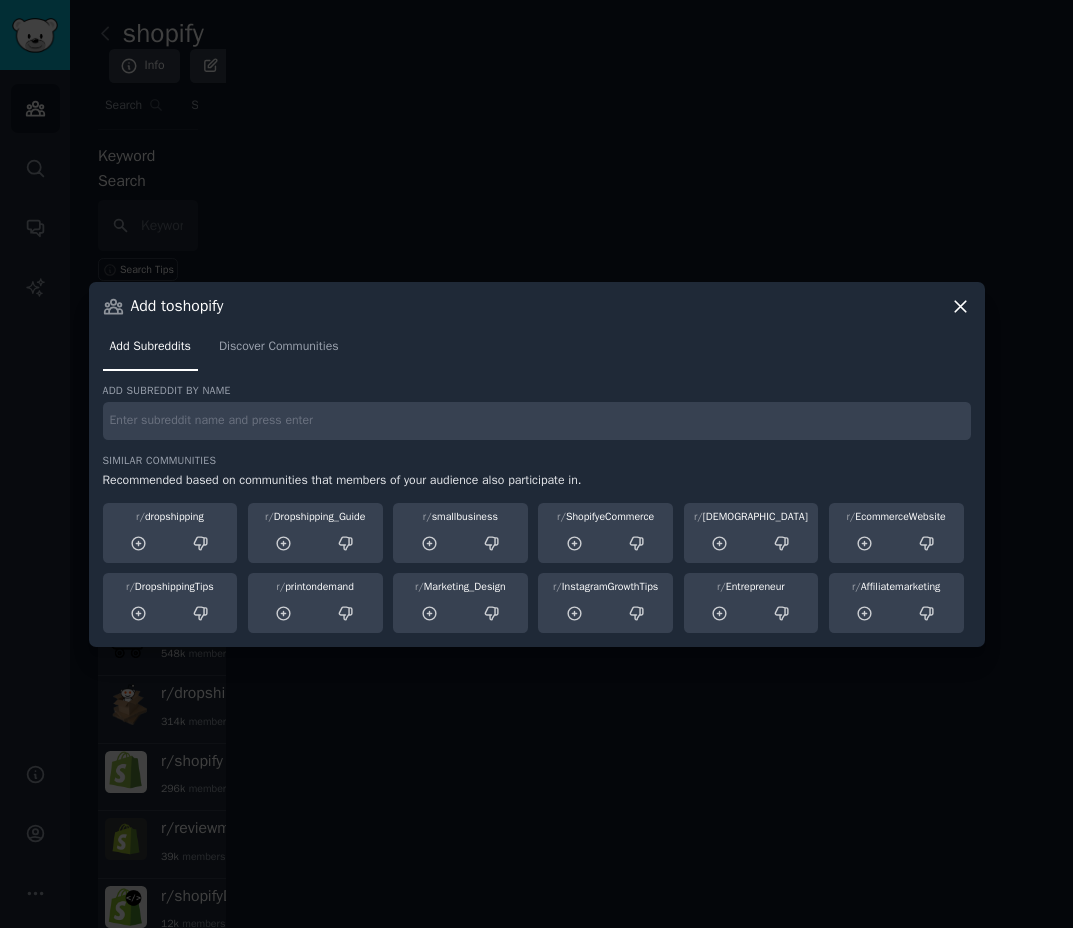 click at bounding box center [537, 421] 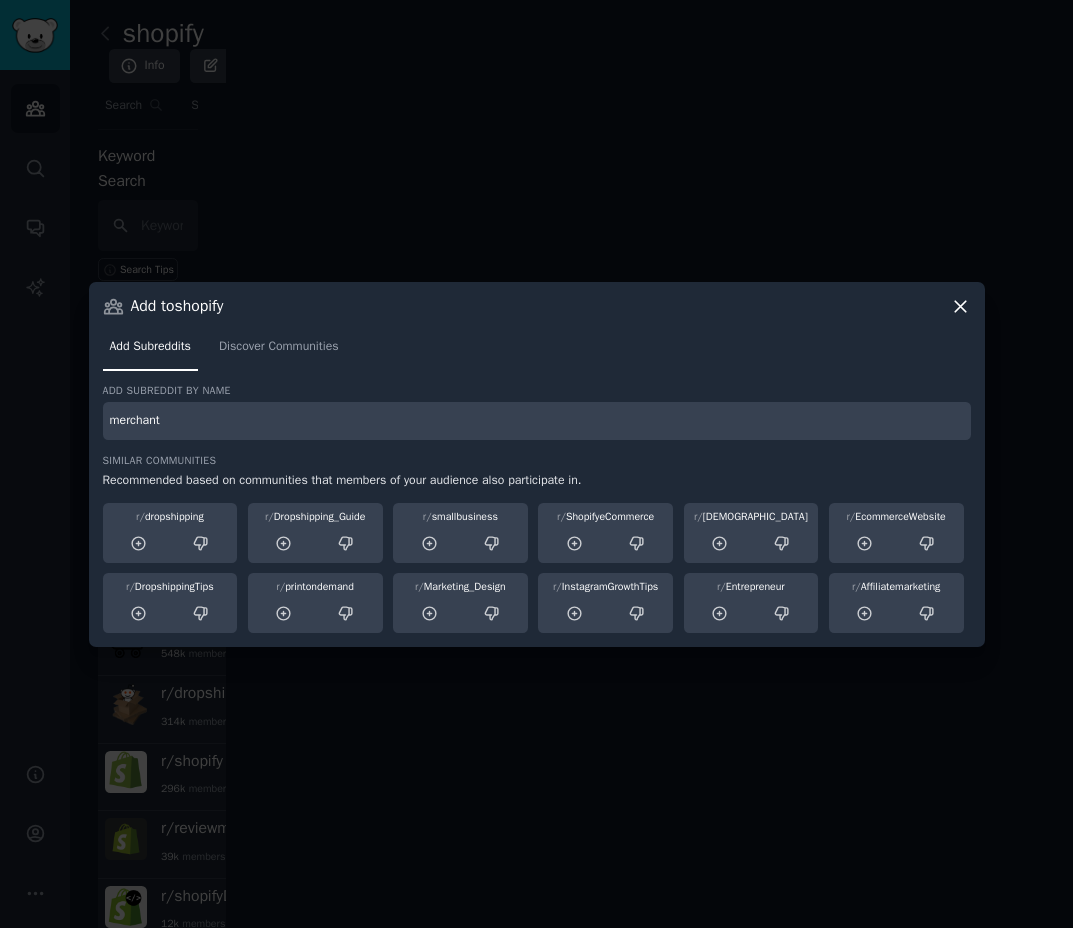 type on "merchant" 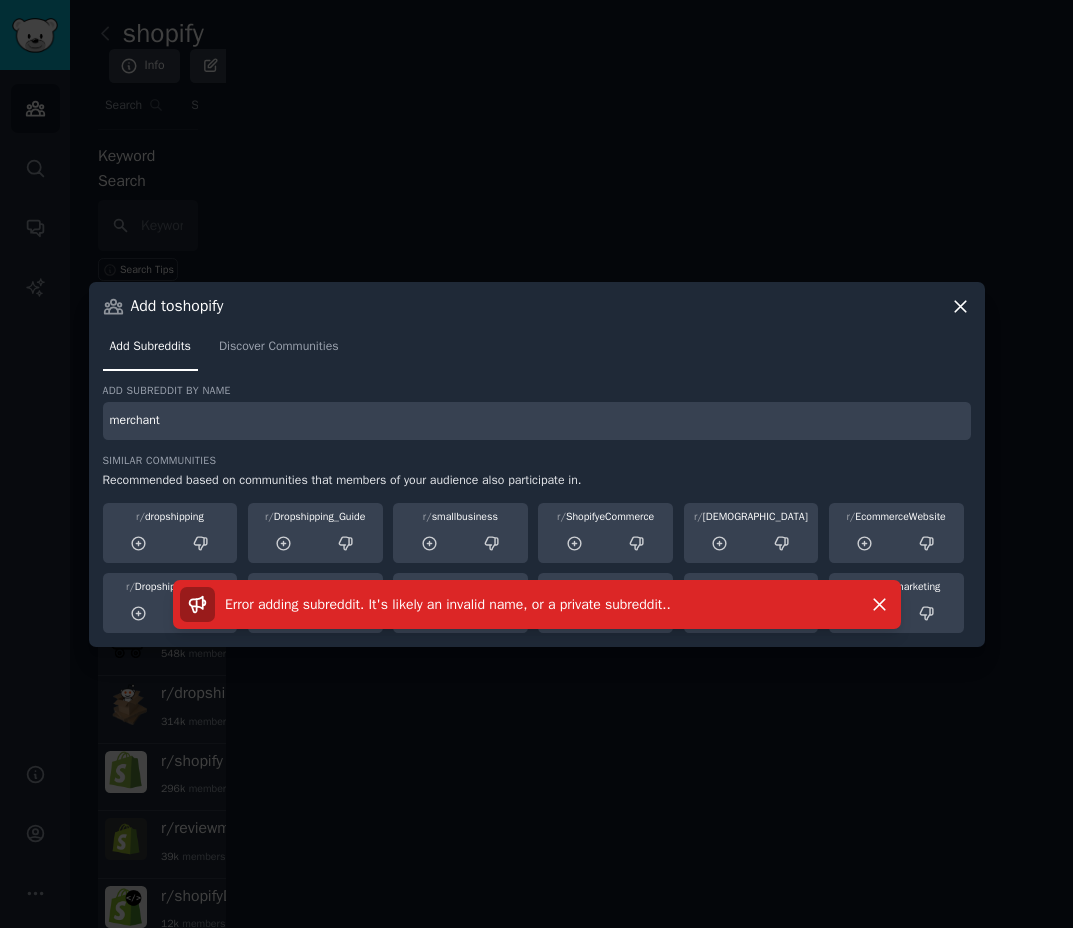 click on "merchant" at bounding box center [537, 421] 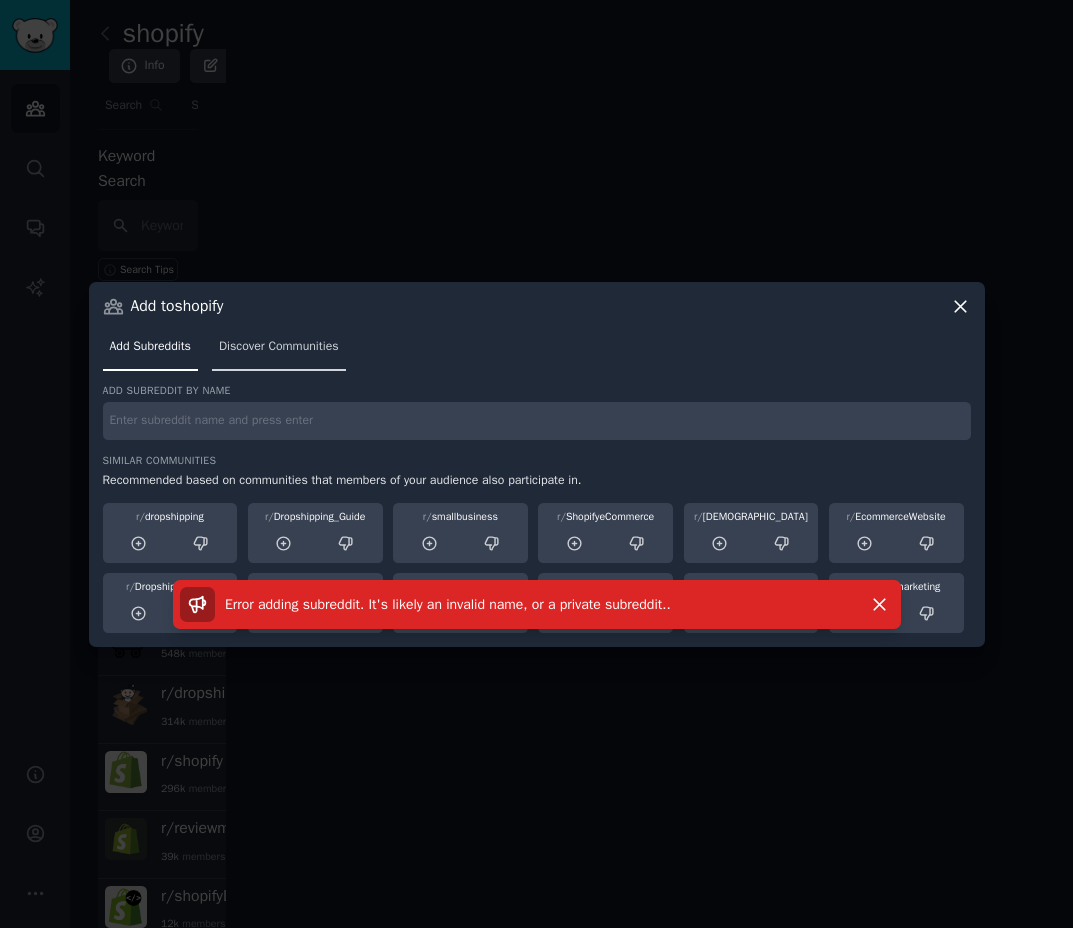 type 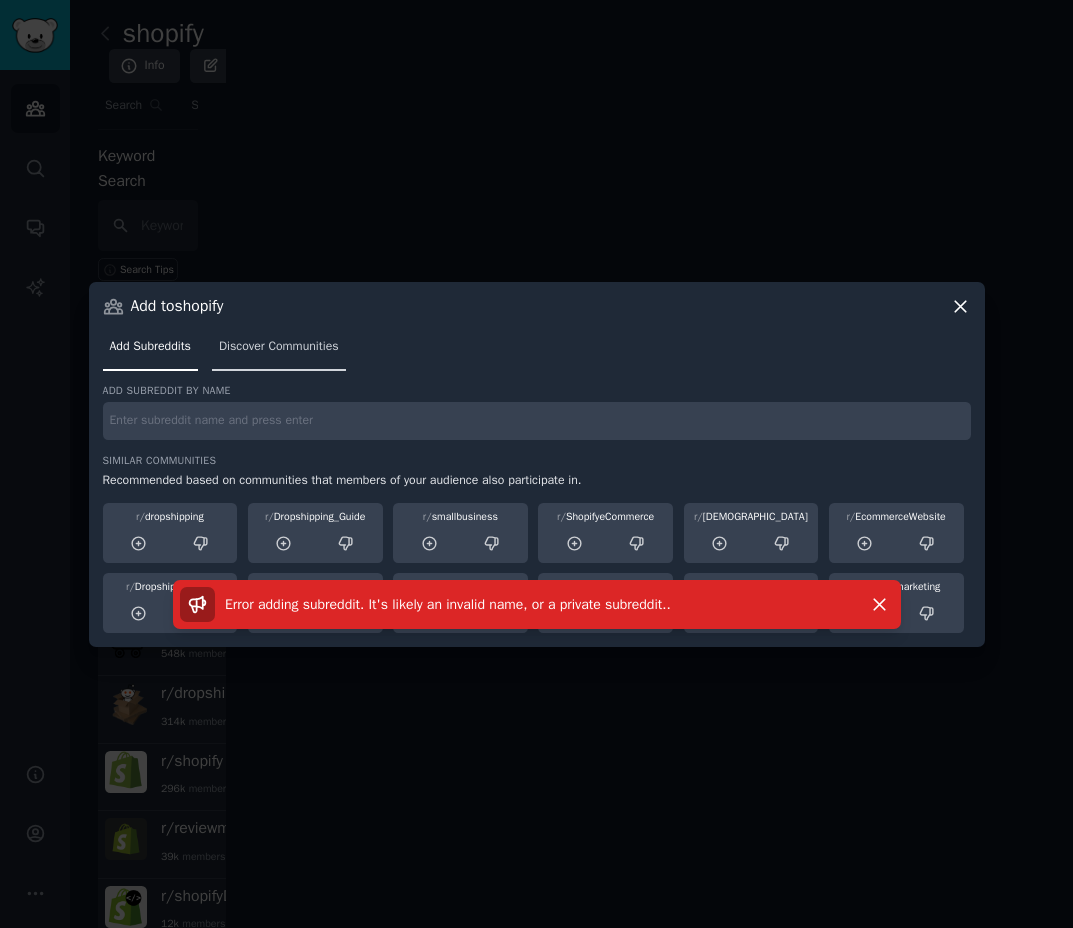 click on "Discover Communities" at bounding box center (279, 347) 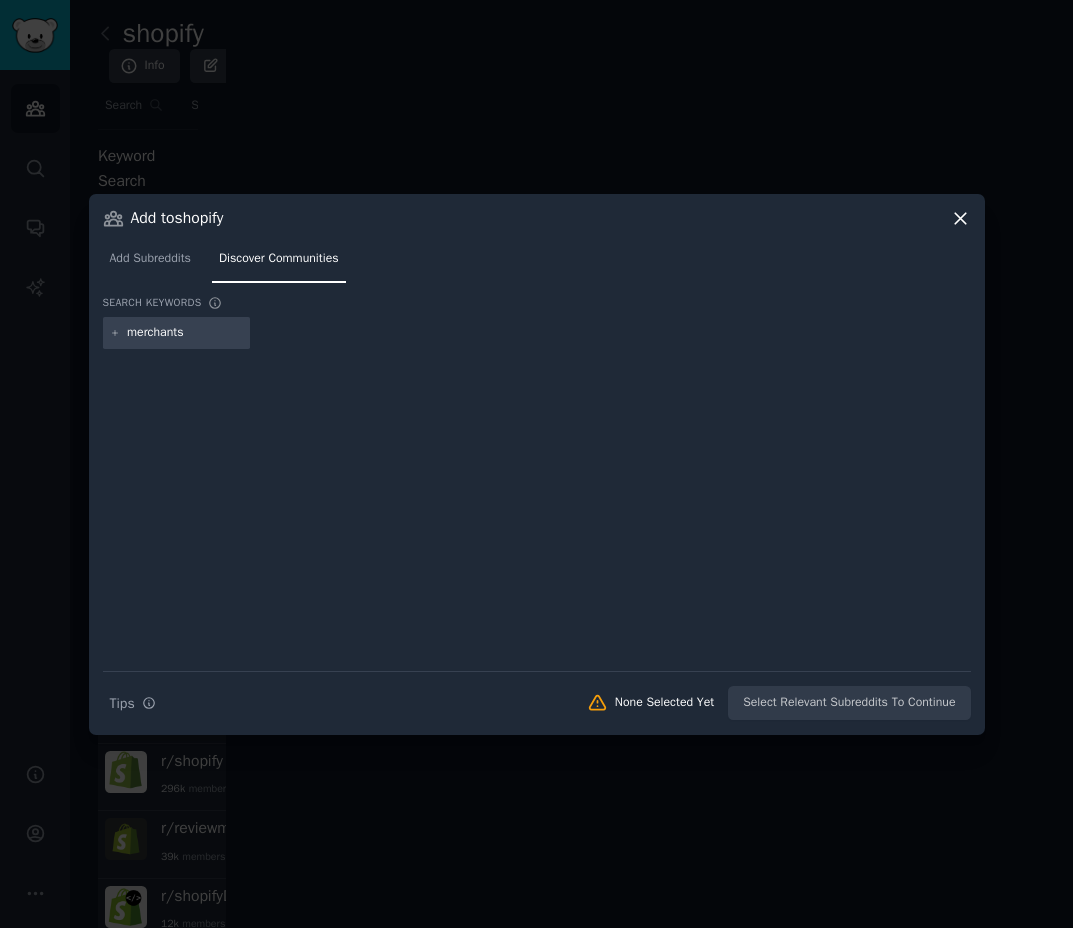 type on "merchant" 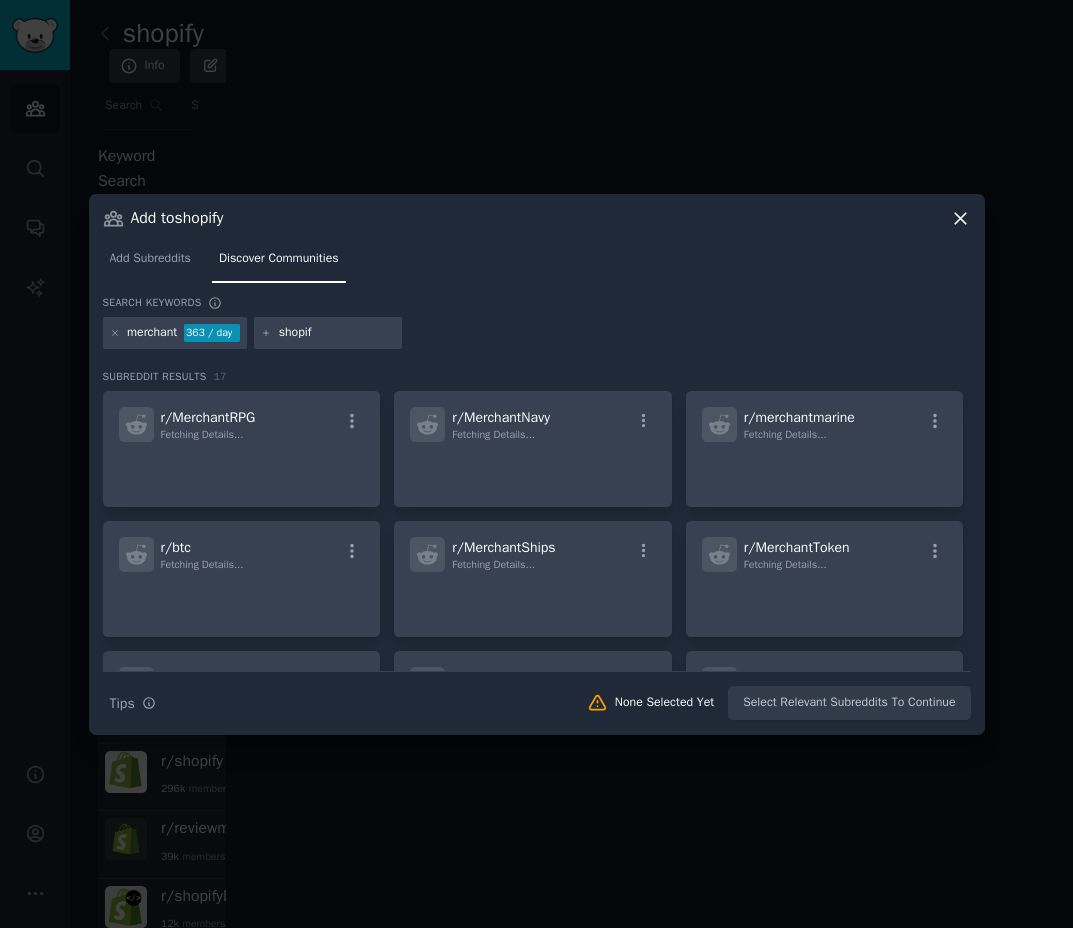type on "shopify" 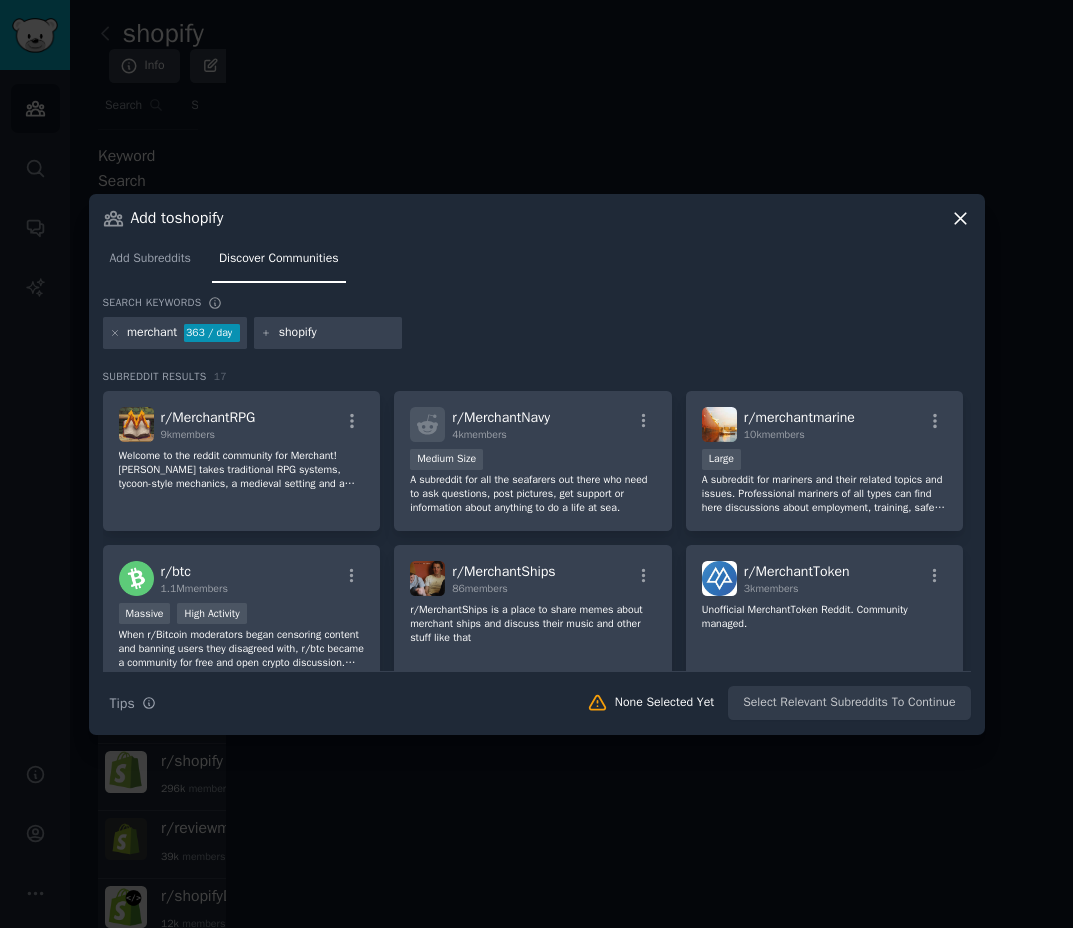type 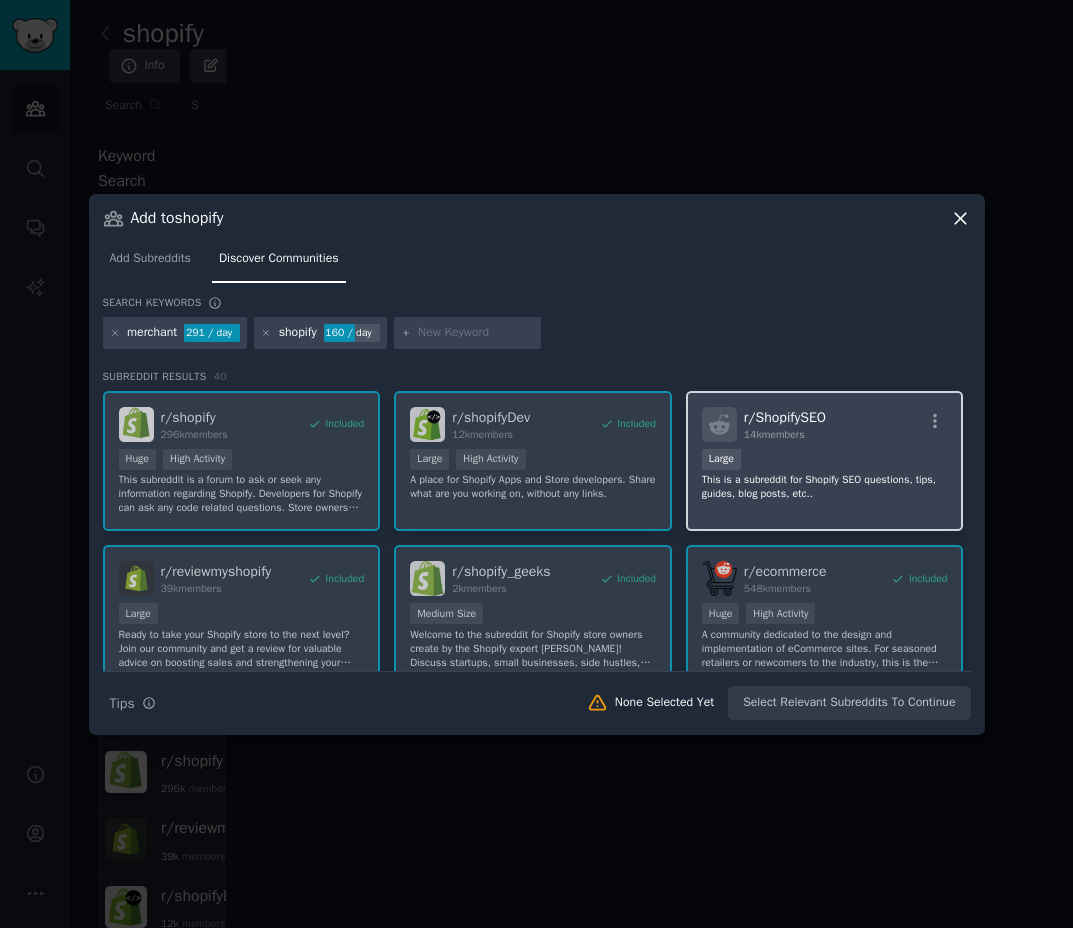 click on "This is a subreddit for Shopify SEO questions, tips, guides, blog posts, etc.." at bounding box center [825, 487] 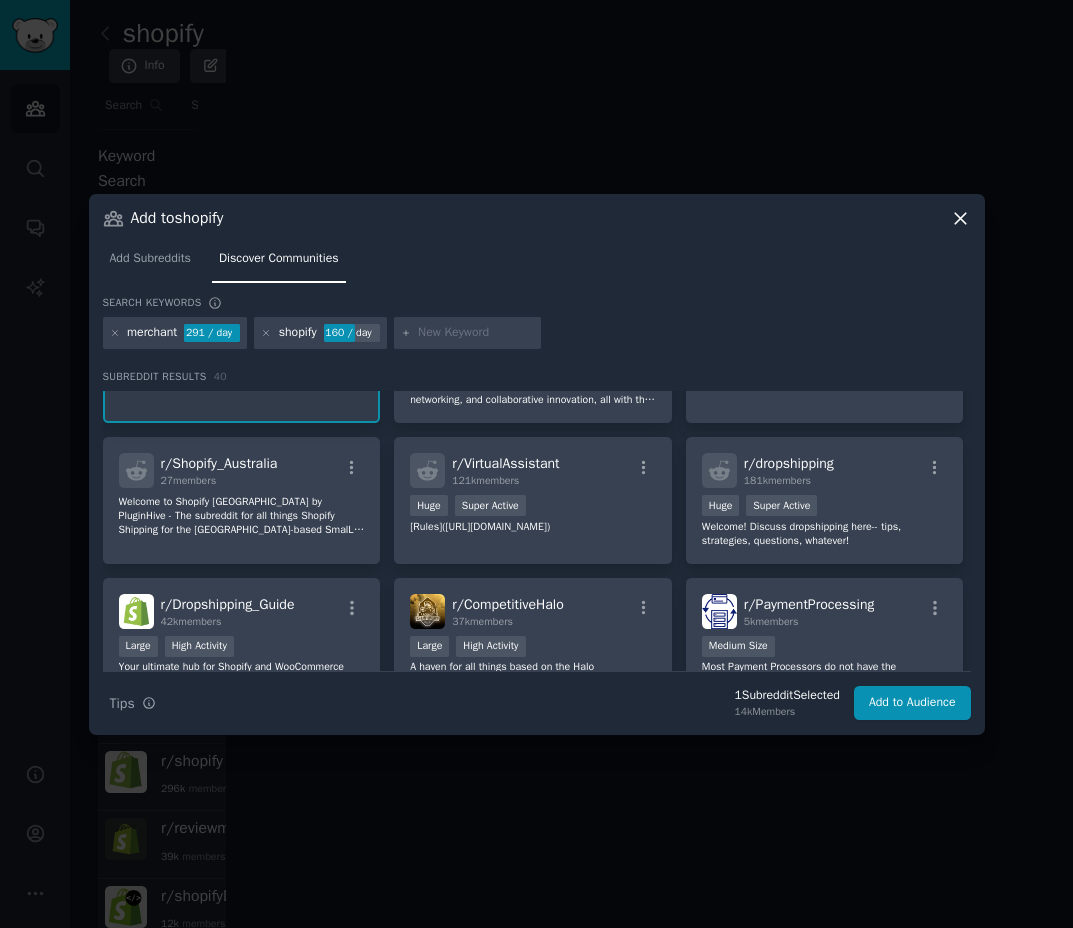 scroll, scrollTop: 1100, scrollLeft: 0, axis: vertical 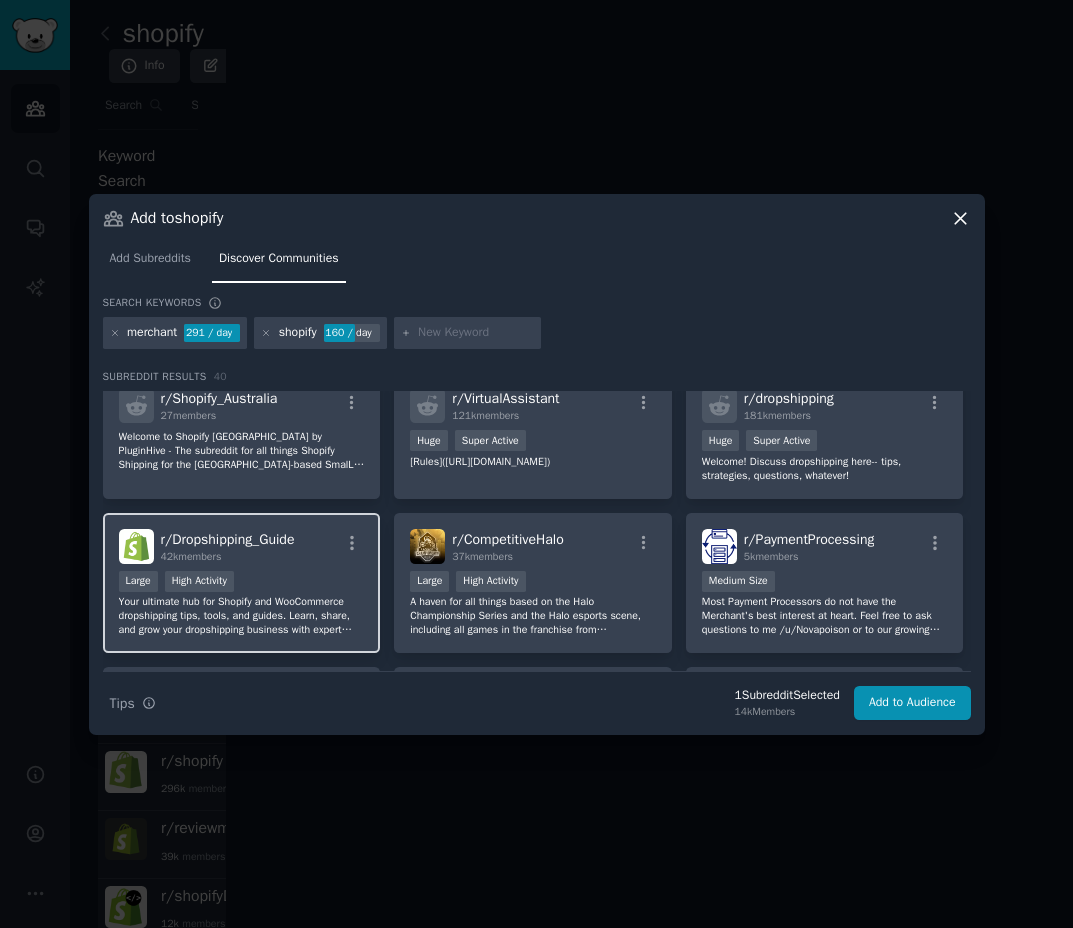 click on "r/ Dropshipping_Guide" at bounding box center (228, 539) 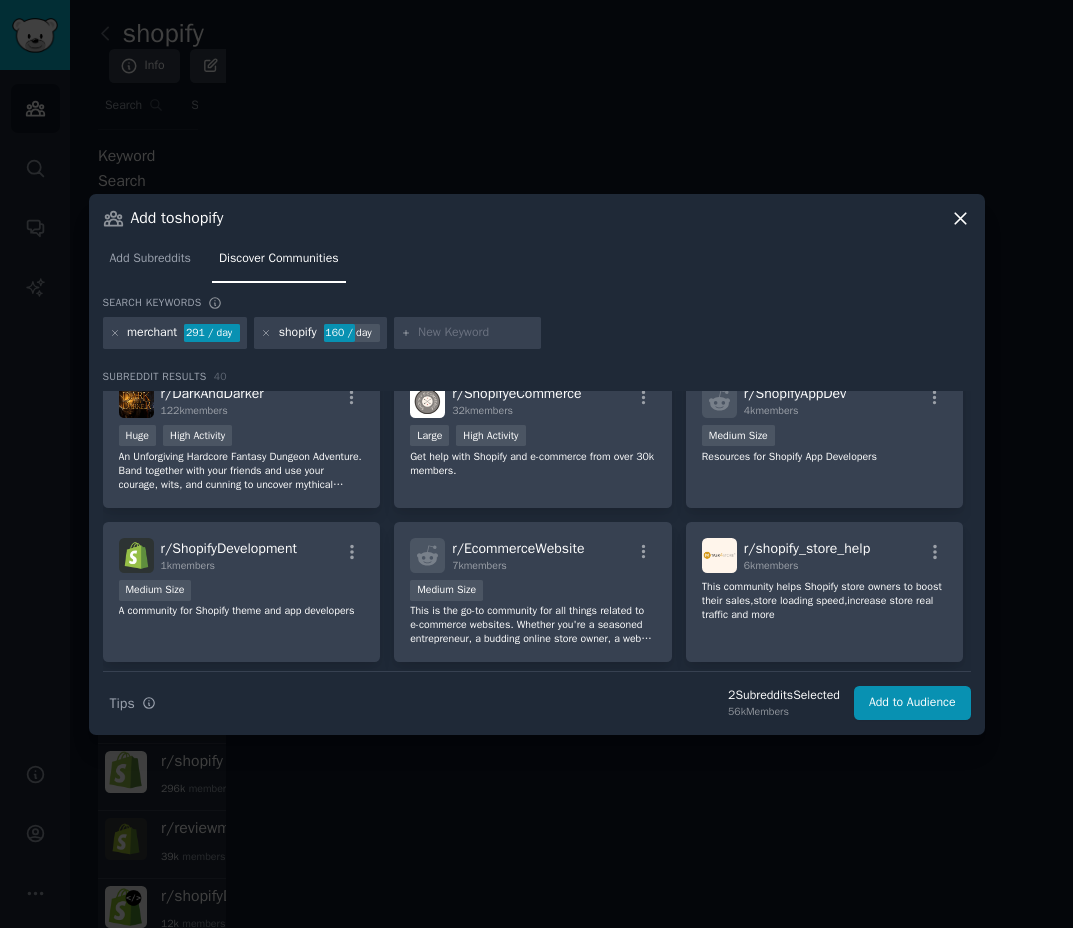 scroll, scrollTop: 1500, scrollLeft: 0, axis: vertical 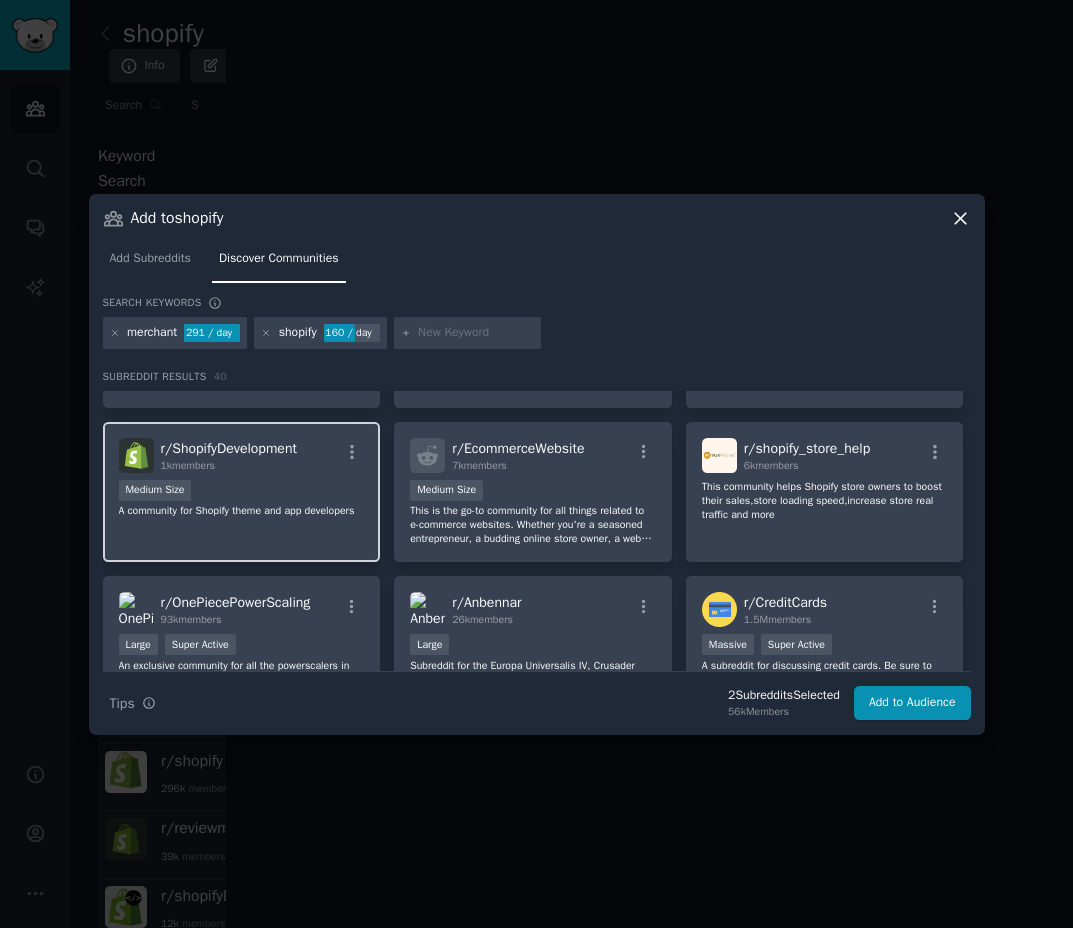 click on "A community for Shopify theme and app developers" at bounding box center [242, 511] 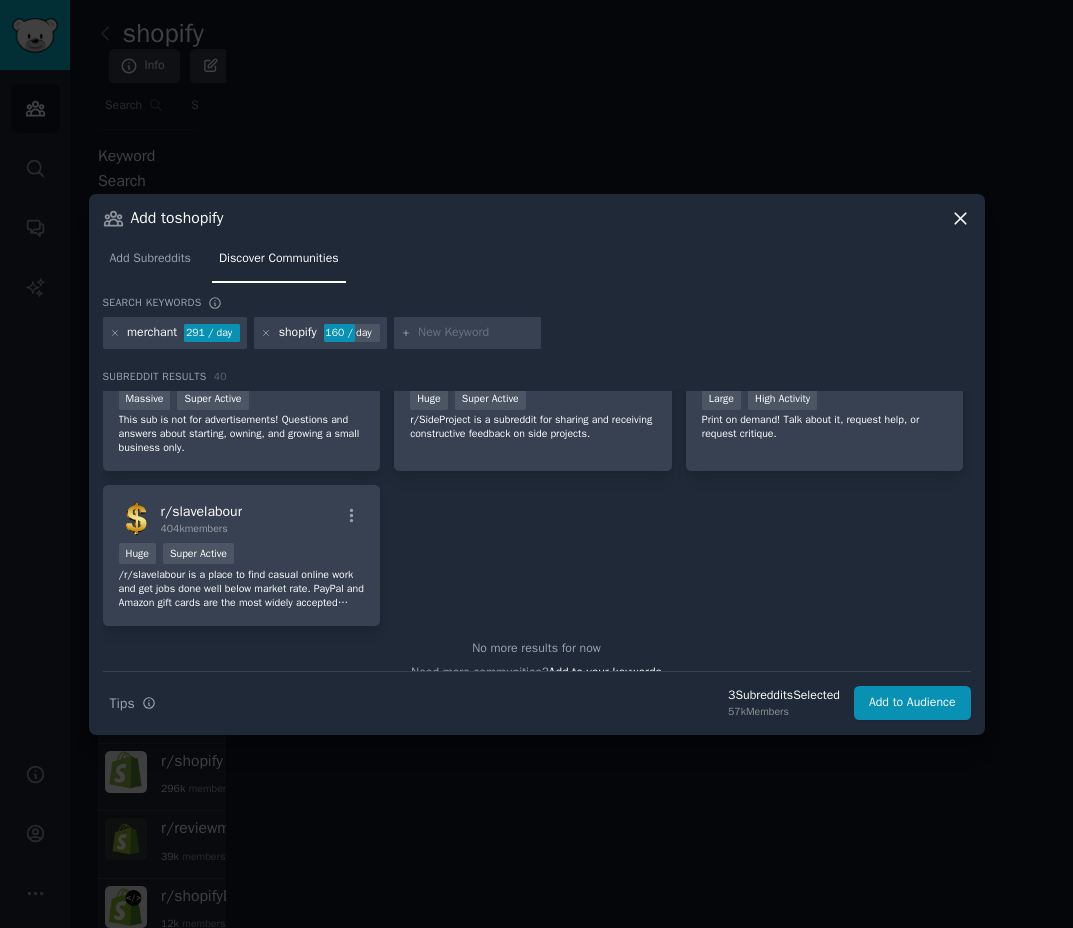 scroll, scrollTop: 1925, scrollLeft: 0, axis: vertical 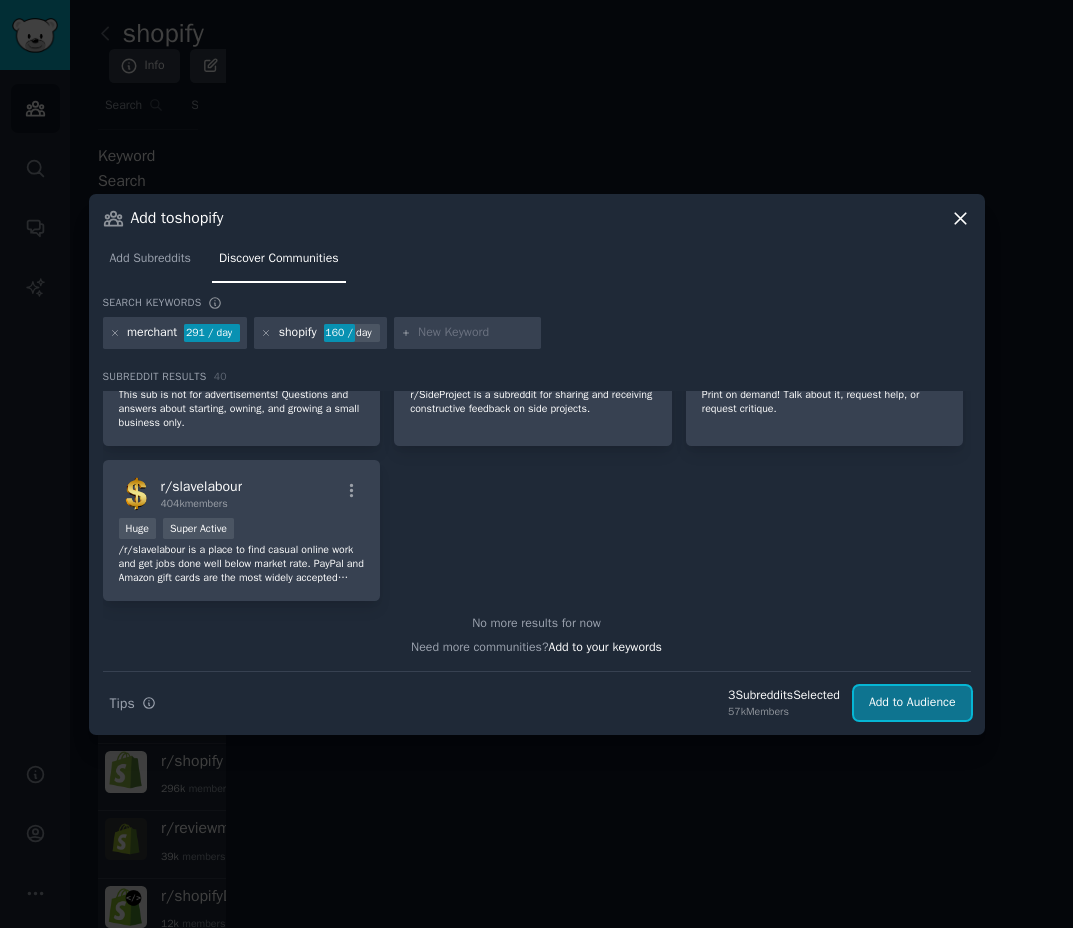 click on "Add to Audience" at bounding box center (912, 703) 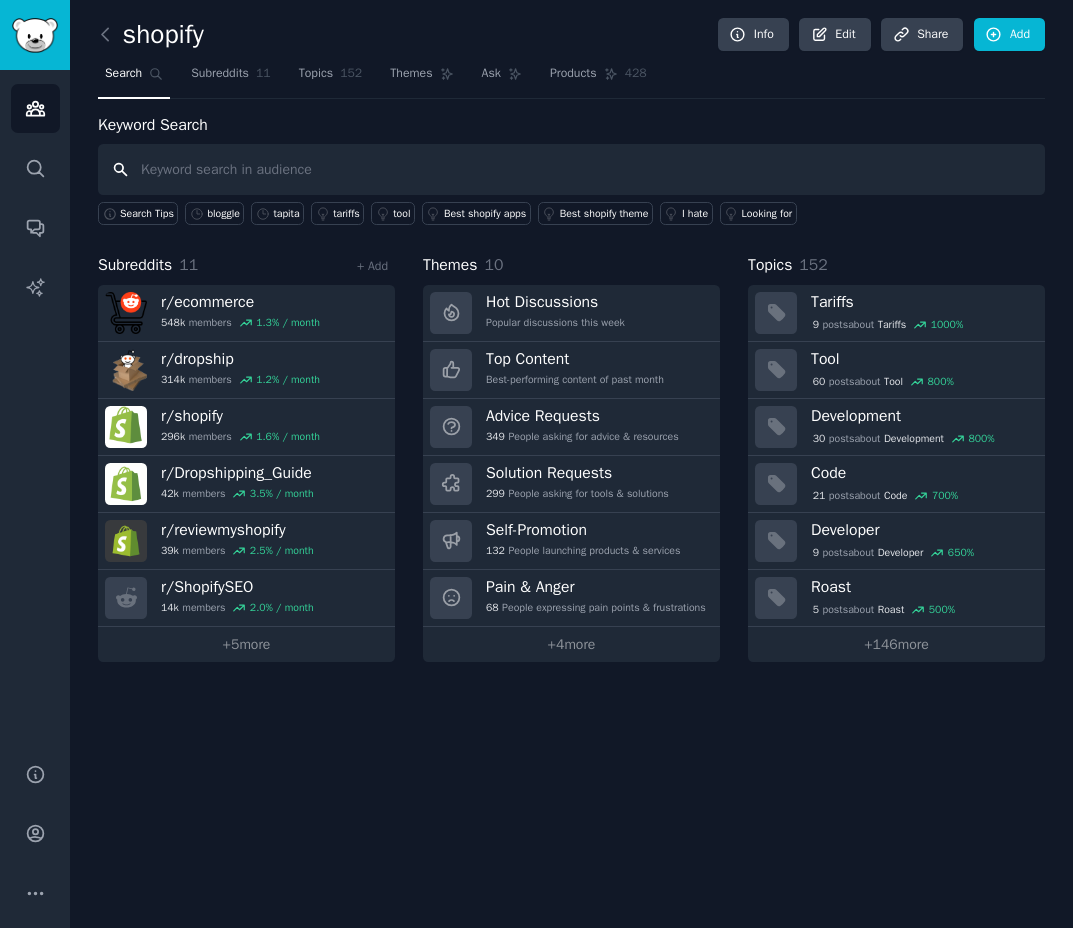 click at bounding box center (571, 169) 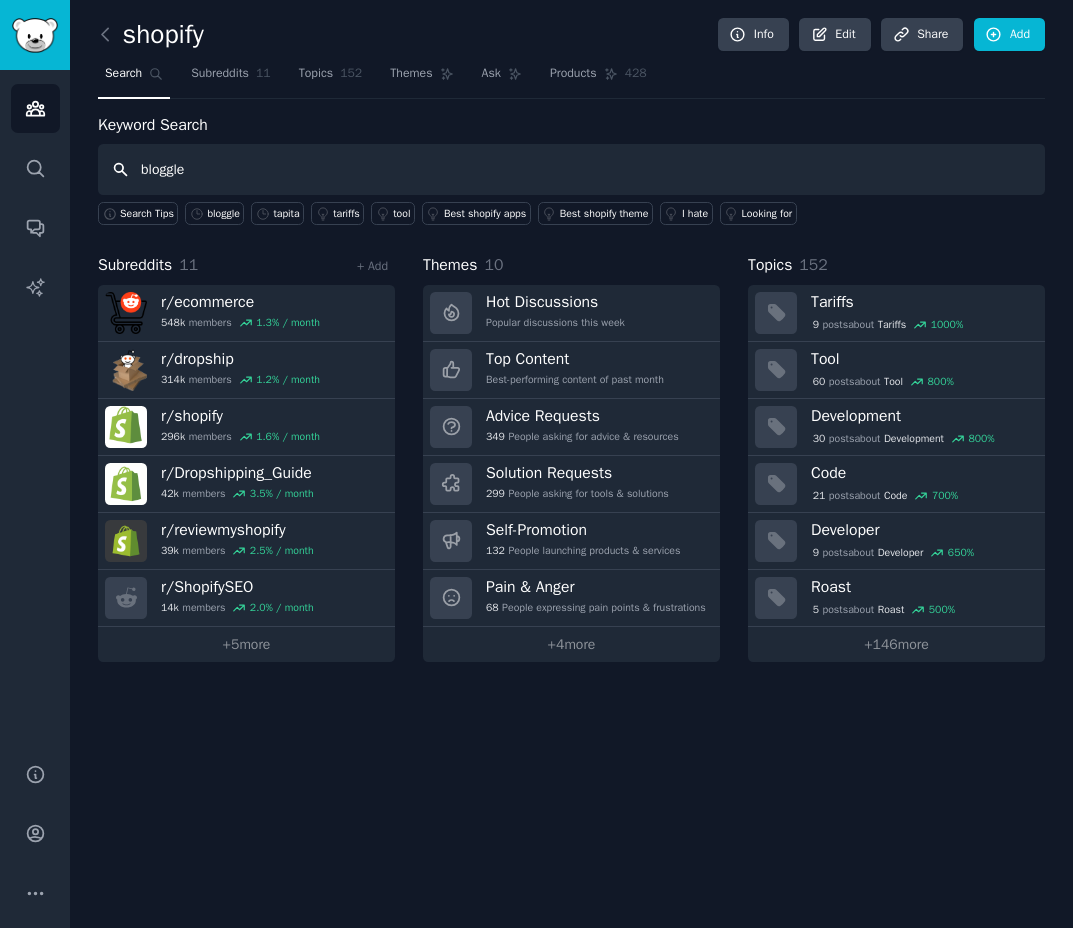 type on "bloggle" 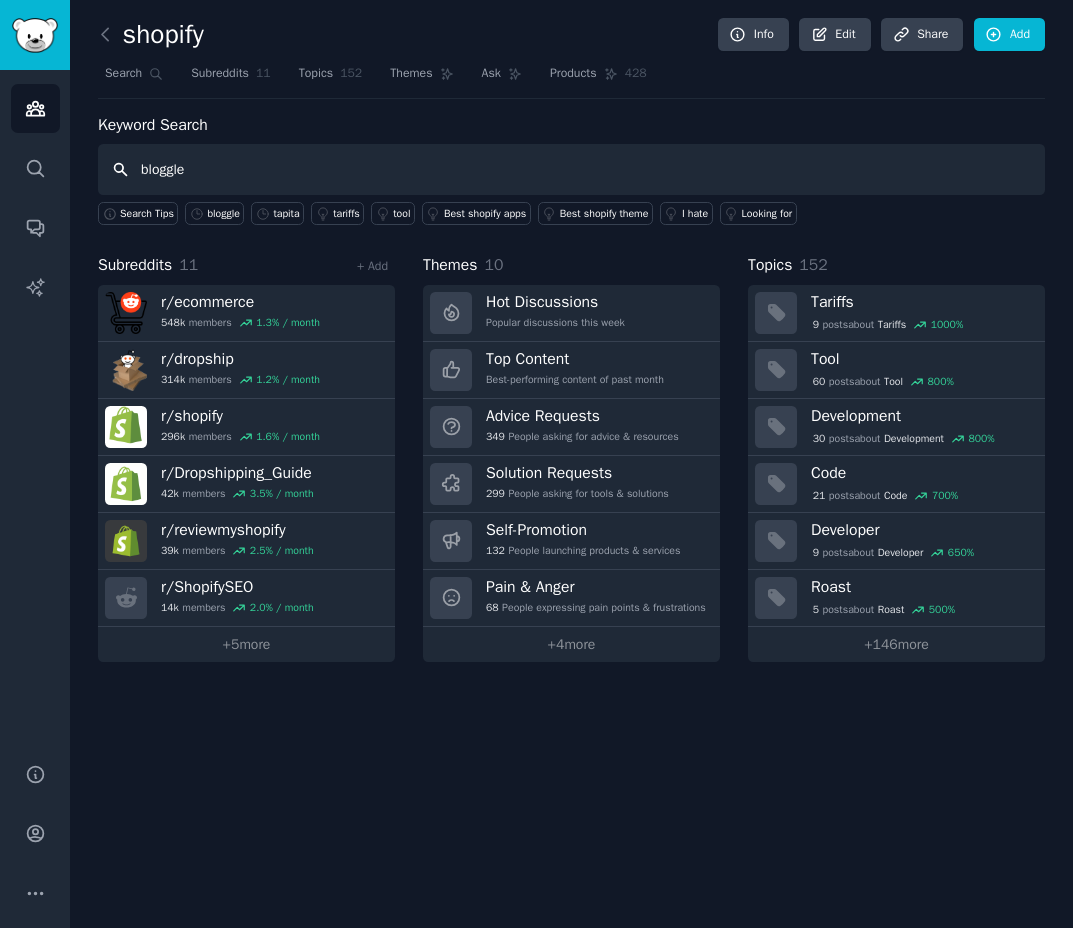 type 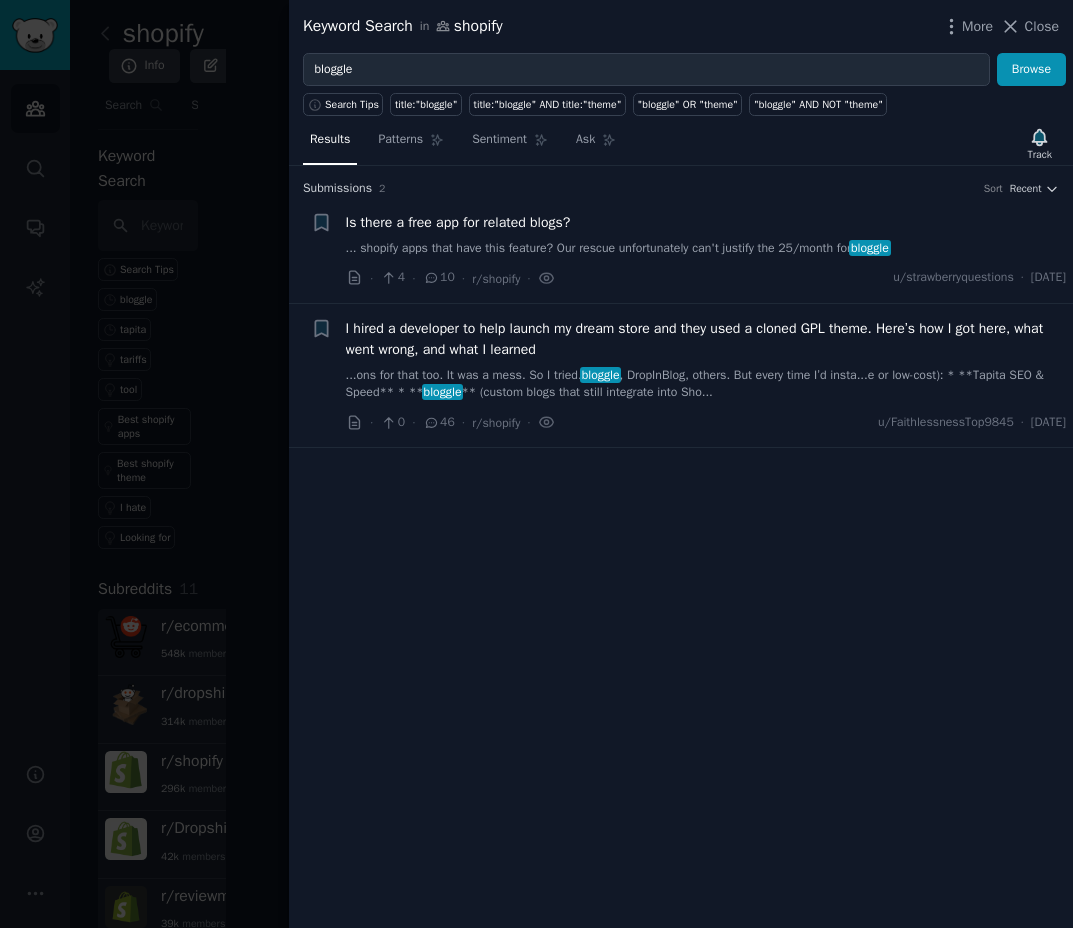 click on "Keyword Search in shopify More Close" at bounding box center (681, 26) 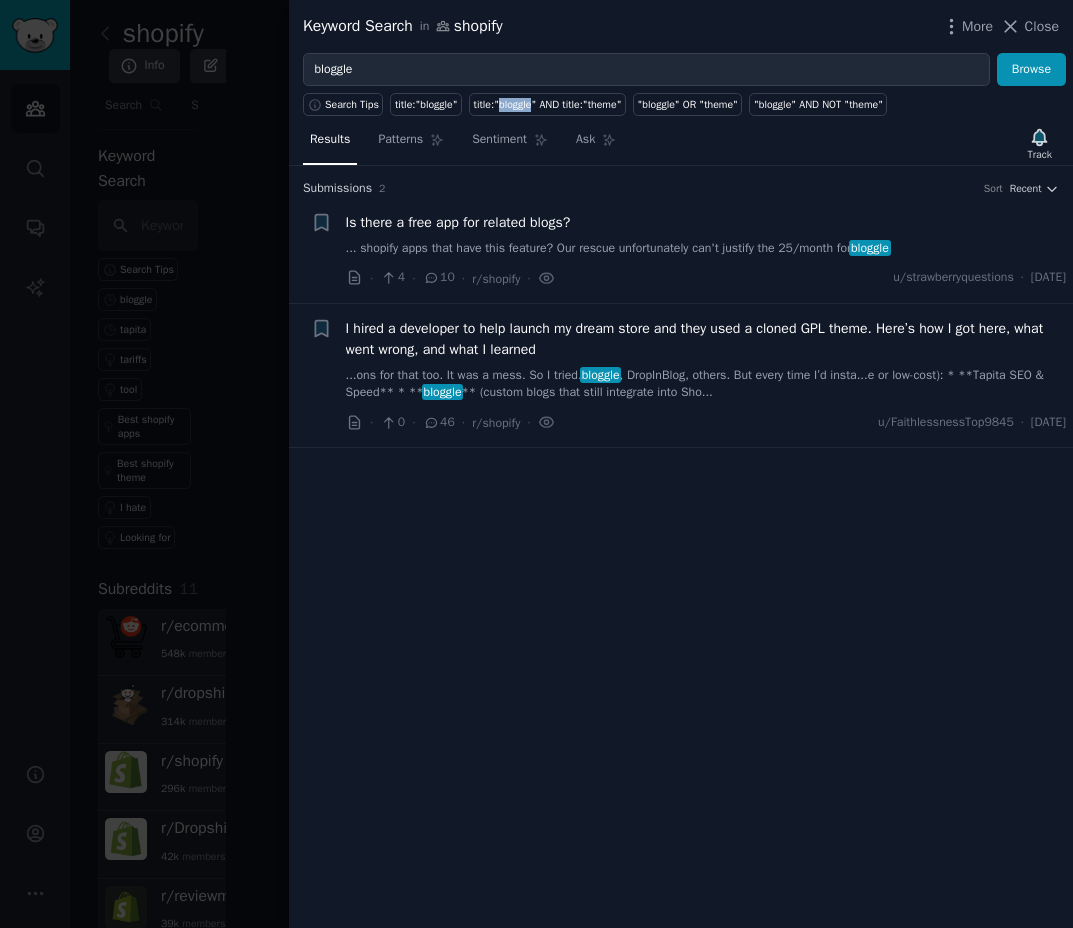 click on "Search Tips title:"bloggle" title:"bloggle" AND title:"theme" "bloggle" OR "theme" "bloggle" AND NOT "theme"" at bounding box center (681, 101) 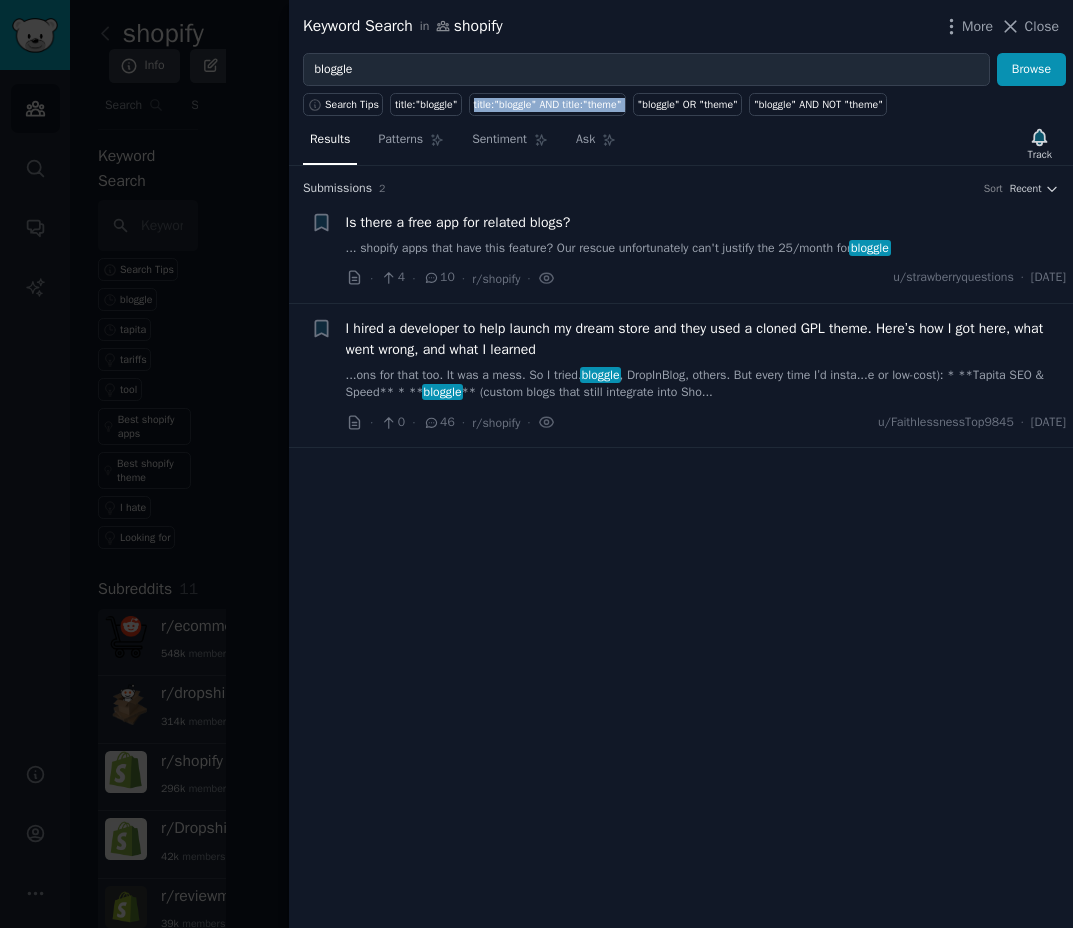 click on "Search Tips title:"bloggle" title:"bloggle" AND title:"theme" "bloggle" OR "theme" "bloggle" AND NOT "theme"" at bounding box center [681, 101] 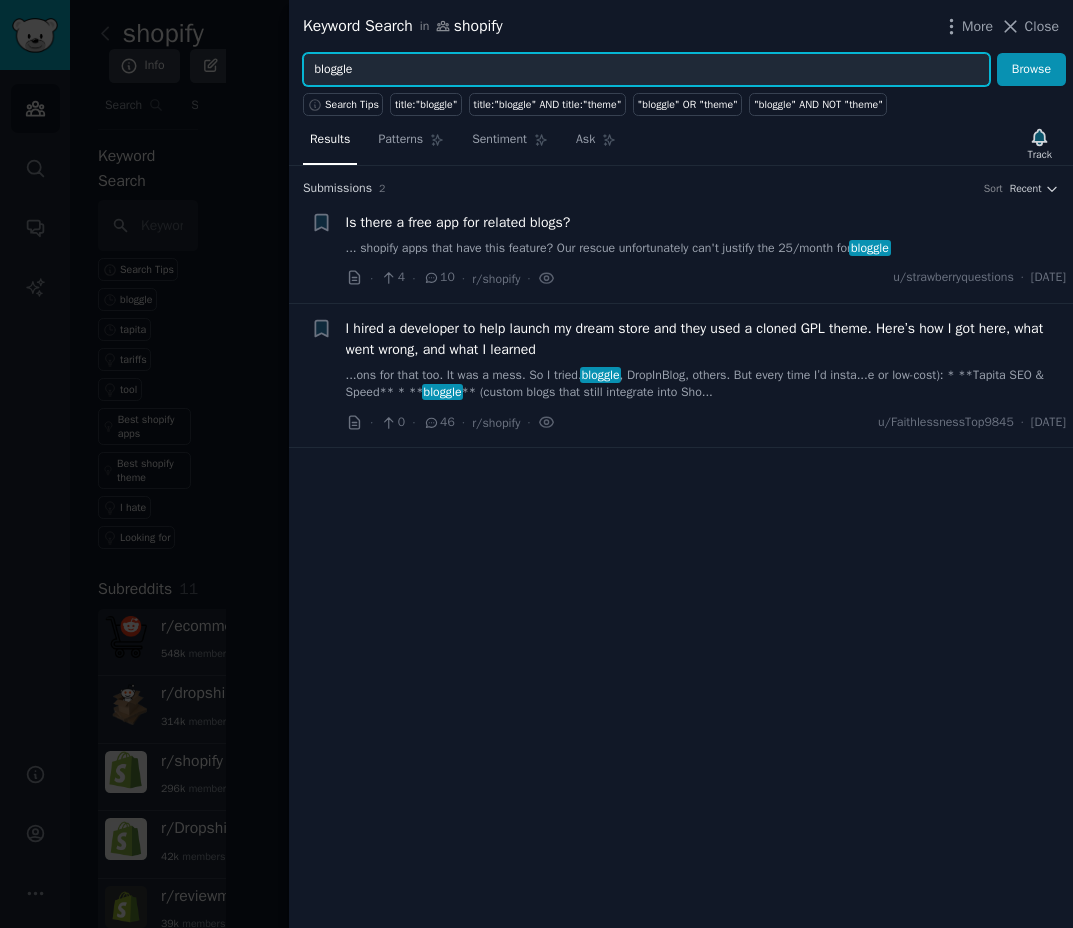 click on "bloggle" at bounding box center (646, 70) 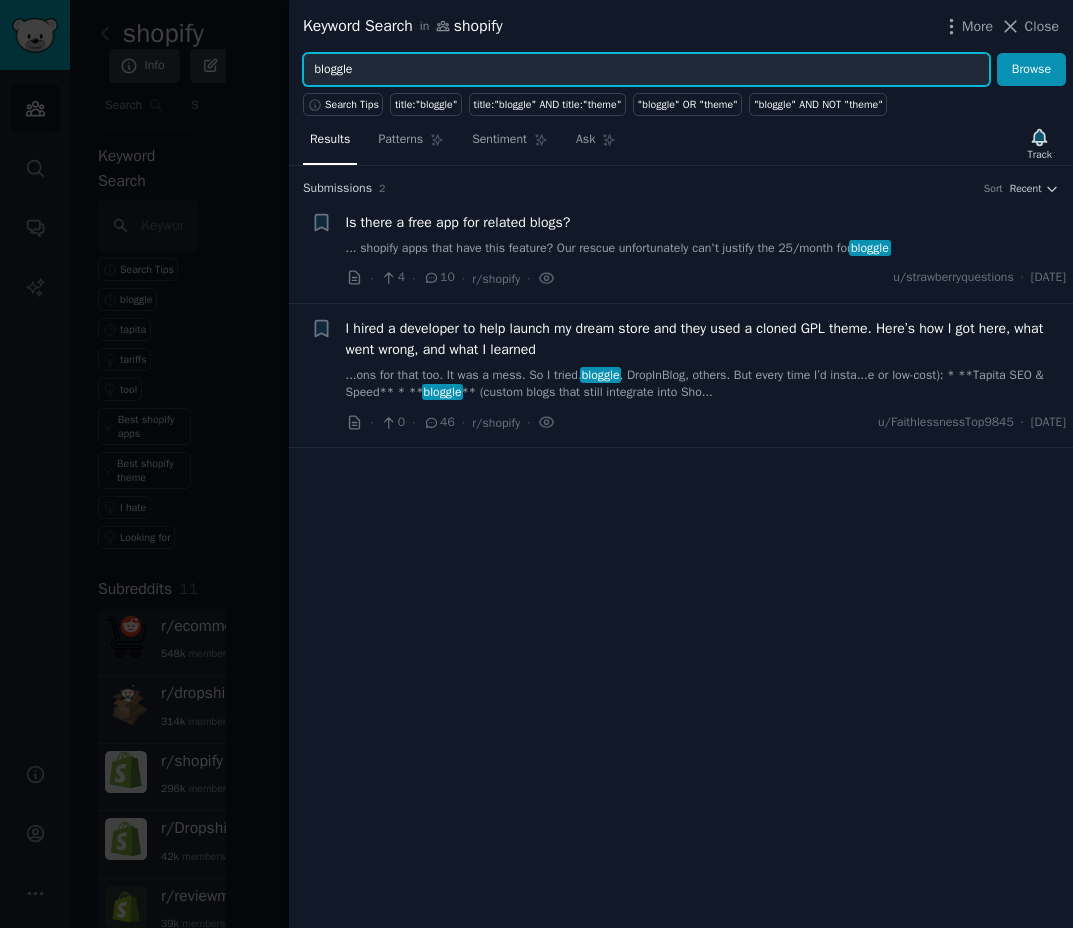 type on "r" 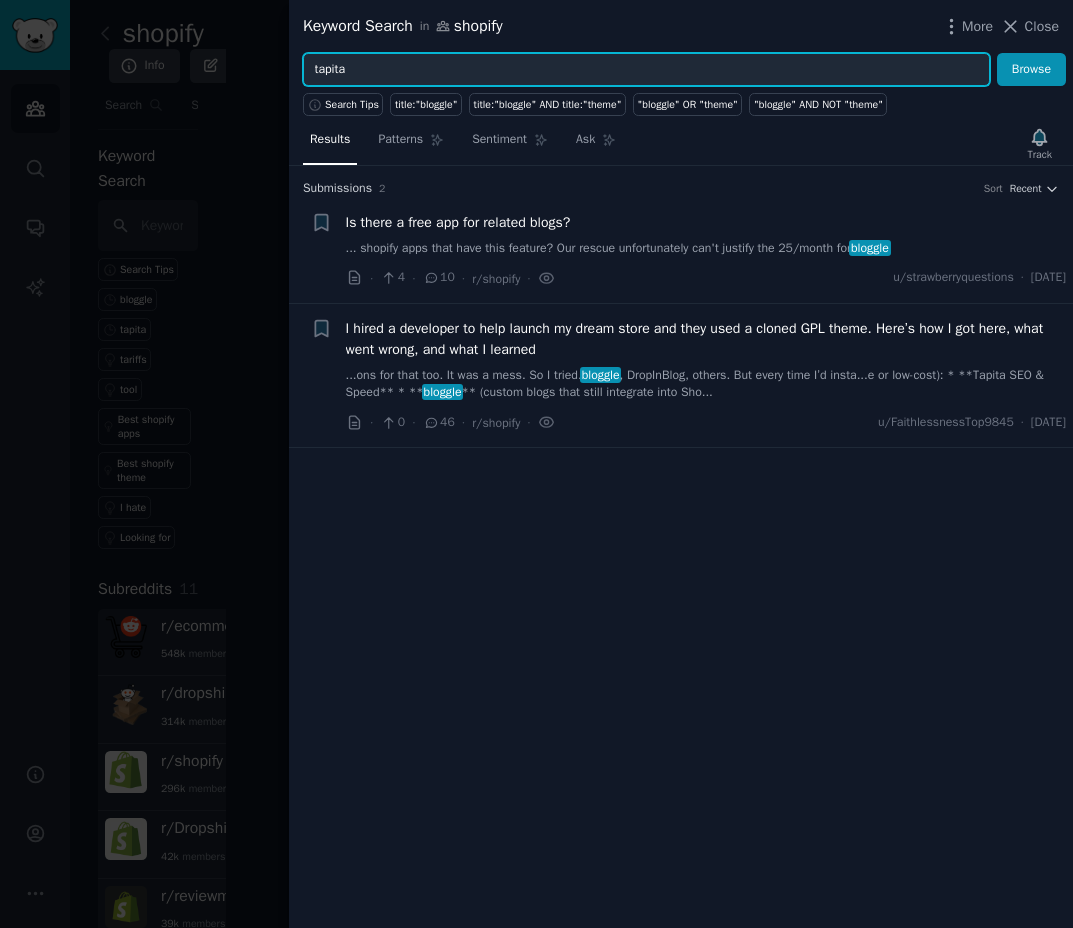 type on "tapita" 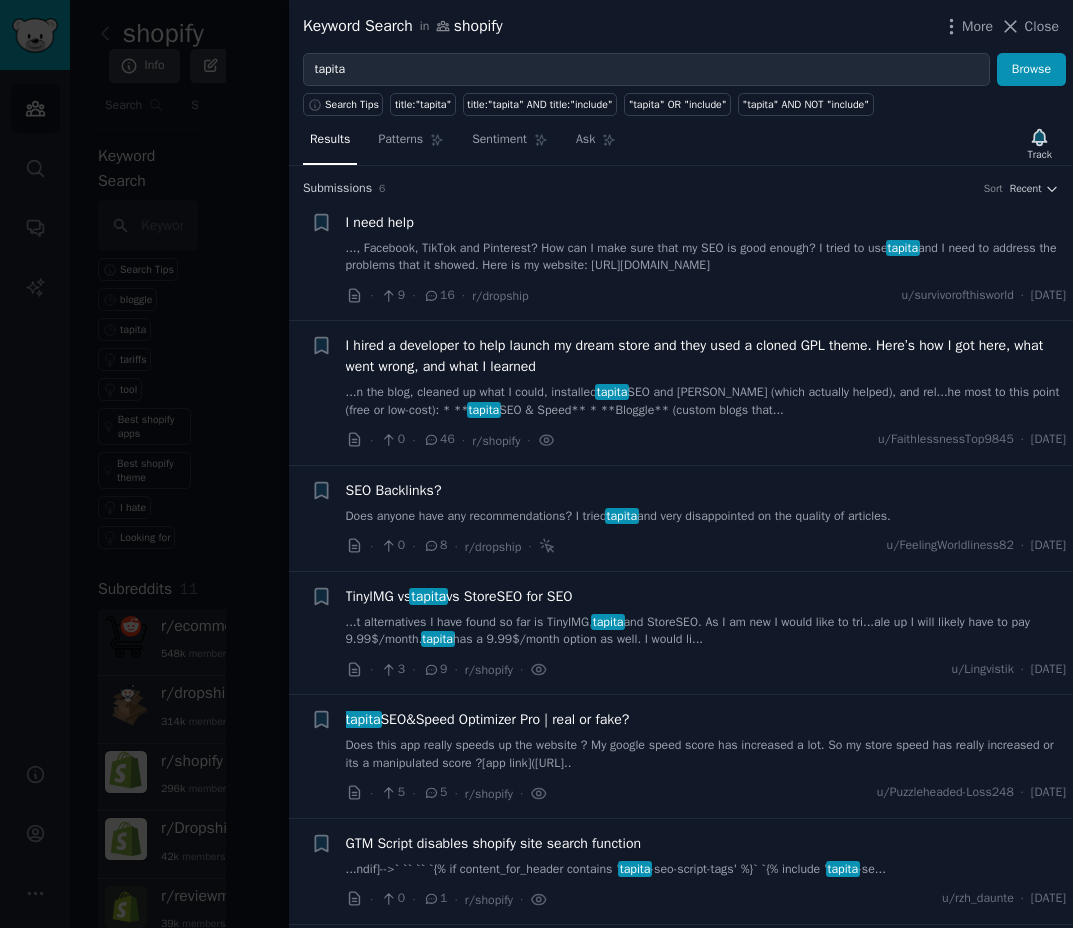 click on "Submission s 6   Sort Recent" at bounding box center (681, 182) 